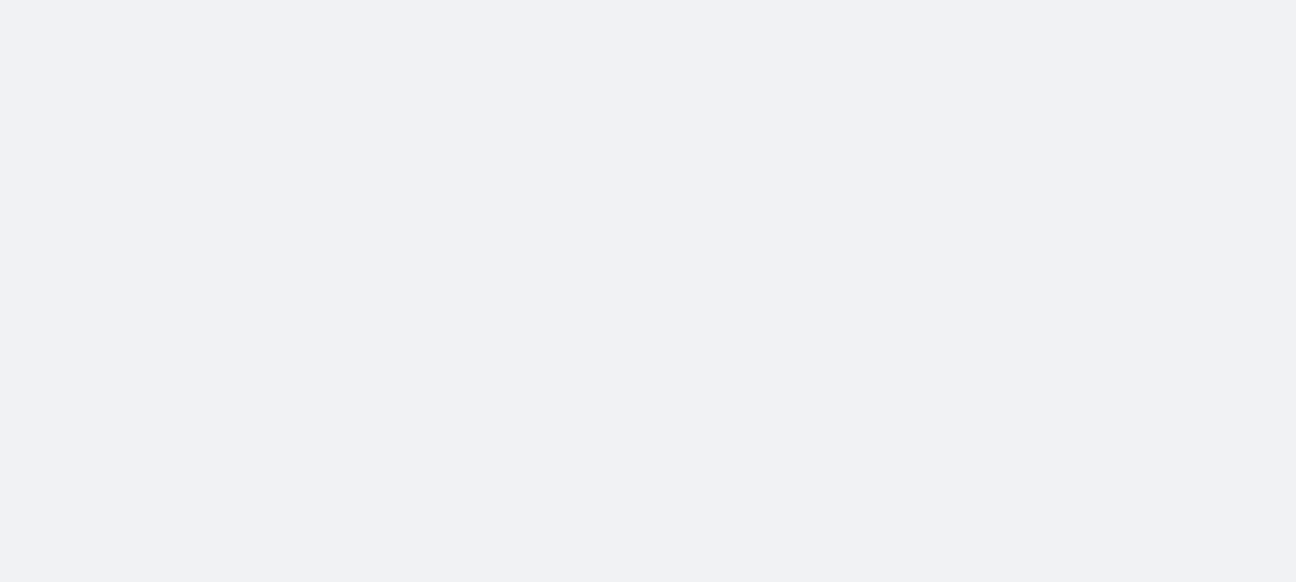 scroll, scrollTop: 0, scrollLeft: 0, axis: both 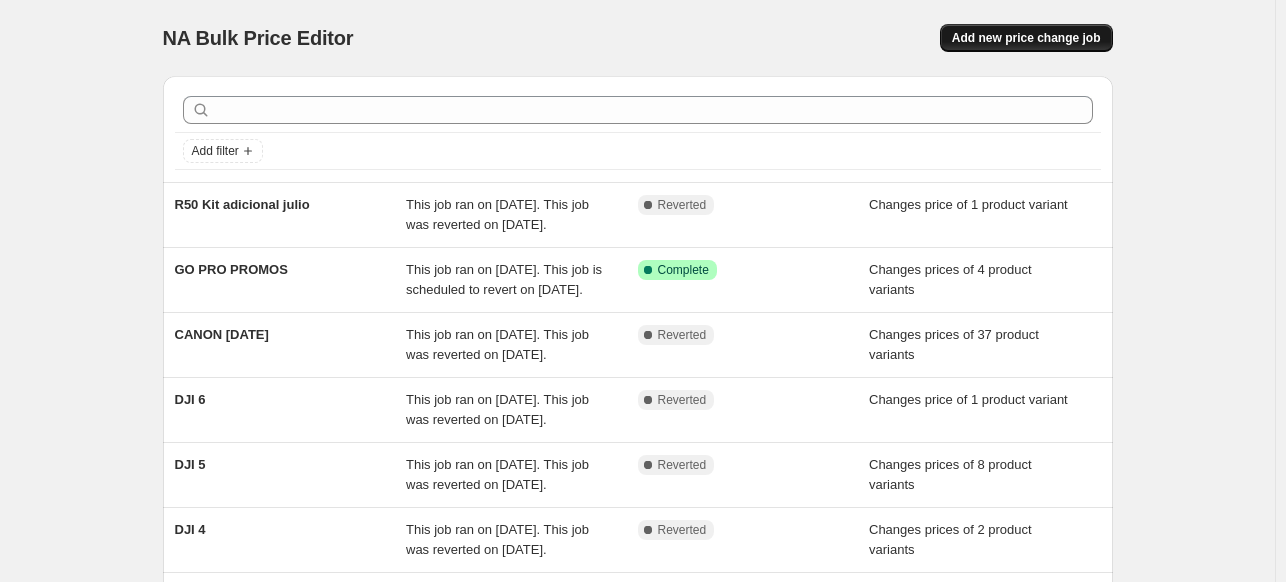 click on "Add new price change job" at bounding box center [1026, 38] 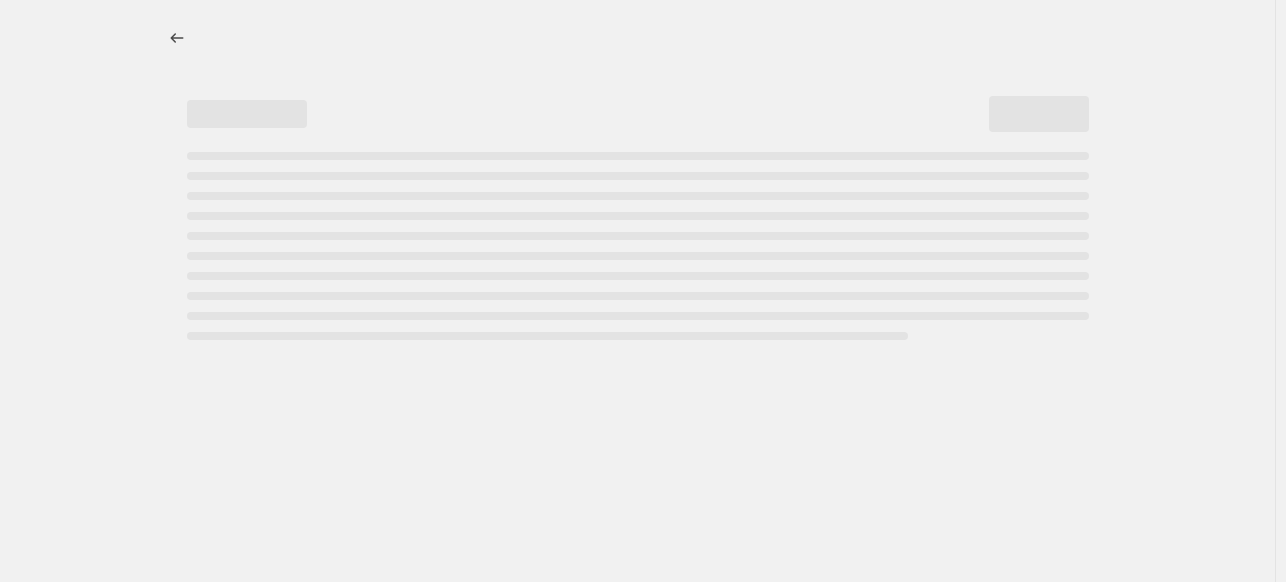 select on "percentage" 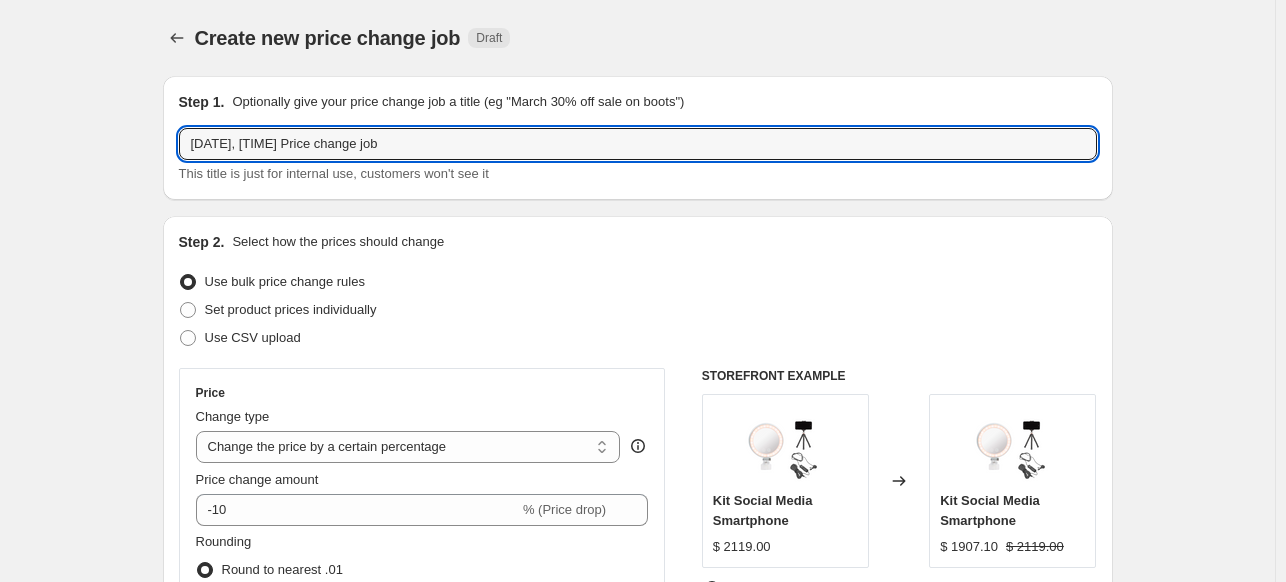 drag, startPoint x: 472, startPoint y: 147, endPoint x: 61, endPoint y: 142, distance: 411.03043 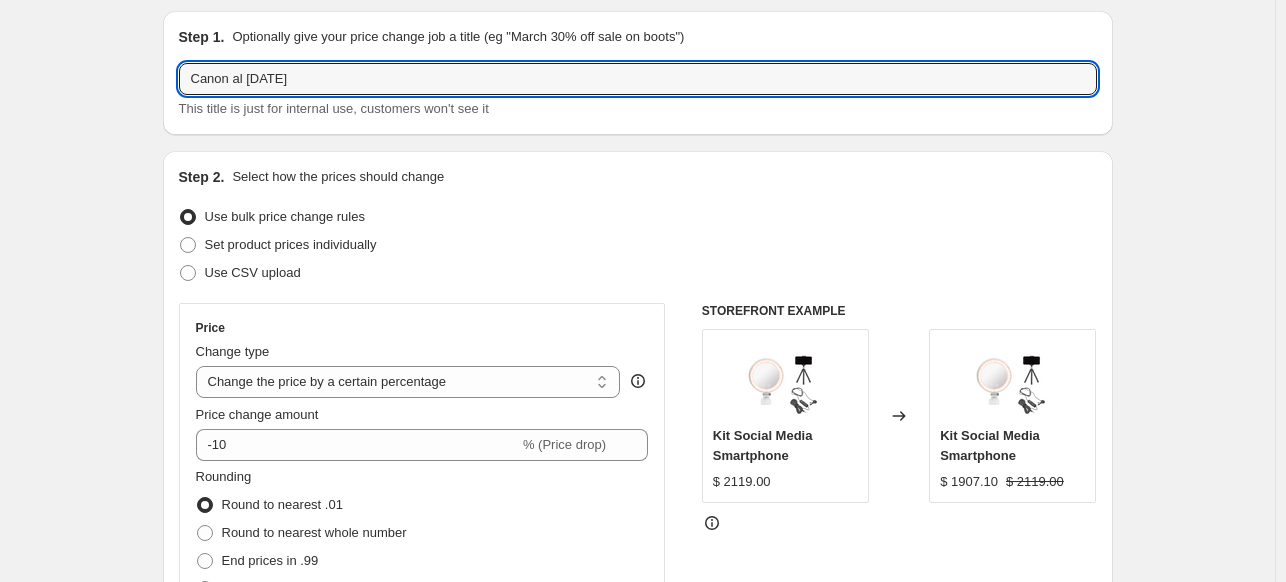 scroll, scrollTop: 100, scrollLeft: 0, axis: vertical 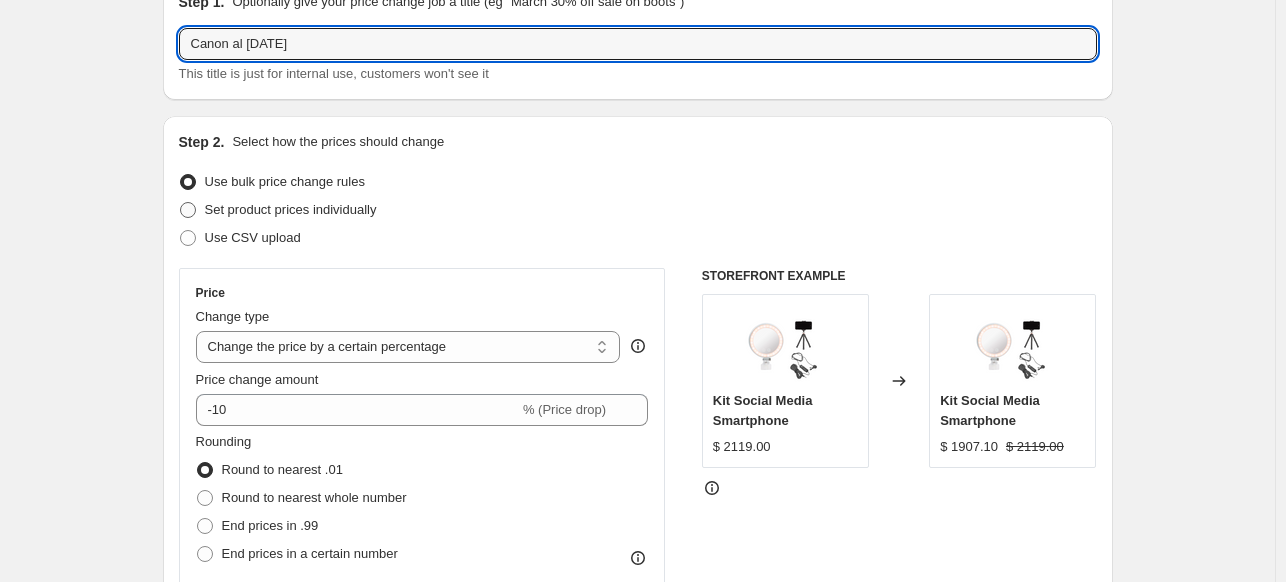 type on "Canon al [DATE]" 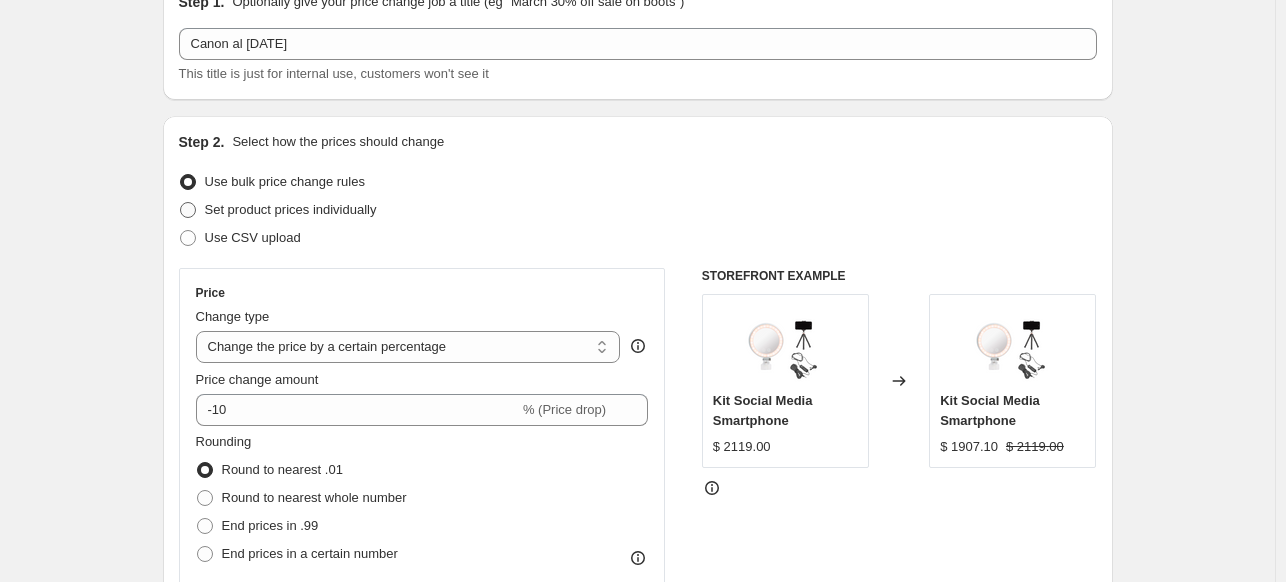 click on "Set product prices individually" at bounding box center [278, 210] 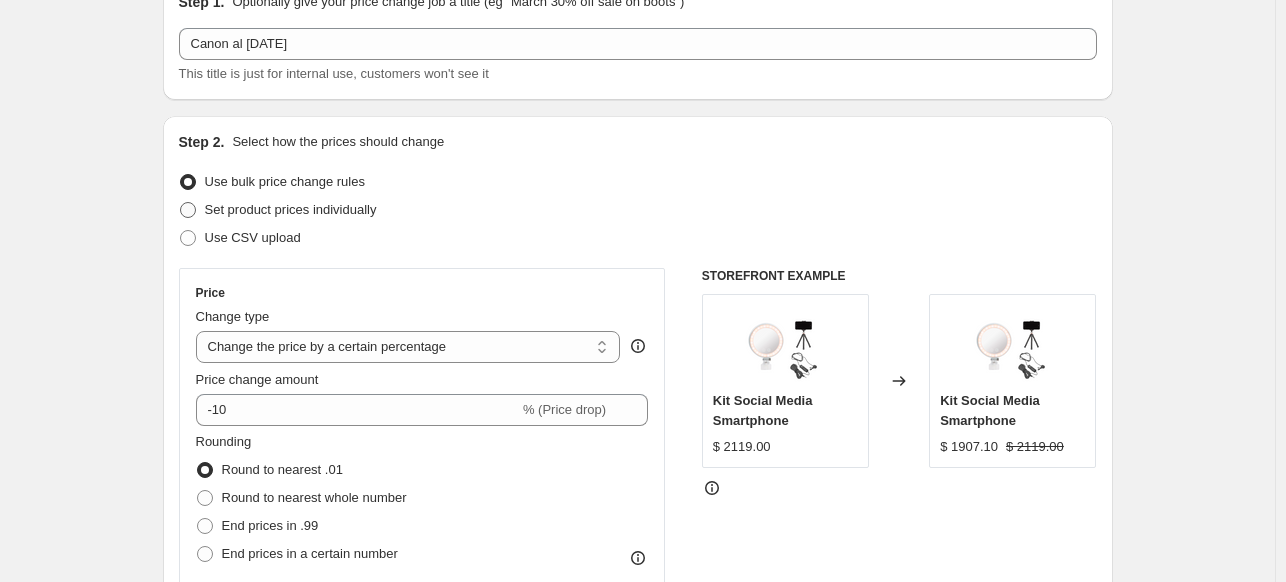radio on "true" 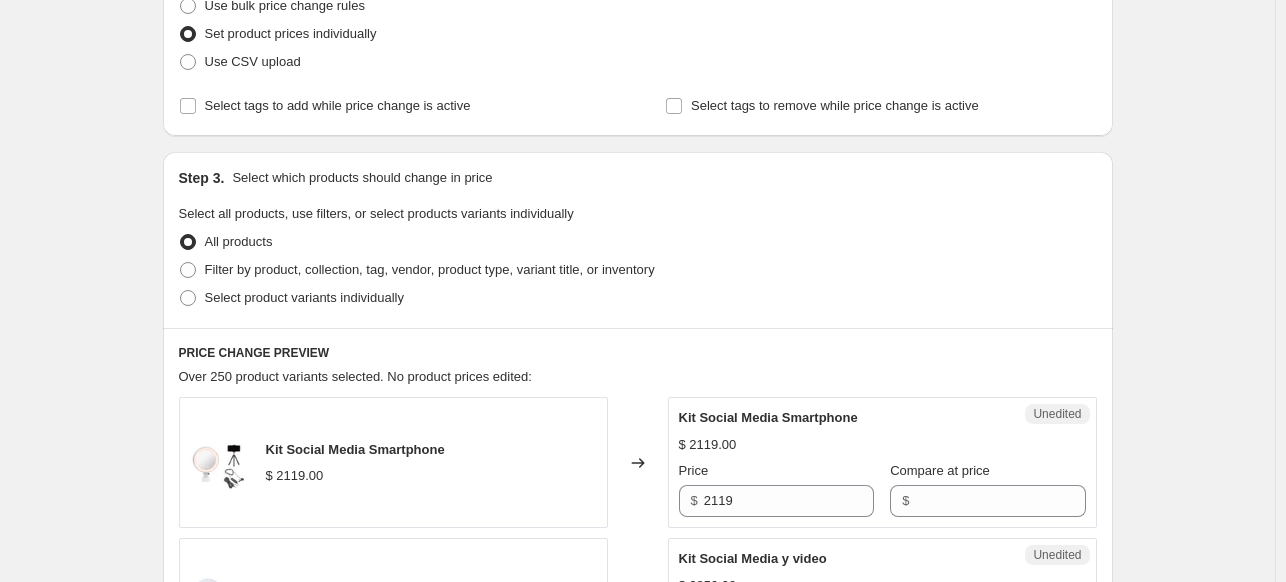 scroll, scrollTop: 300, scrollLeft: 0, axis: vertical 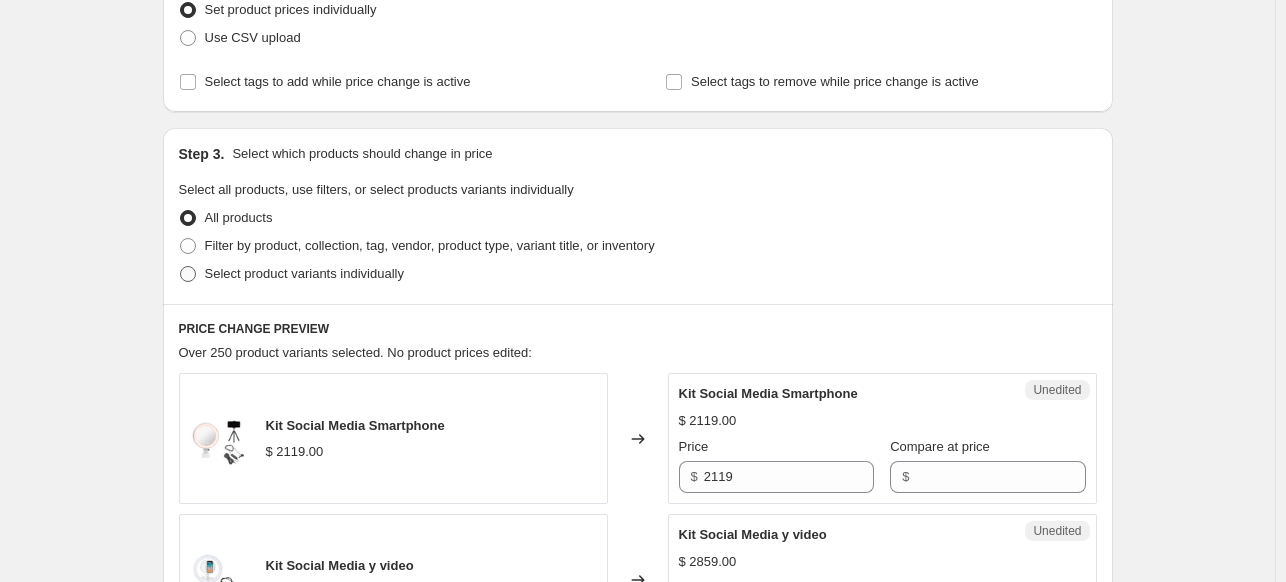 click on "Select product variants individually" at bounding box center (304, 273) 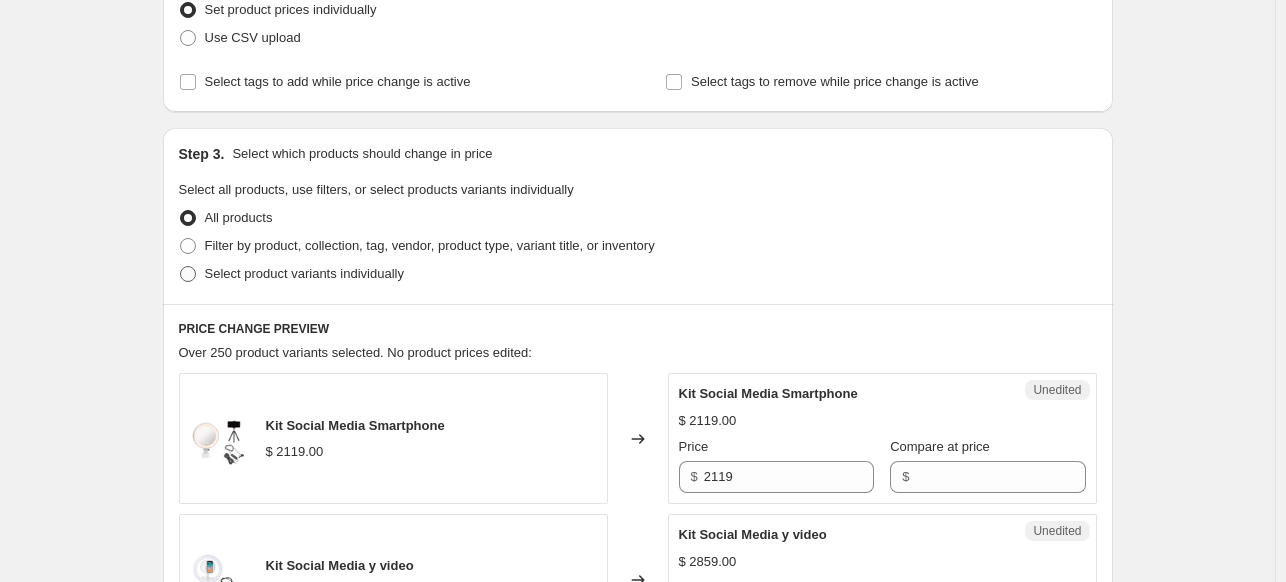 radio on "true" 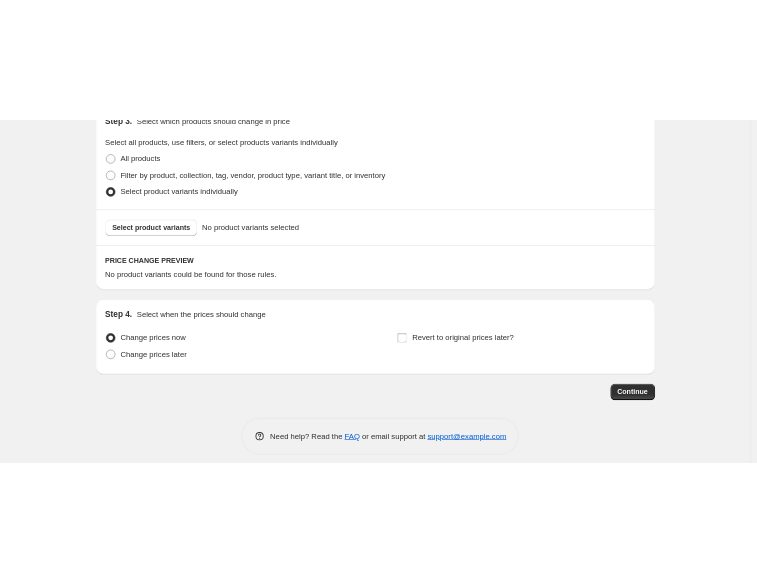 scroll, scrollTop: 467, scrollLeft: 0, axis: vertical 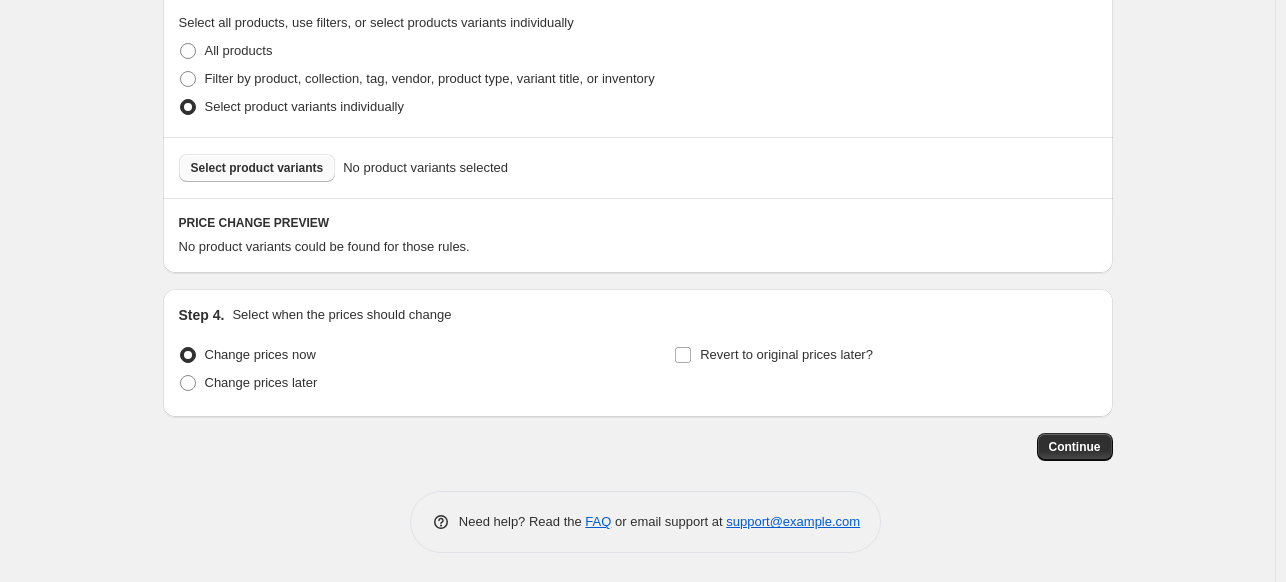 click on "Select product variants" at bounding box center (257, 168) 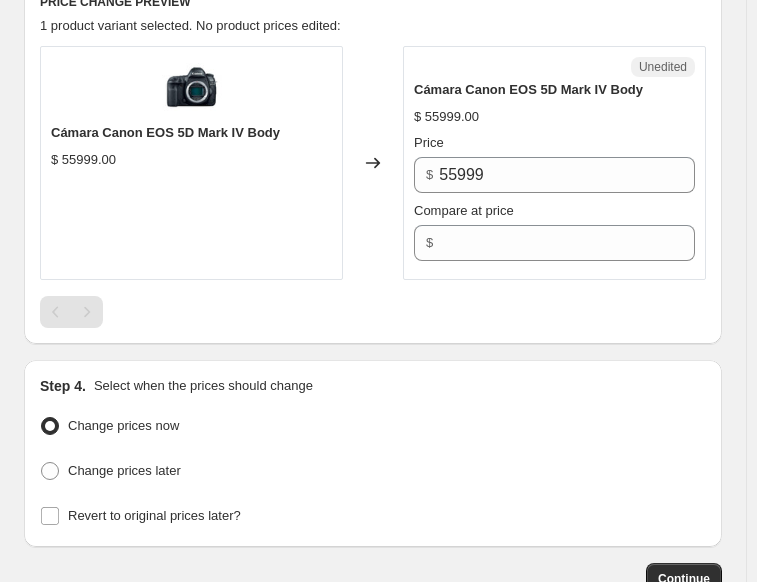 scroll, scrollTop: 867, scrollLeft: 0, axis: vertical 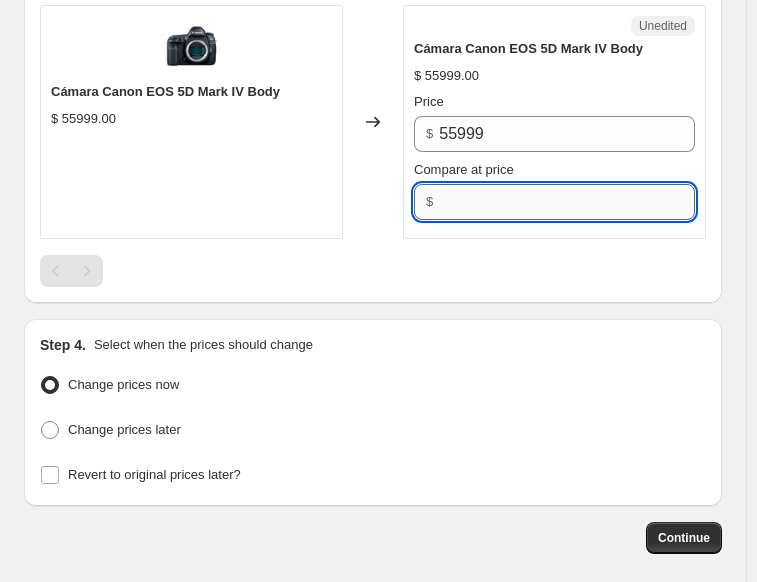 click on "Compare at price" at bounding box center (567, 202) 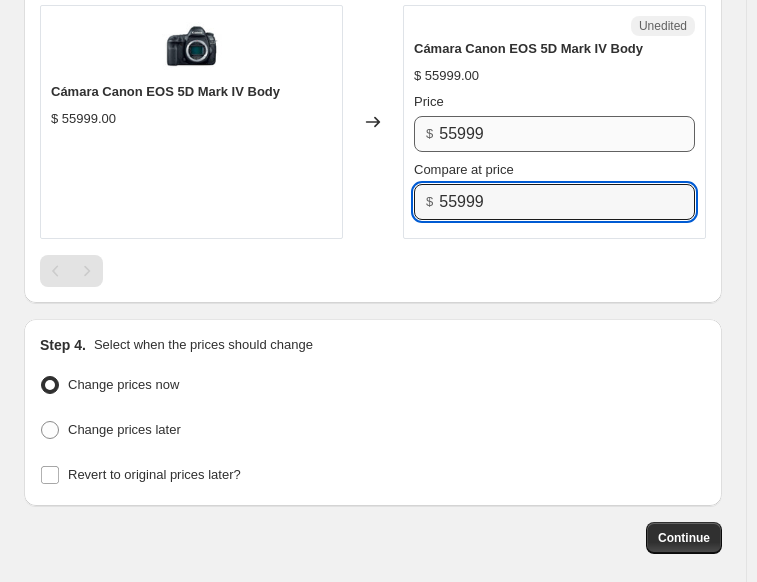 type on "55999" 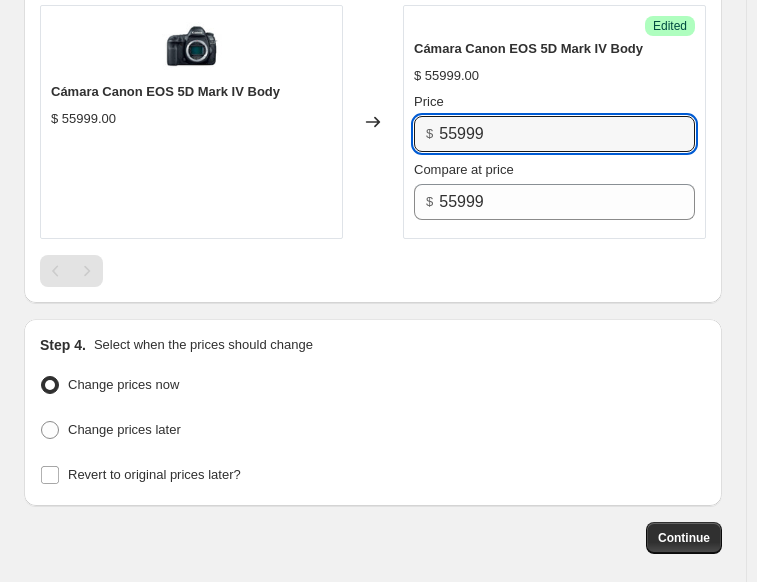 drag, startPoint x: 493, startPoint y: 121, endPoint x: 416, endPoint y: 123, distance: 77.02597 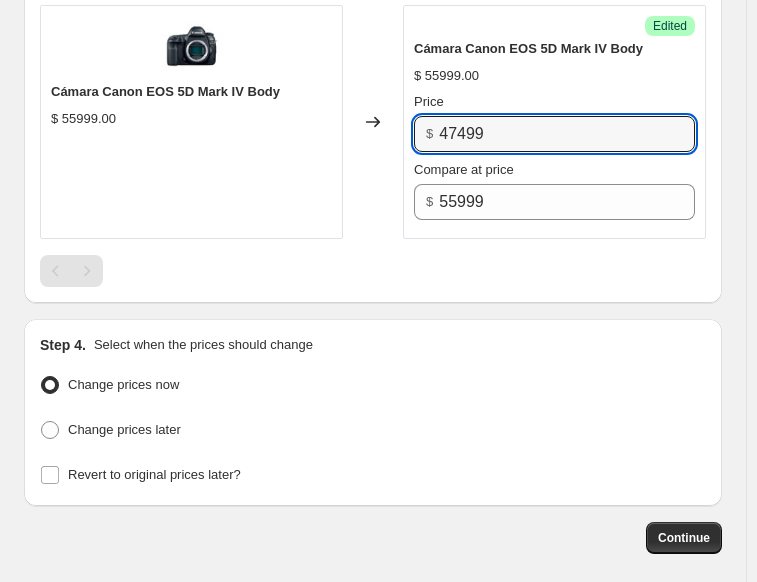 type on "47499" 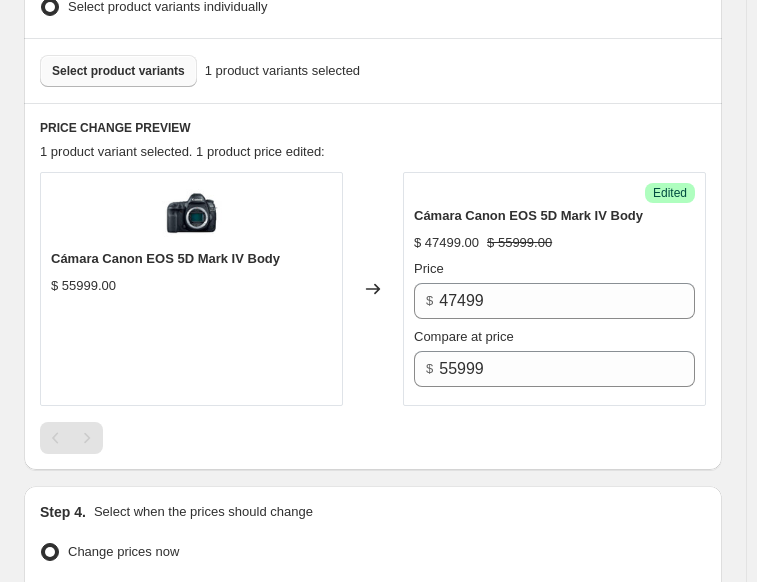 scroll, scrollTop: 667, scrollLeft: 0, axis: vertical 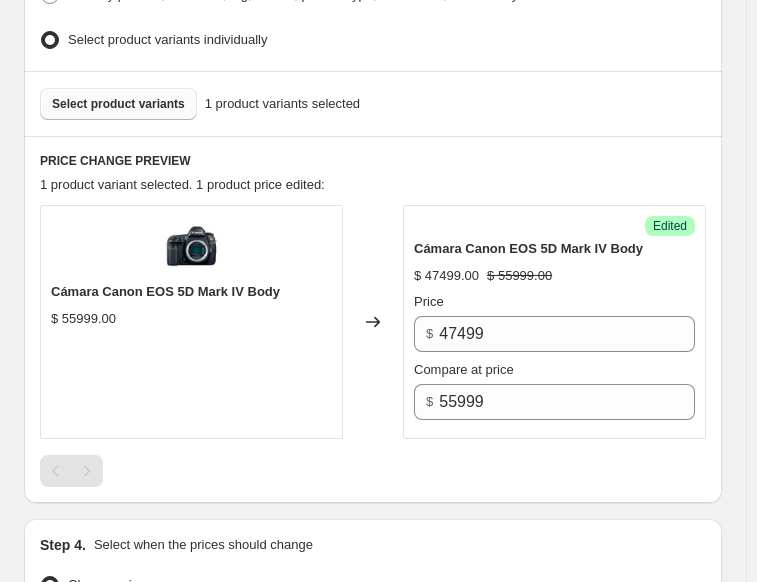 click on "Select product variants" at bounding box center (118, 104) 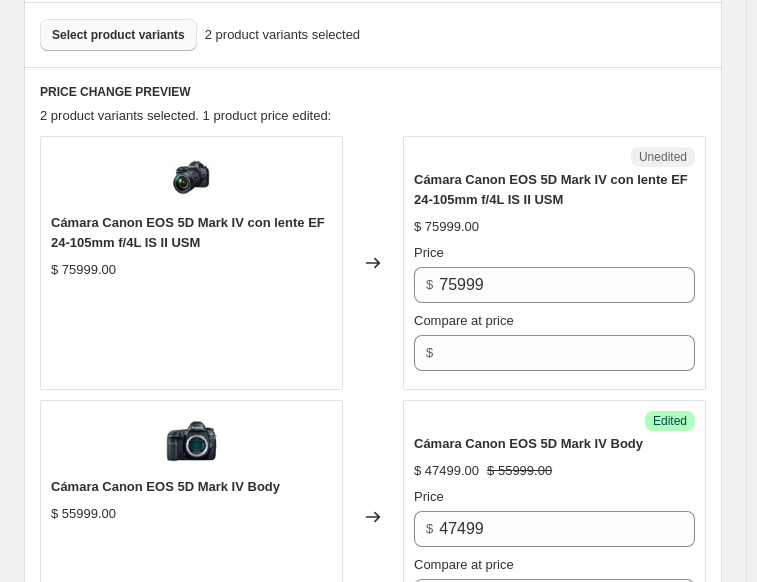 scroll, scrollTop: 767, scrollLeft: 0, axis: vertical 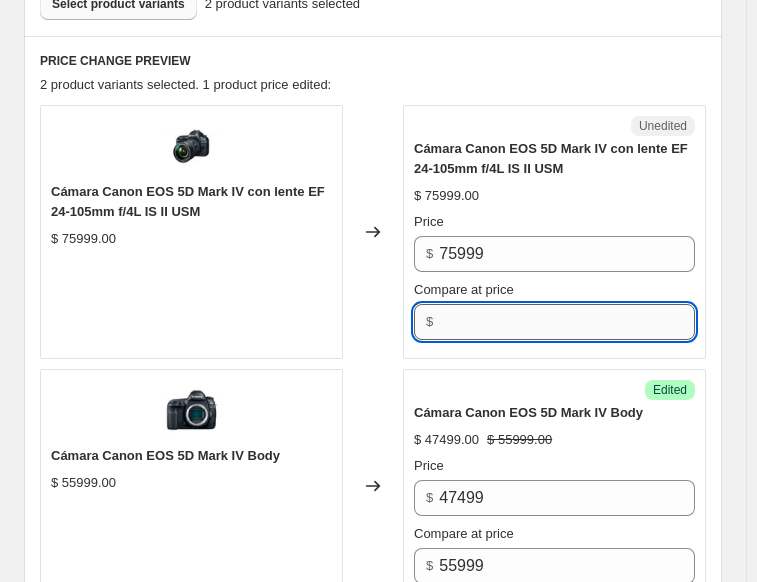 click on "Compare at price" at bounding box center (567, 322) 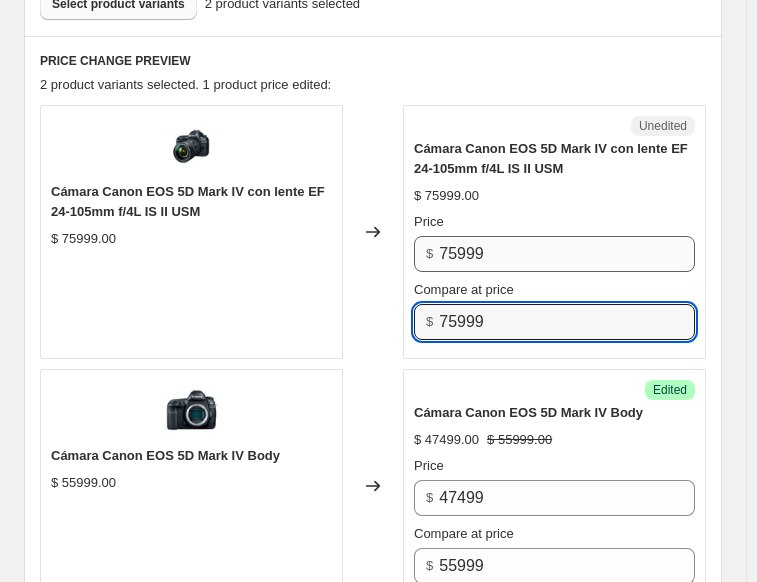 type on "75999" 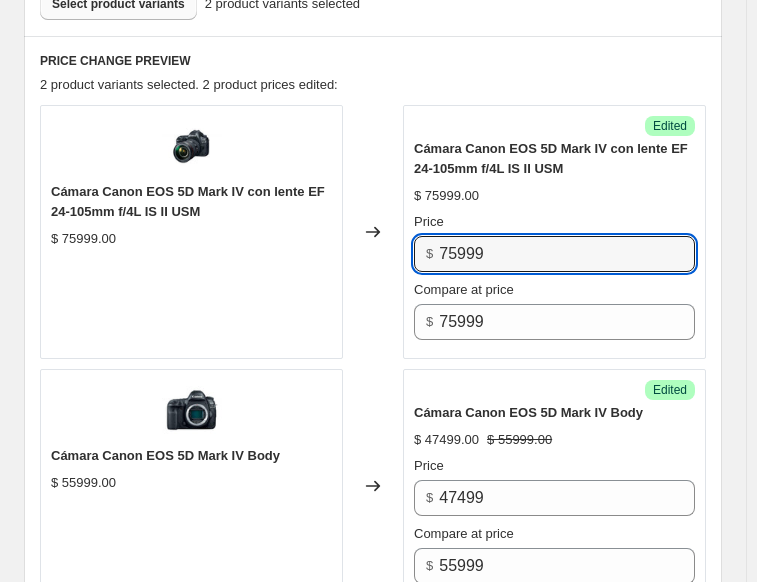 drag, startPoint x: 497, startPoint y: 251, endPoint x: 418, endPoint y: 231, distance: 81.49233 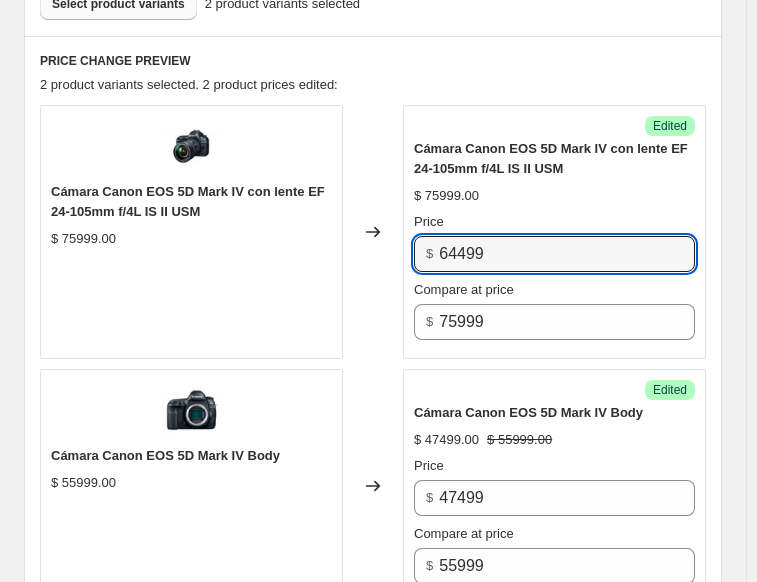 type on "64499" 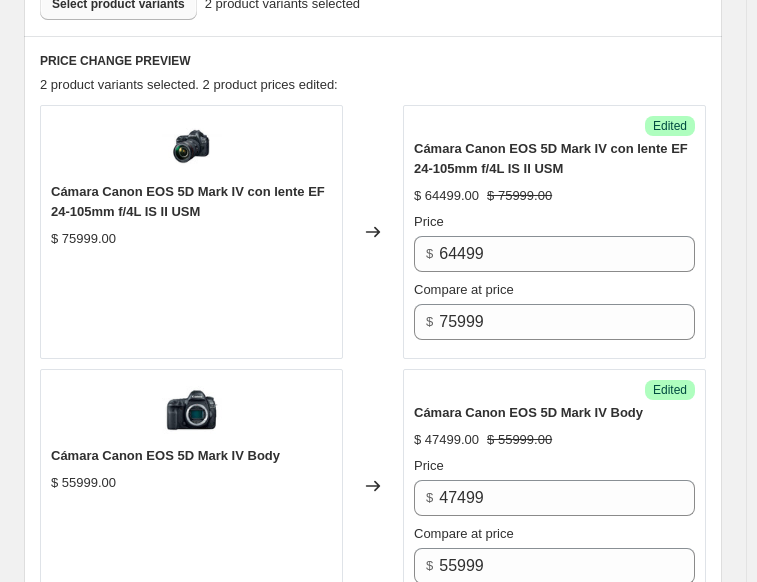 click on "2 product variants selected. 2 product prices edited:" at bounding box center (373, 85) 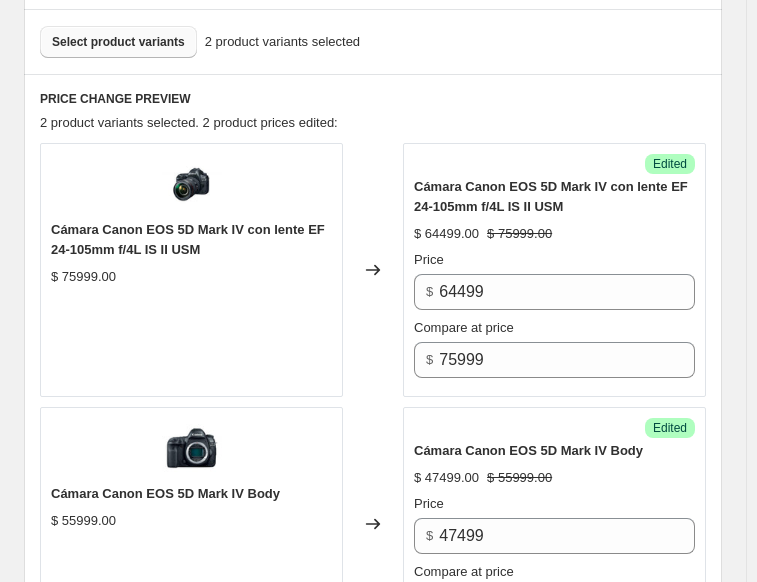 scroll, scrollTop: 667, scrollLeft: 0, axis: vertical 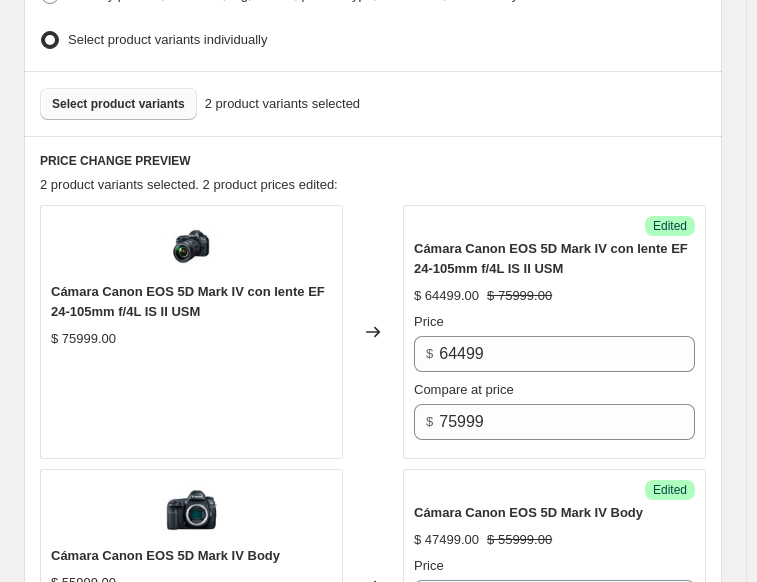 click on "Select product variants" at bounding box center [118, 104] 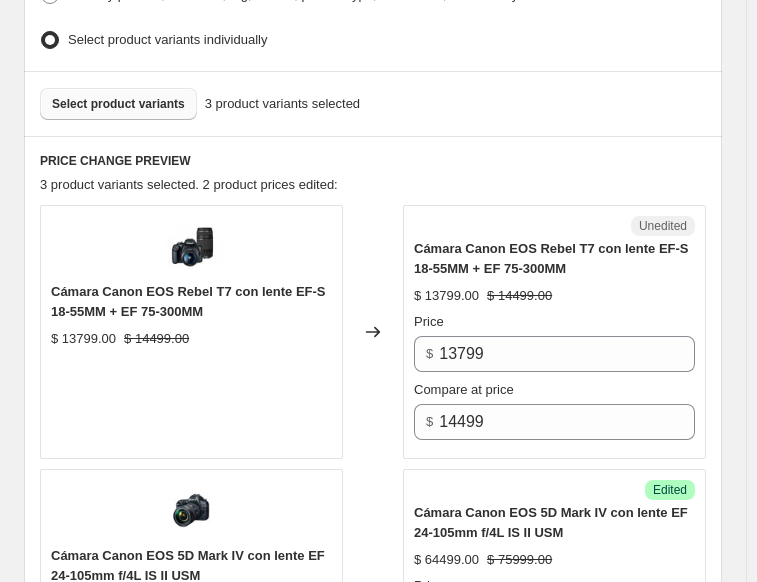 click on "Select product variants" at bounding box center [118, 104] 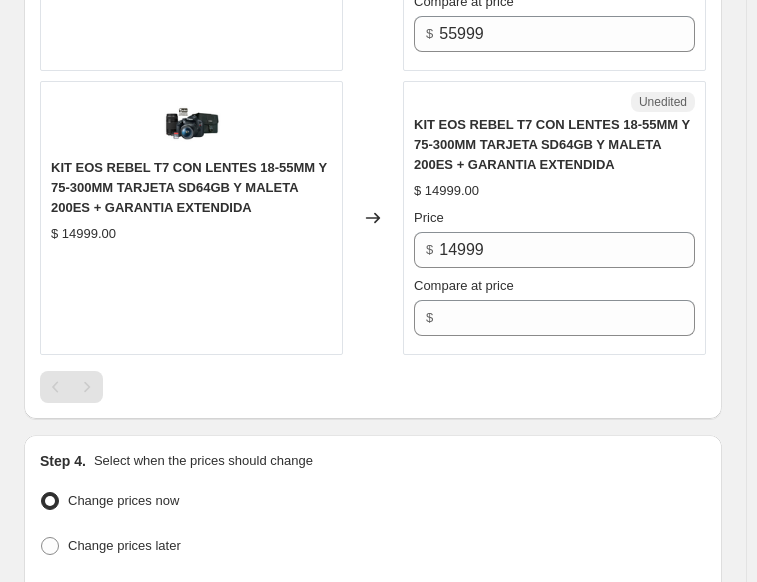 scroll, scrollTop: 1567, scrollLeft: 0, axis: vertical 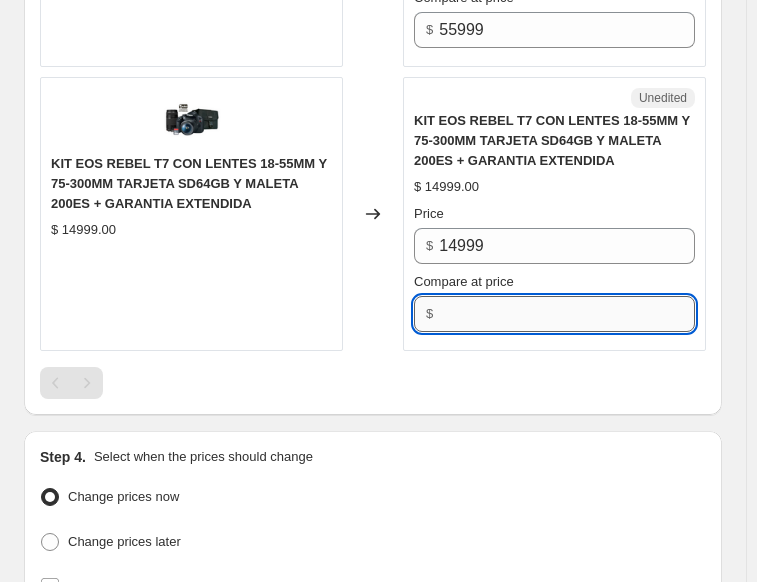 click on "Compare at price" at bounding box center [567, 314] 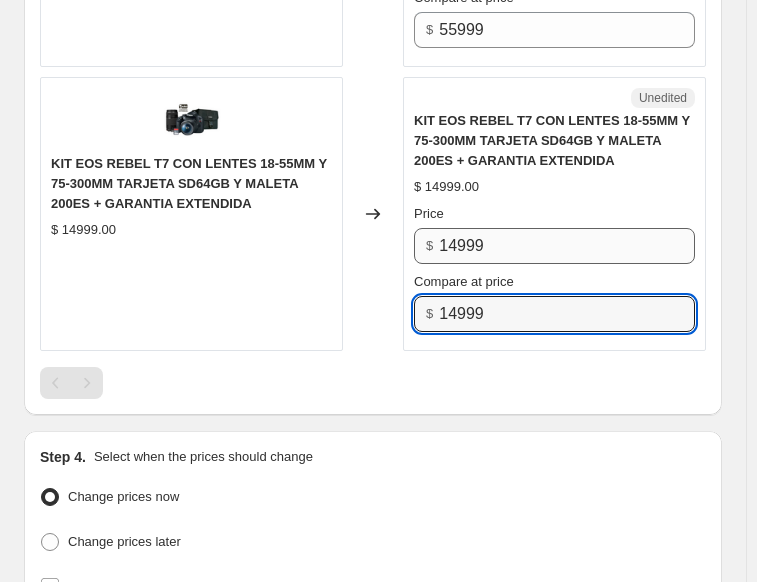 type on "14999" 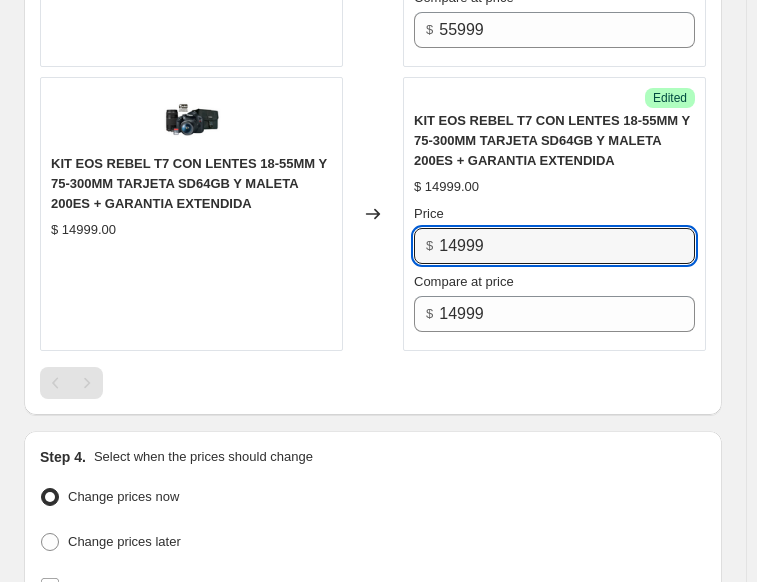 drag, startPoint x: 525, startPoint y: 238, endPoint x: 406, endPoint y: 226, distance: 119.60351 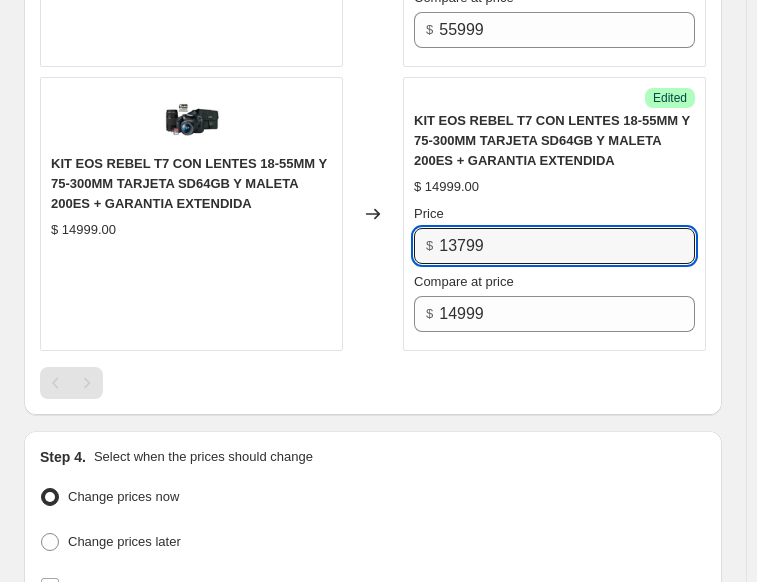 type on "13799" 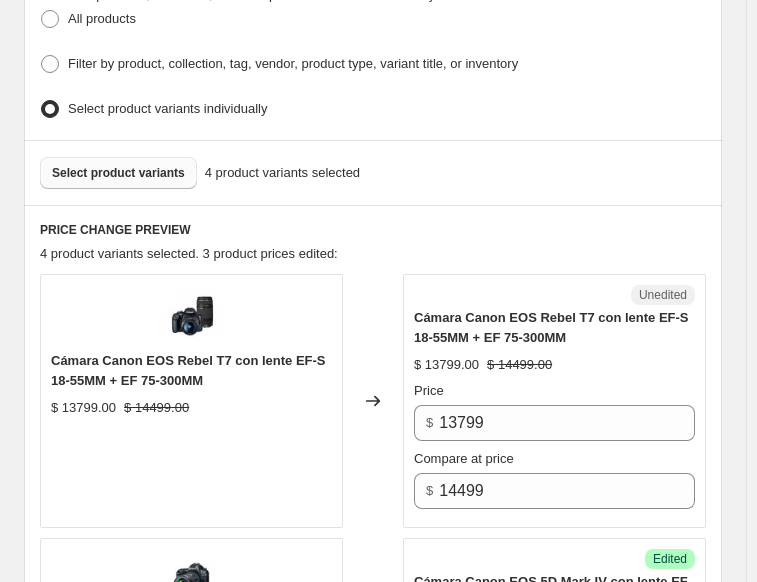 scroll, scrollTop: 567, scrollLeft: 0, axis: vertical 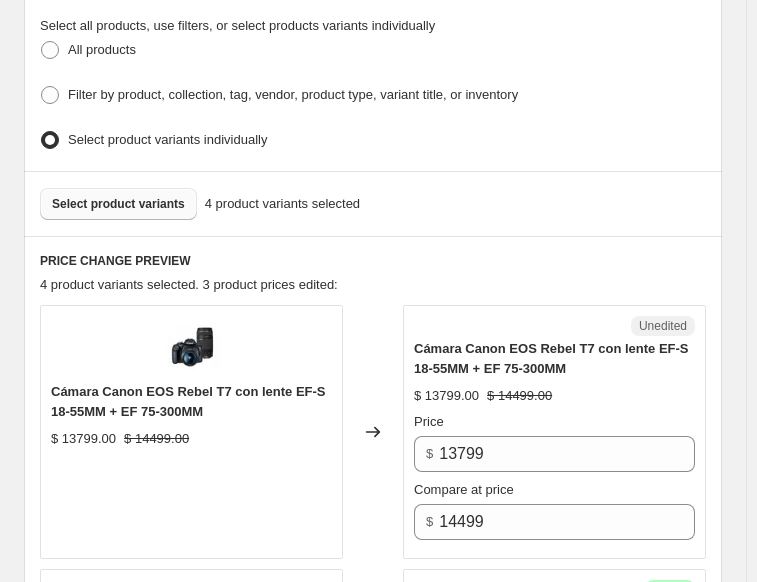 click on "Select product variants" at bounding box center (118, 204) 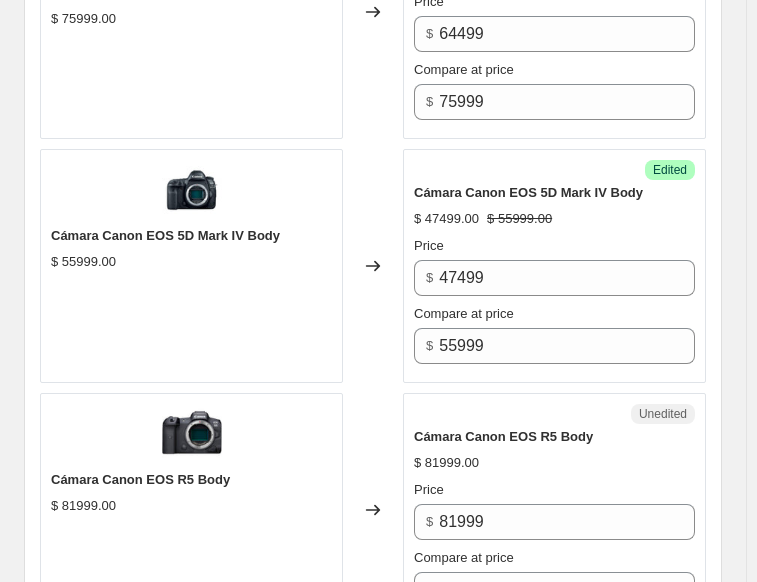 scroll, scrollTop: 1467, scrollLeft: 0, axis: vertical 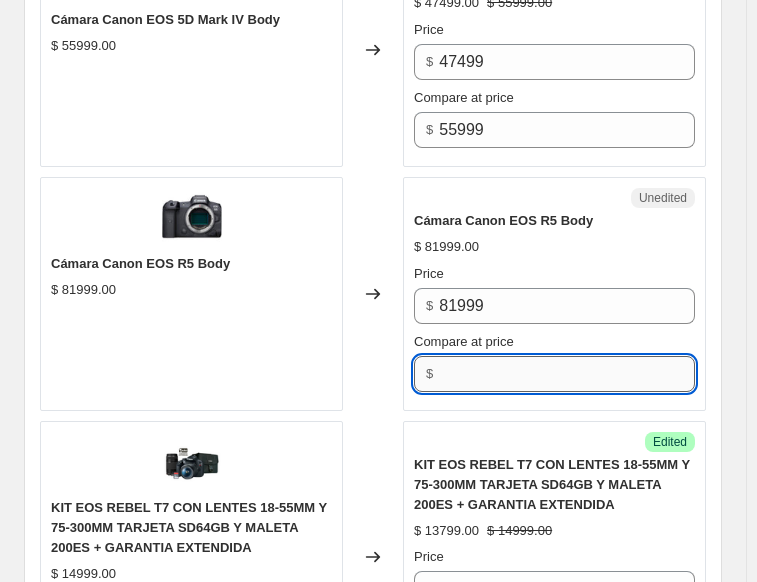 click on "Compare at price" at bounding box center (567, 374) 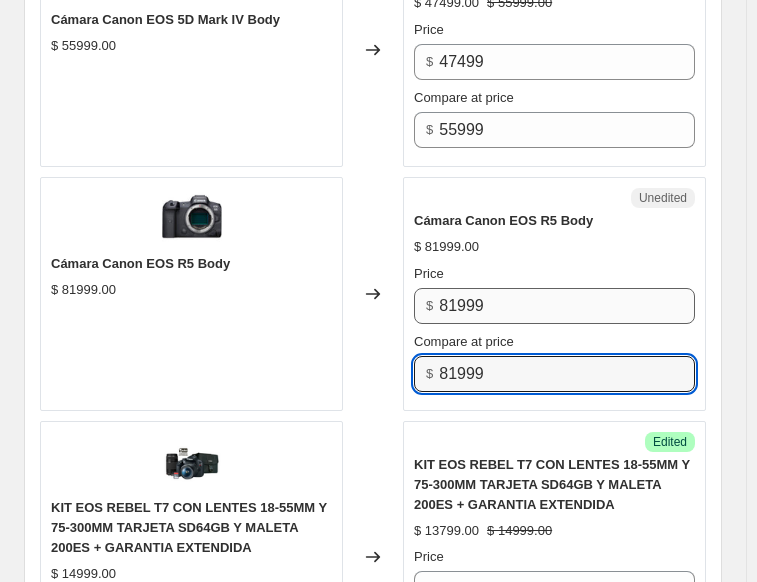 type on "81999" 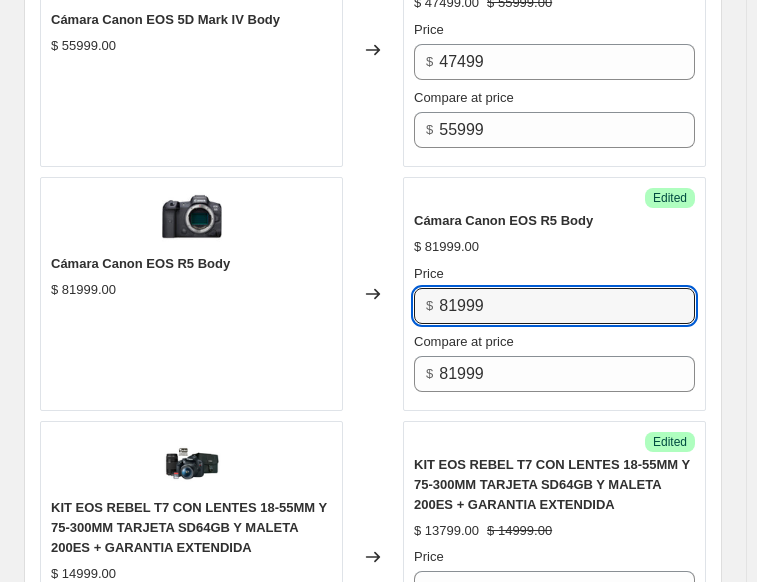 drag, startPoint x: 494, startPoint y: 303, endPoint x: 361, endPoint y: 273, distance: 136.34148 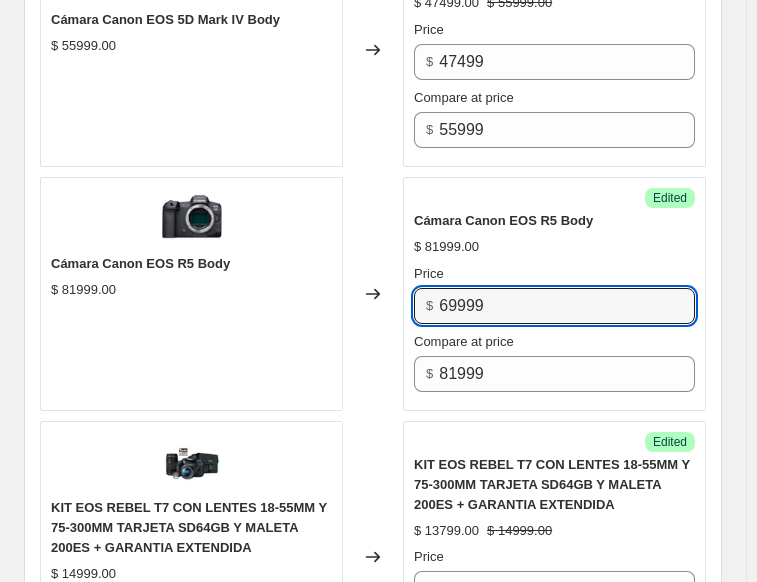 type on "69999" 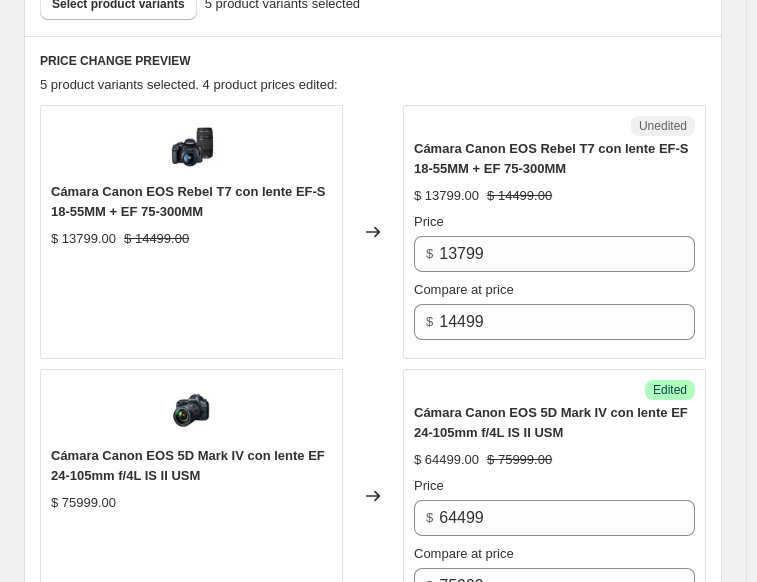 scroll, scrollTop: 667, scrollLeft: 0, axis: vertical 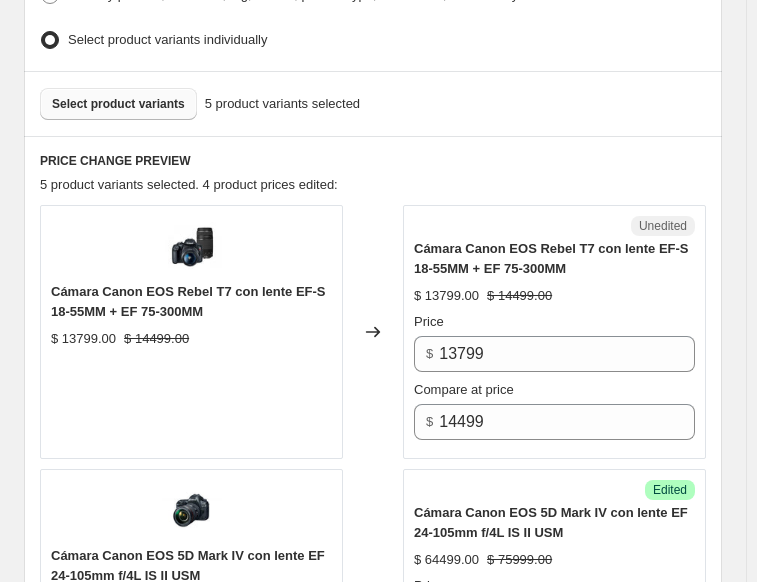click on "Select product variants" at bounding box center (118, 104) 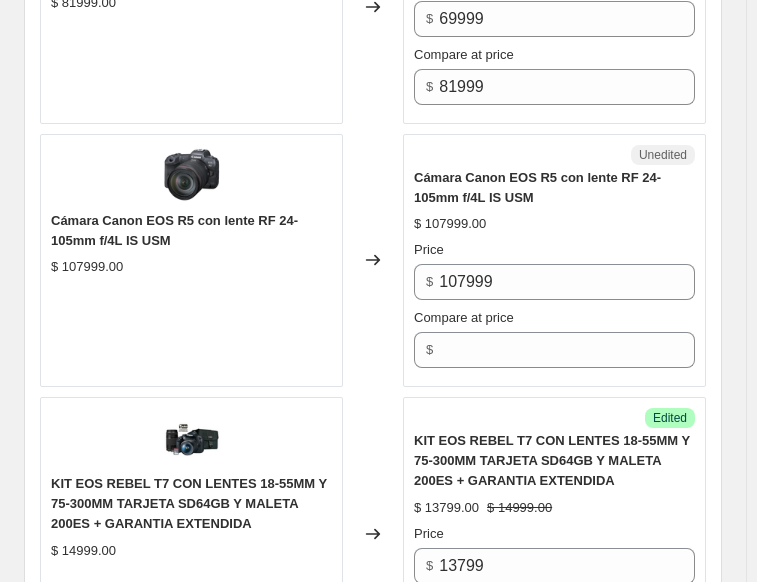 scroll, scrollTop: 1767, scrollLeft: 0, axis: vertical 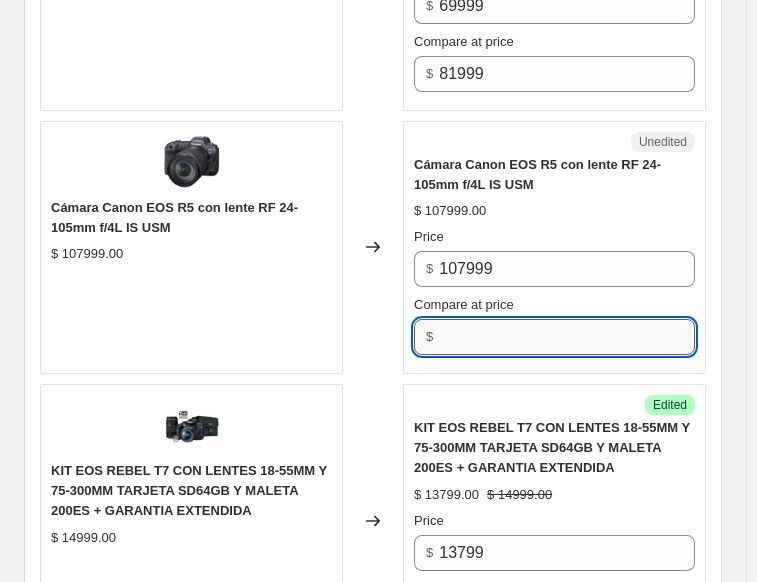 click on "Compare at price" at bounding box center [567, 337] 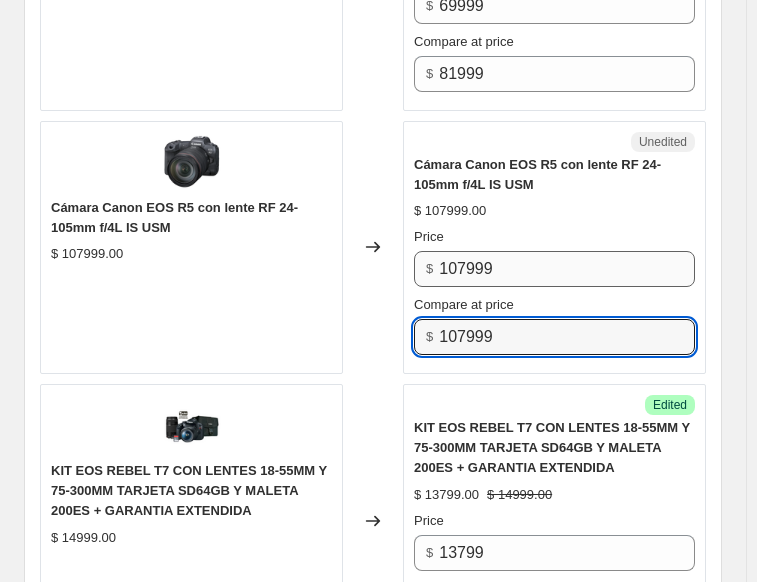 type on "107999" 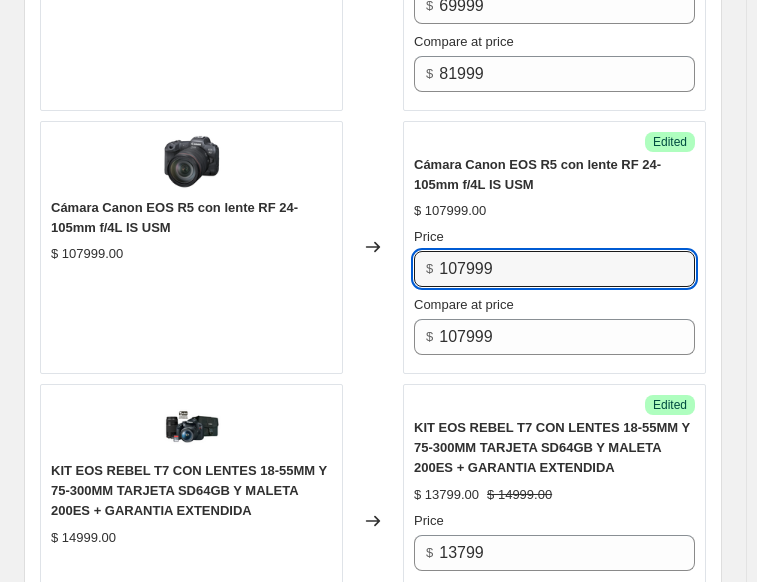 drag, startPoint x: 502, startPoint y: 251, endPoint x: 436, endPoint y: 257, distance: 66.27216 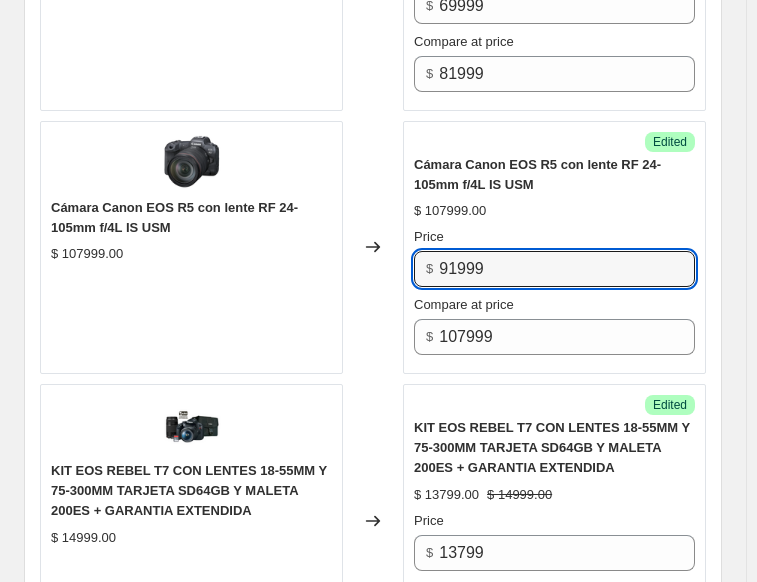 type on "91999" 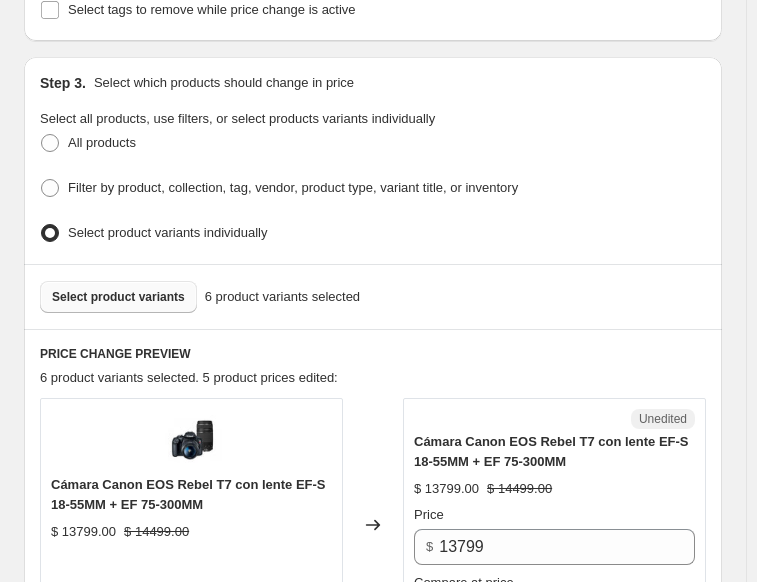 scroll, scrollTop: 467, scrollLeft: 0, axis: vertical 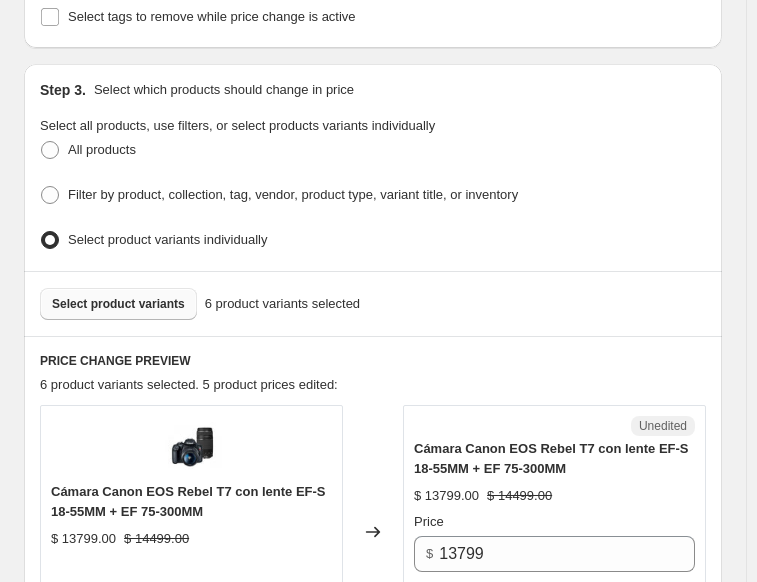 click on "Select product variants" at bounding box center (118, 304) 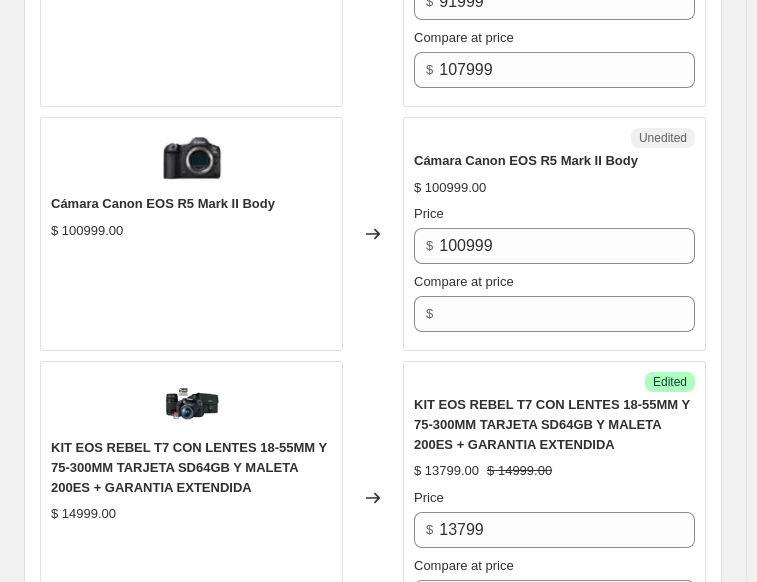 scroll, scrollTop: 2067, scrollLeft: 0, axis: vertical 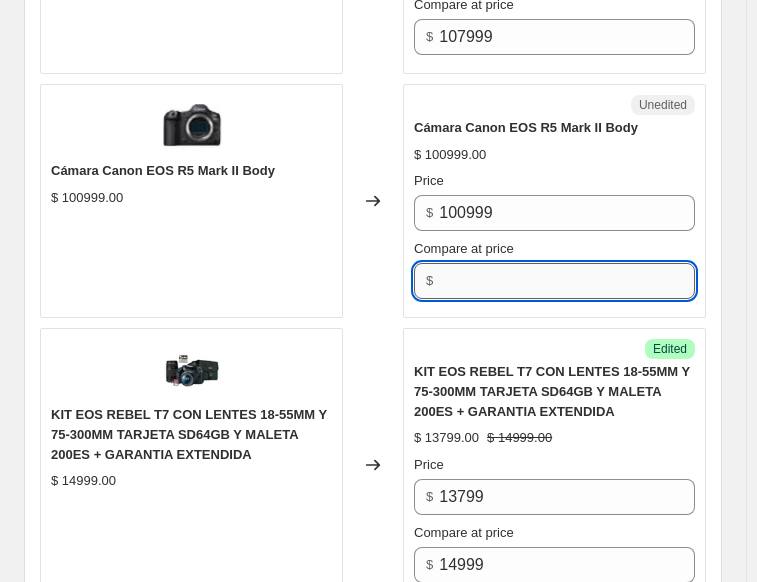 click on "Compare at price" at bounding box center (567, 281) 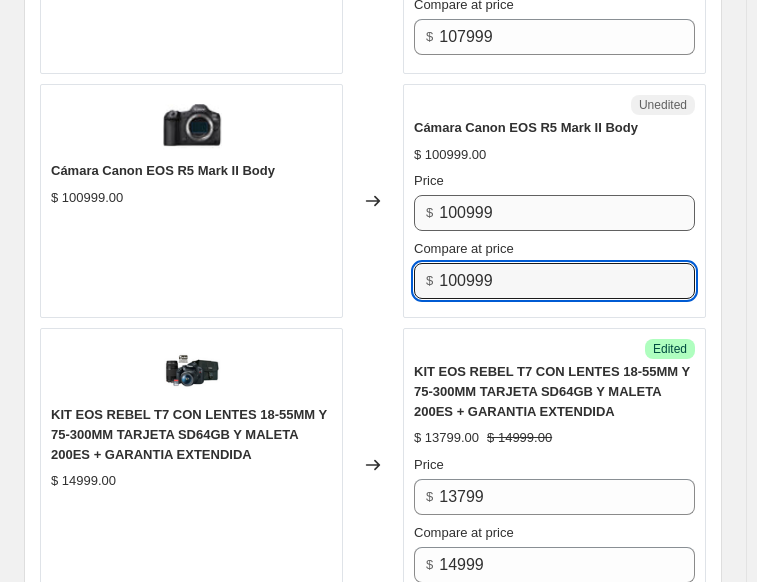 type on "100999" 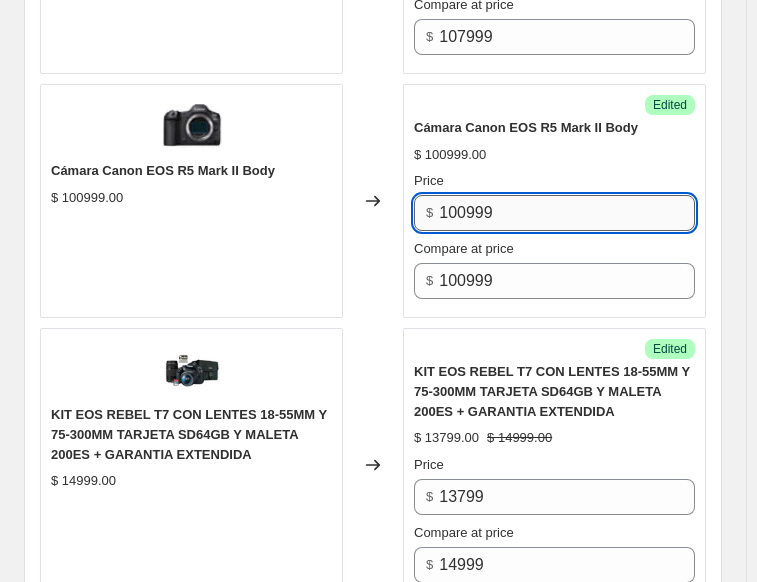 click on "100999" at bounding box center (567, 213) 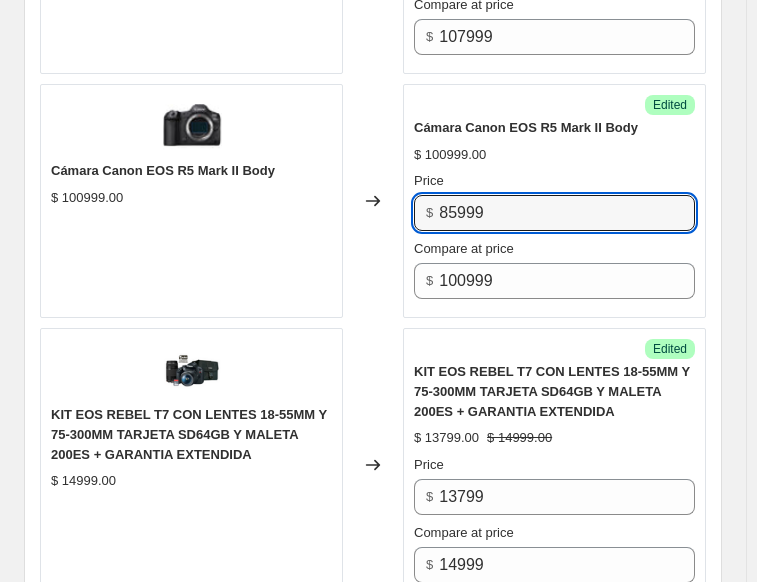 type on "85999" 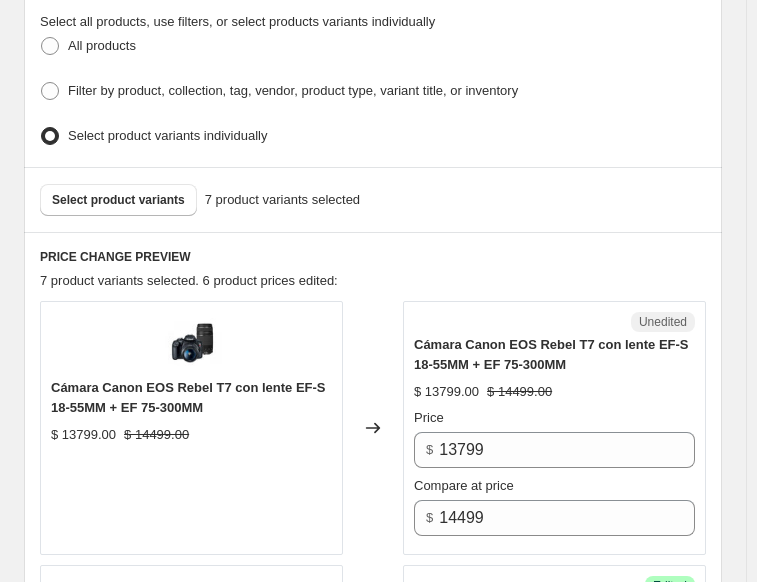 scroll, scrollTop: 567, scrollLeft: 0, axis: vertical 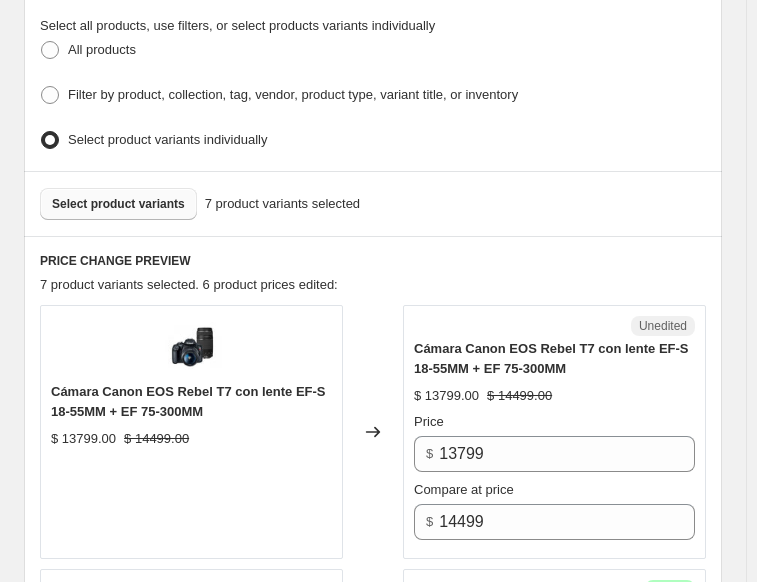 click on "Select product variants" at bounding box center [118, 204] 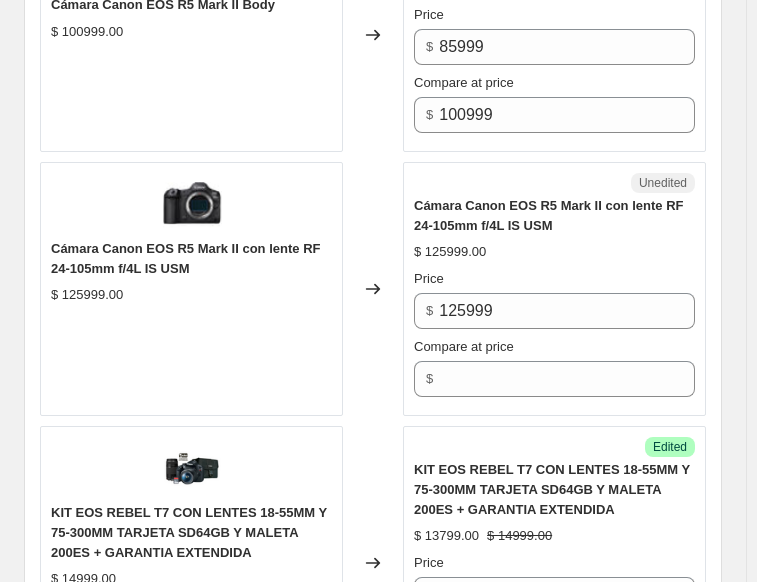 scroll, scrollTop: 2267, scrollLeft: 0, axis: vertical 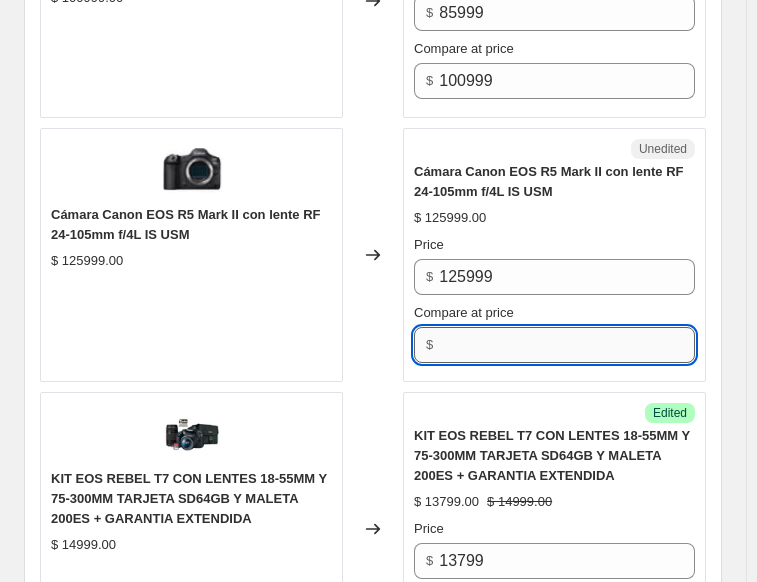 click on "Compare at price" at bounding box center [567, 345] 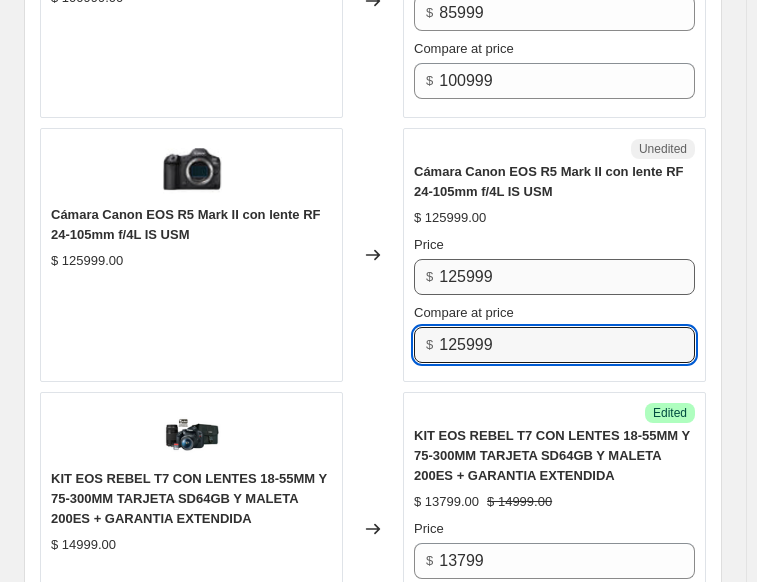 type on "125999" 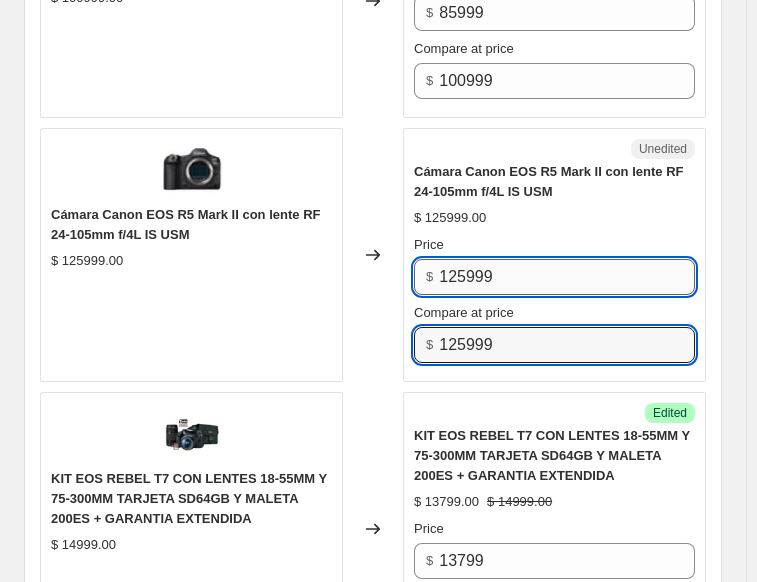 click on "125999" at bounding box center (567, 277) 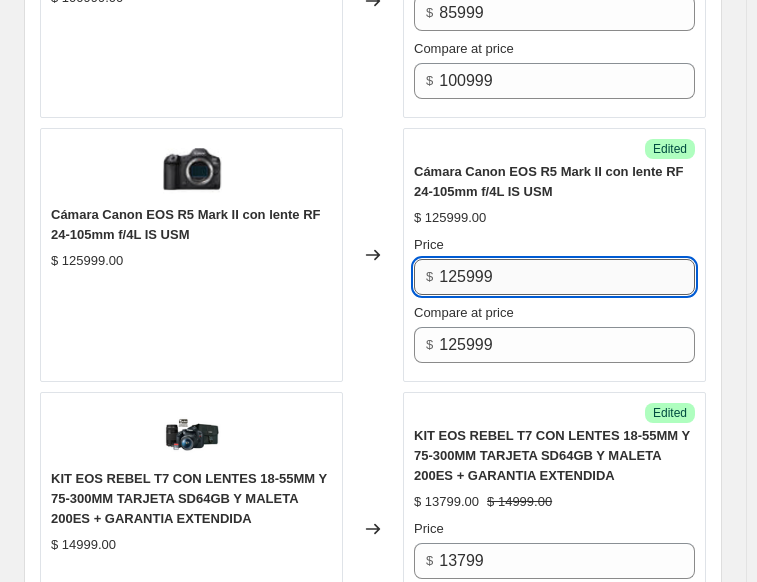 click on "125999" at bounding box center [567, 277] 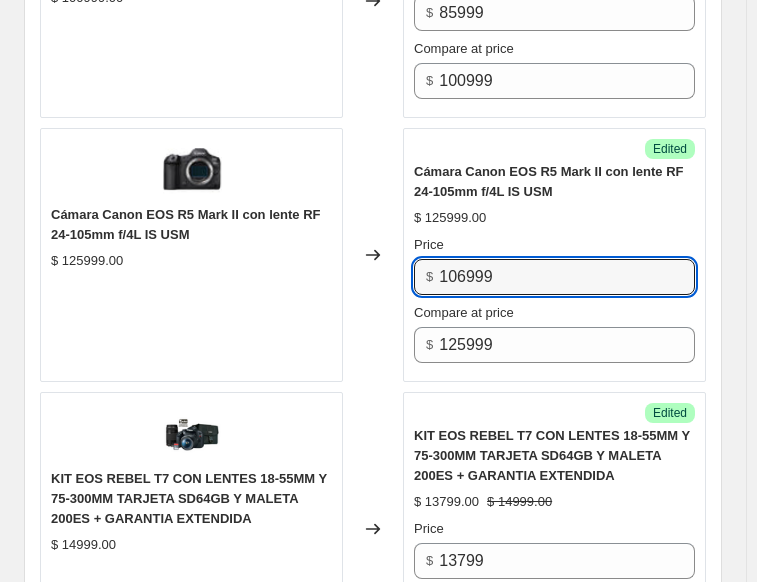 type on "106999" 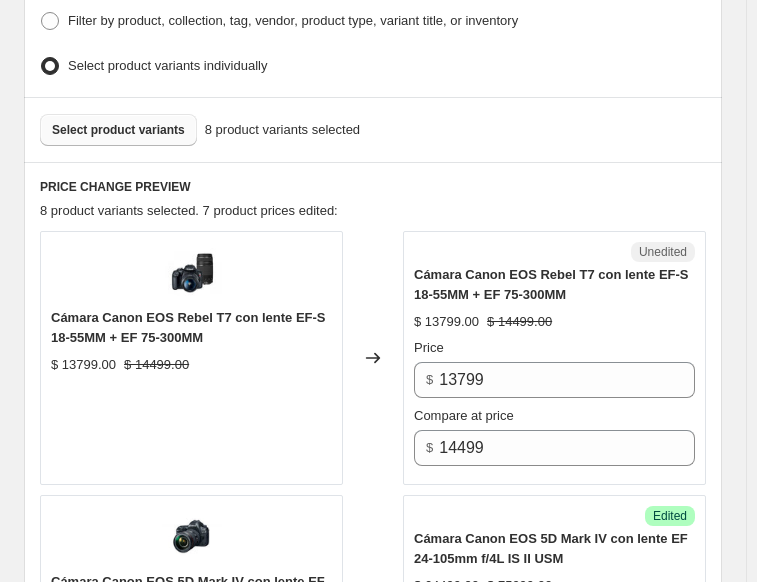 scroll, scrollTop: 567, scrollLeft: 0, axis: vertical 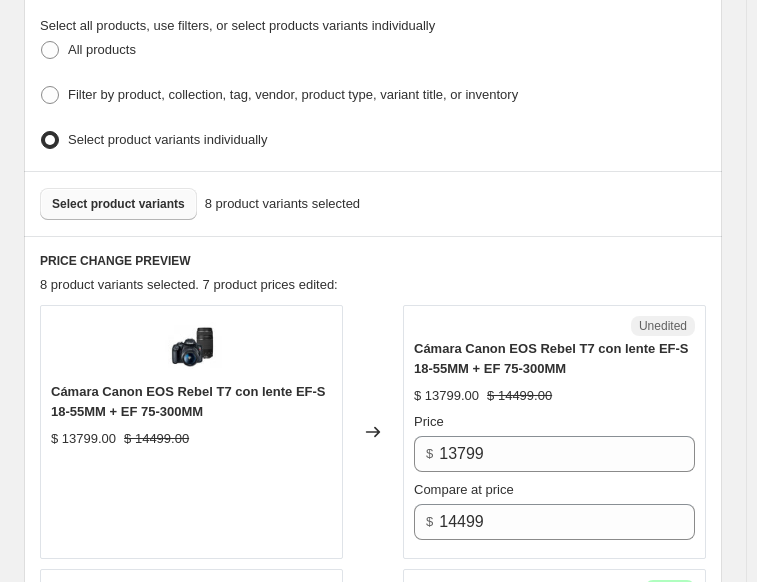 click on "Select product variants" at bounding box center [118, 204] 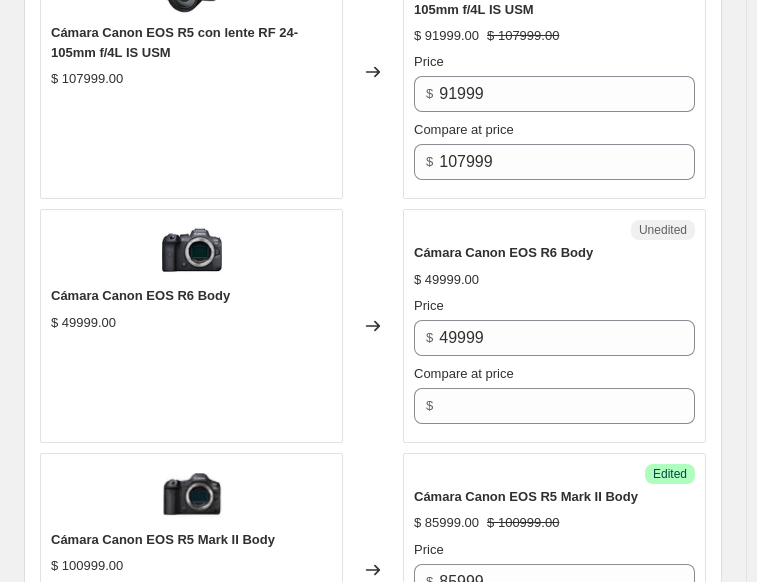 scroll, scrollTop: 1967, scrollLeft: 0, axis: vertical 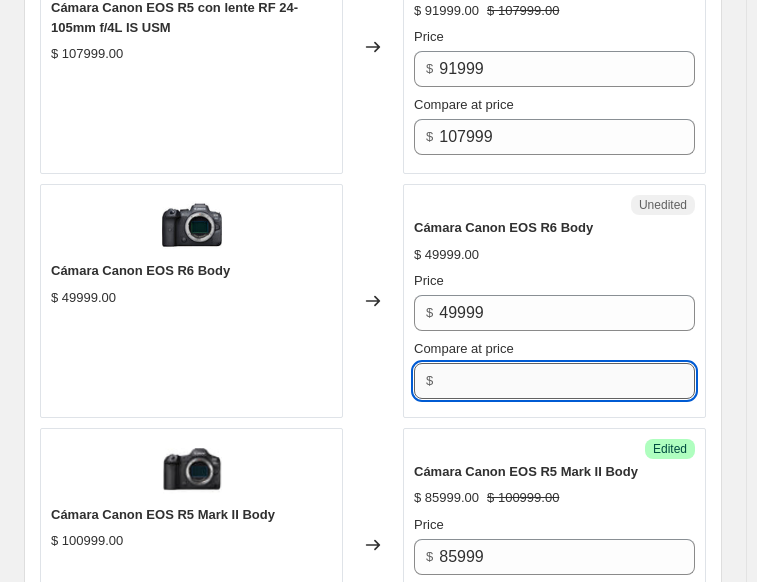 click on "Compare at price" at bounding box center (567, 381) 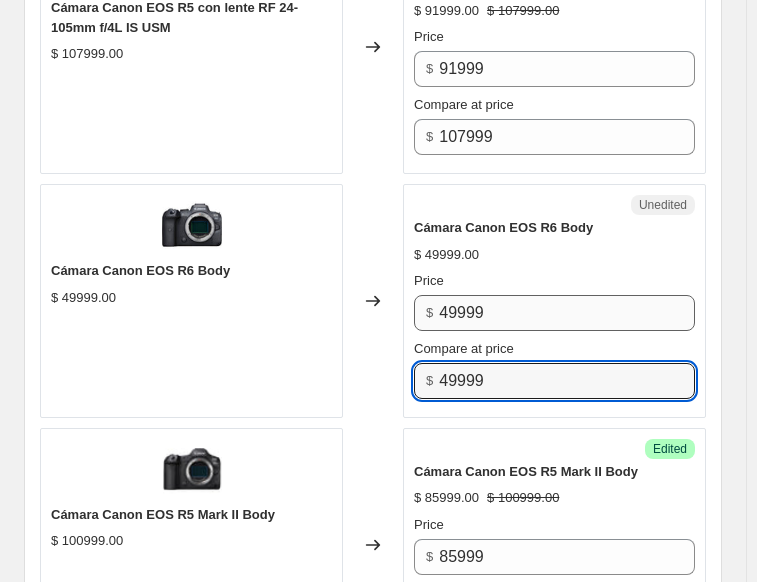 type on "49999" 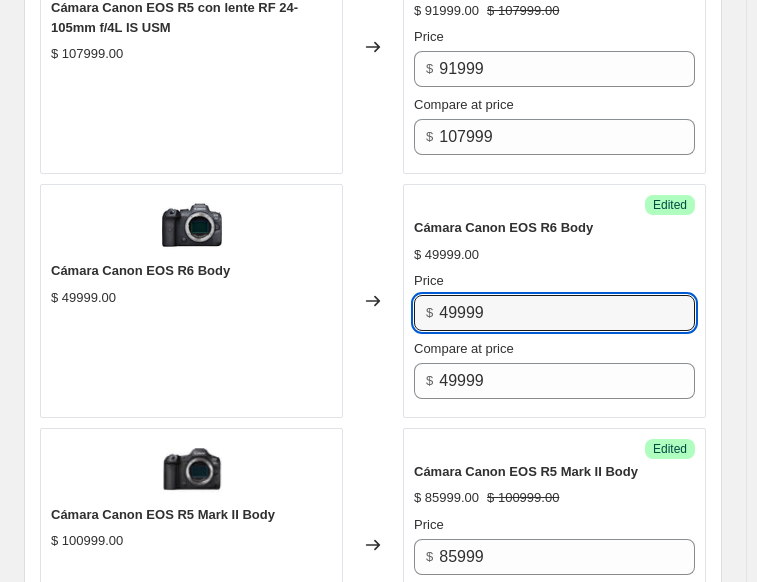 drag, startPoint x: 516, startPoint y: 295, endPoint x: 388, endPoint y: 272, distance: 130.04999 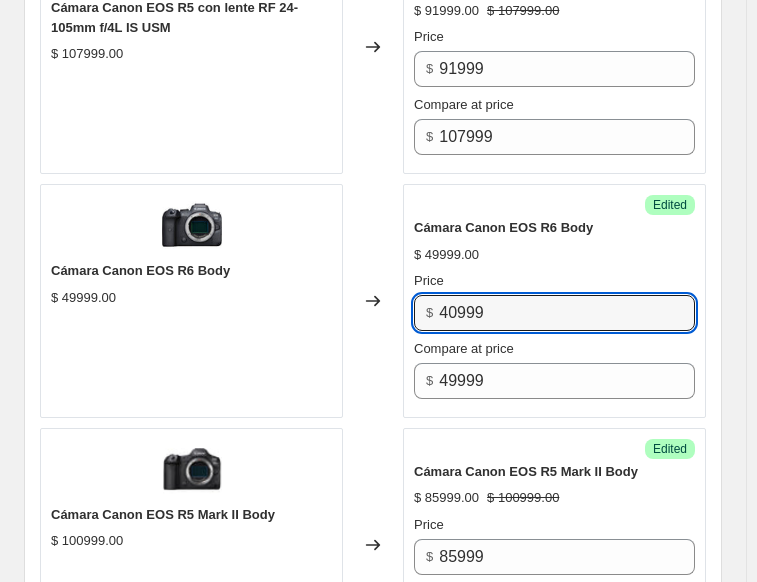 type on "40999" 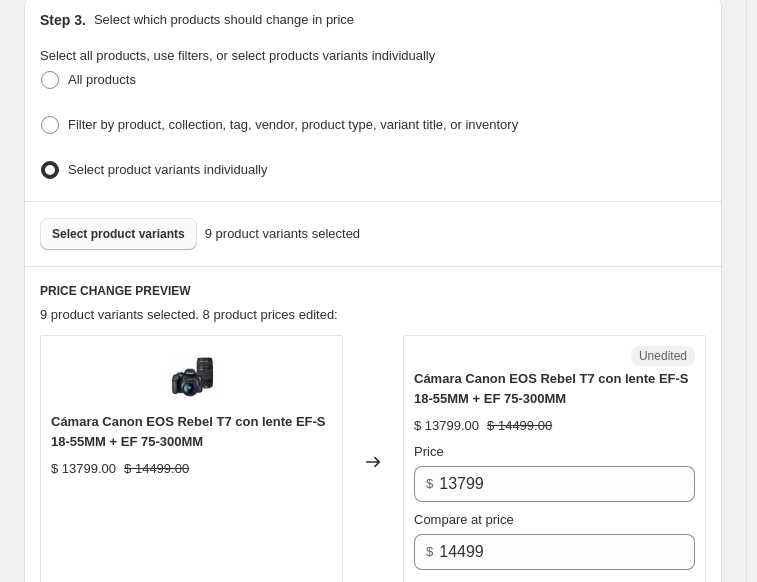 scroll, scrollTop: 567, scrollLeft: 0, axis: vertical 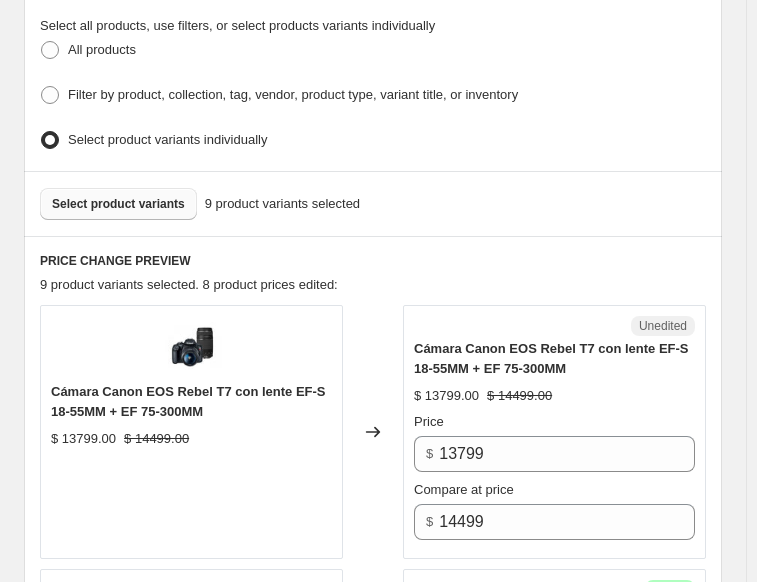 click on "Select product variants" at bounding box center (118, 204) 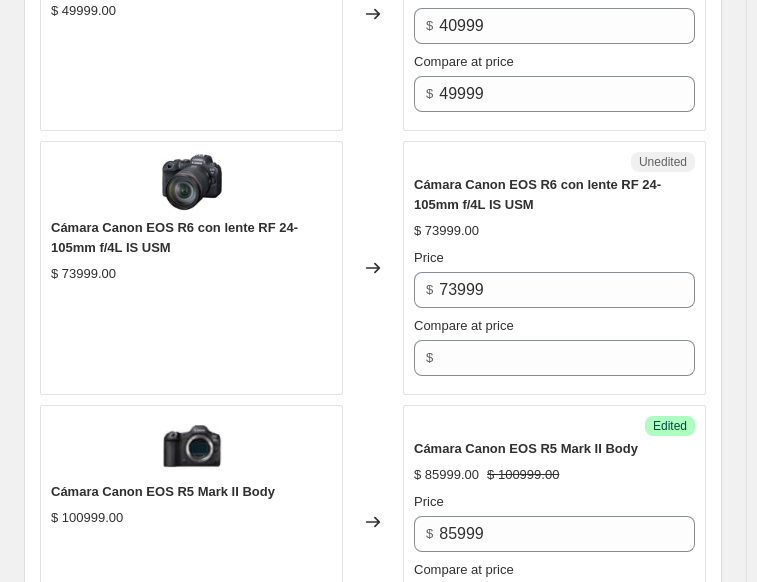 scroll, scrollTop: 2267, scrollLeft: 0, axis: vertical 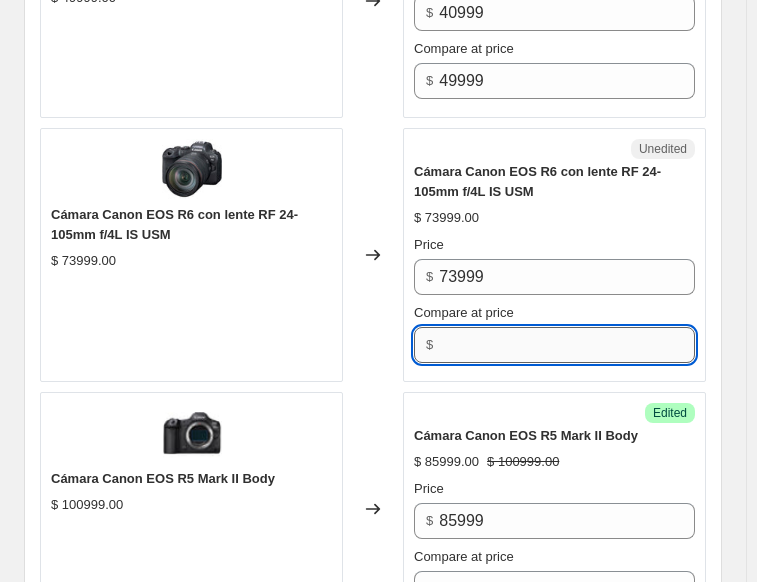 click on "Compare at price" at bounding box center [567, 345] 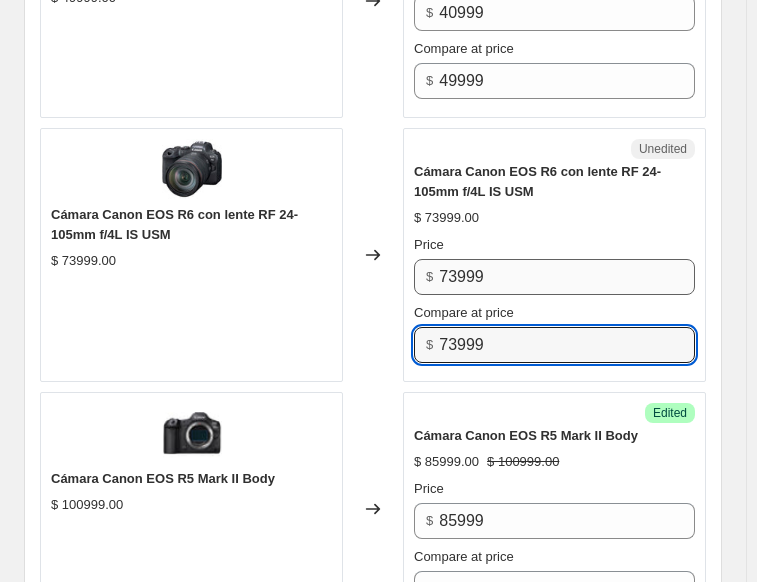 type on "73999" 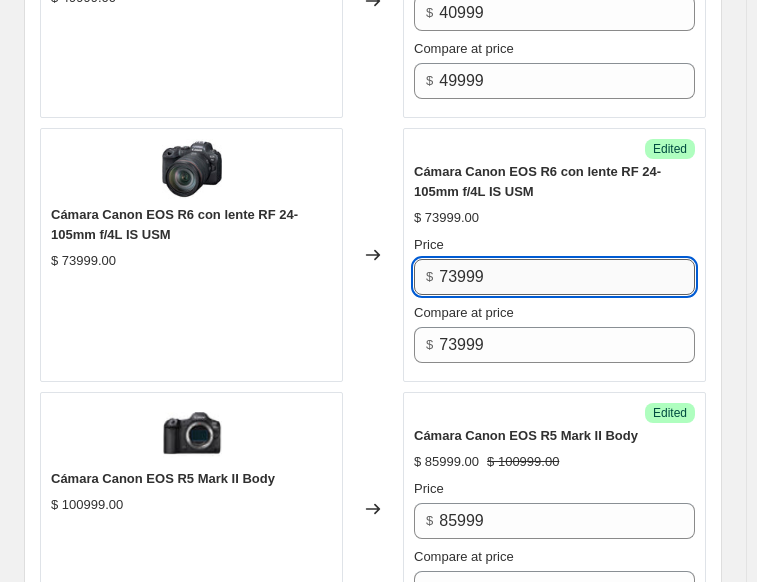 click on "73999" at bounding box center (567, 277) 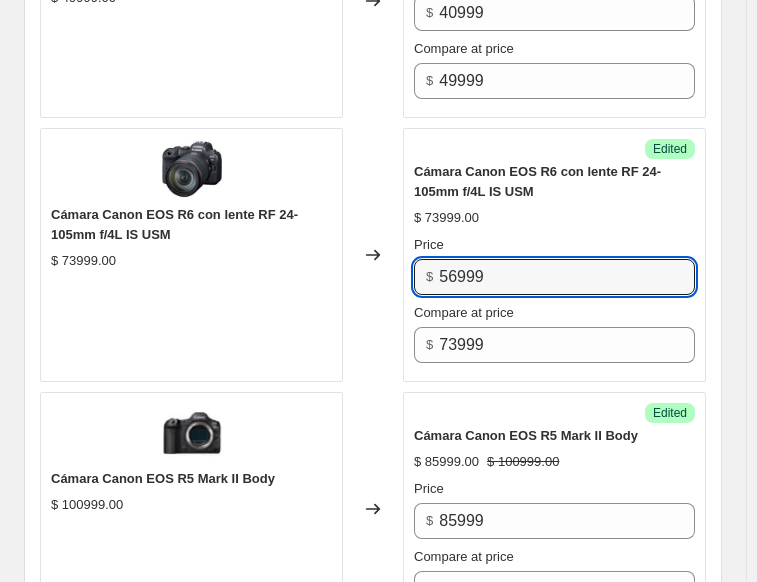 type on "56999" 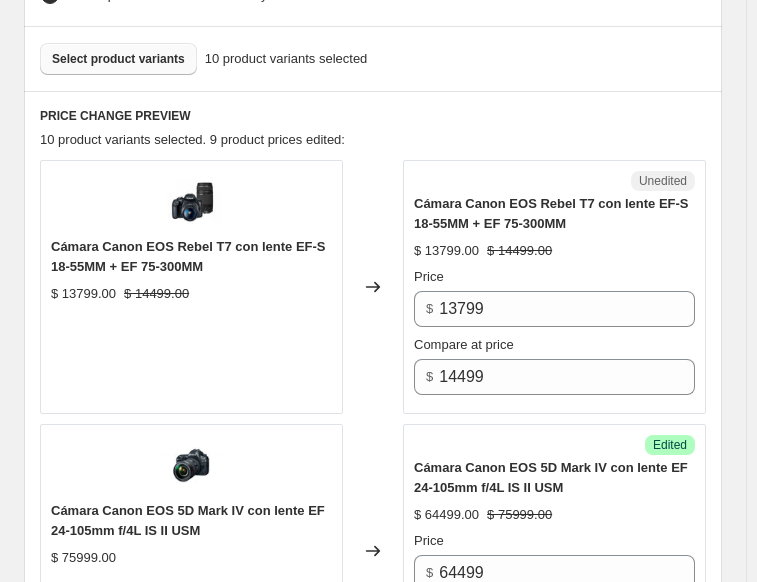 scroll, scrollTop: 667, scrollLeft: 0, axis: vertical 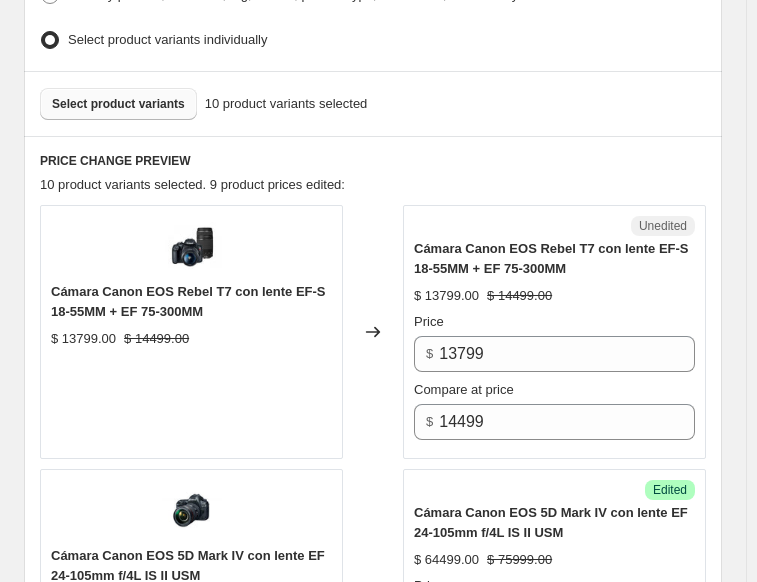 click on "Select product variants" at bounding box center [118, 104] 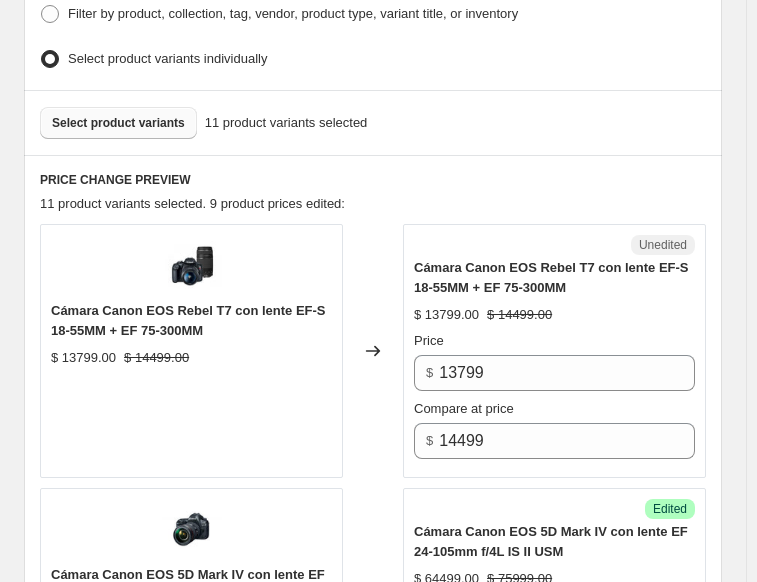scroll, scrollTop: 667, scrollLeft: 0, axis: vertical 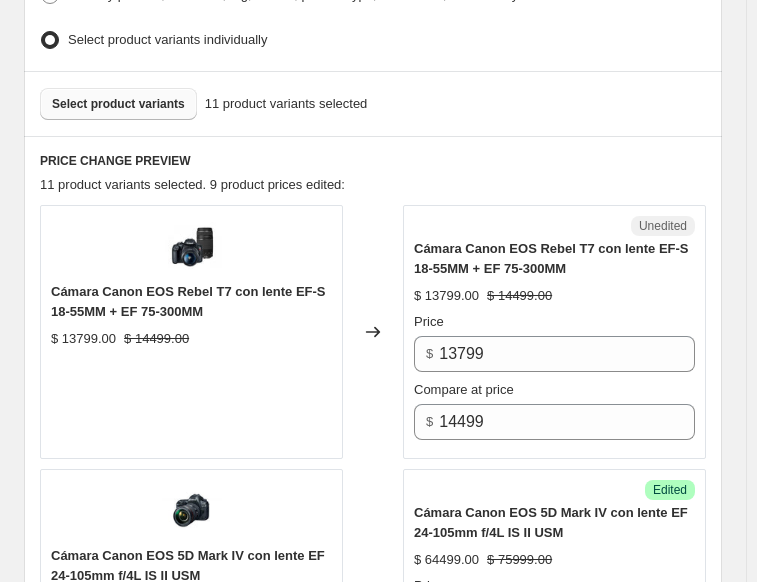 click on "Select product variants" at bounding box center (118, 104) 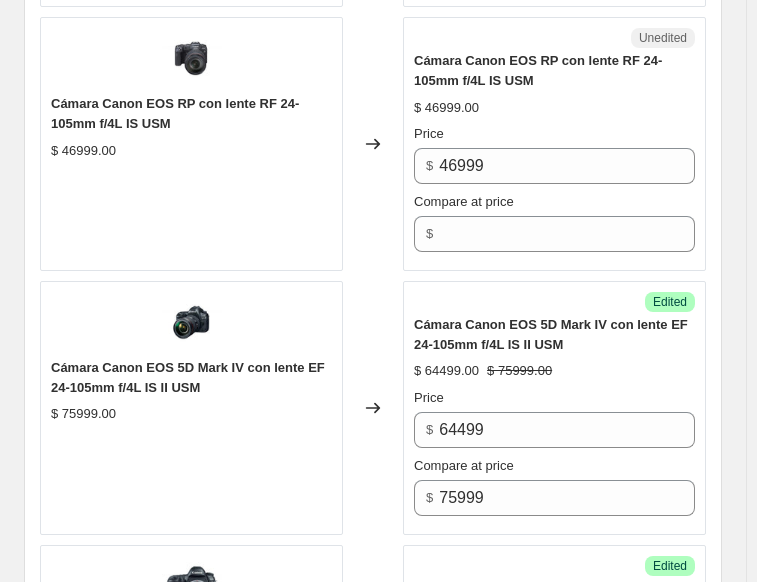 scroll, scrollTop: 1167, scrollLeft: 0, axis: vertical 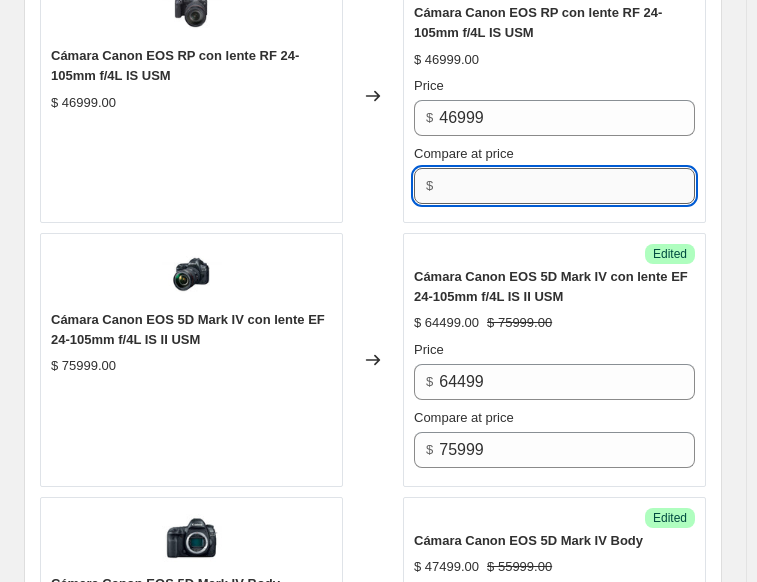 click on "Compare at price" at bounding box center [567, 186] 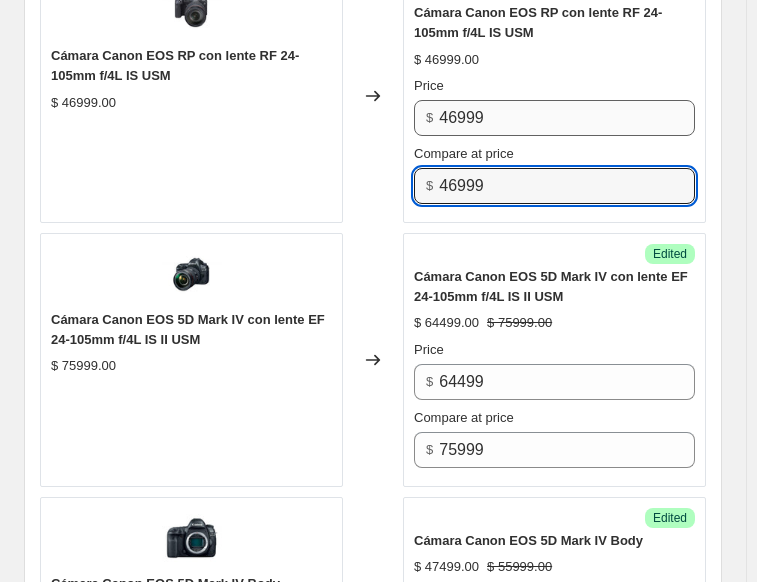 type on "46999" 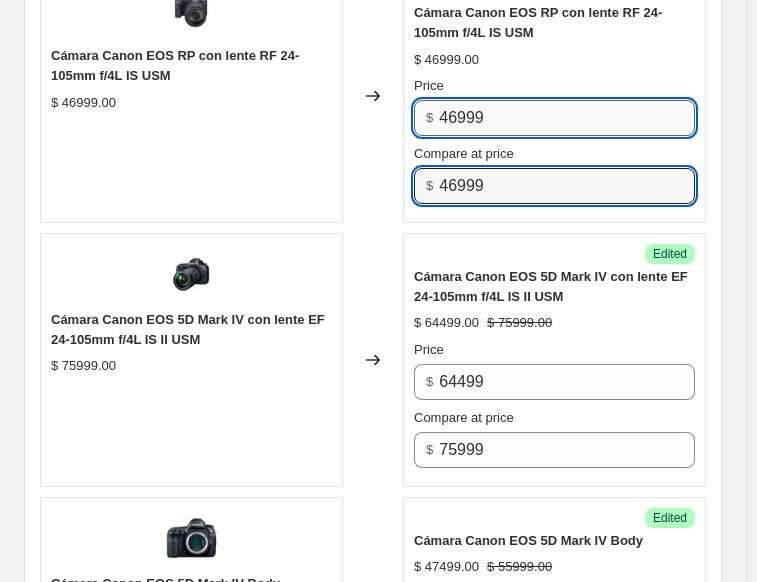 click on "46999" at bounding box center (567, 118) 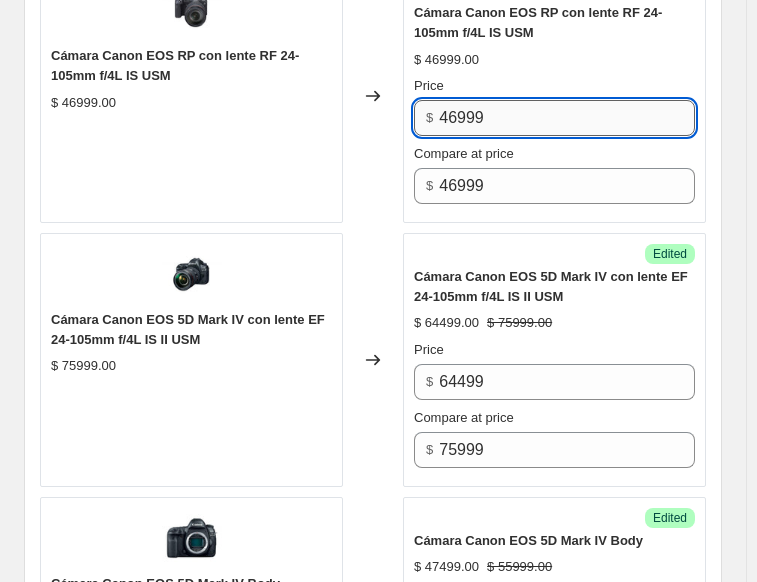 click on "46999" at bounding box center (567, 118) 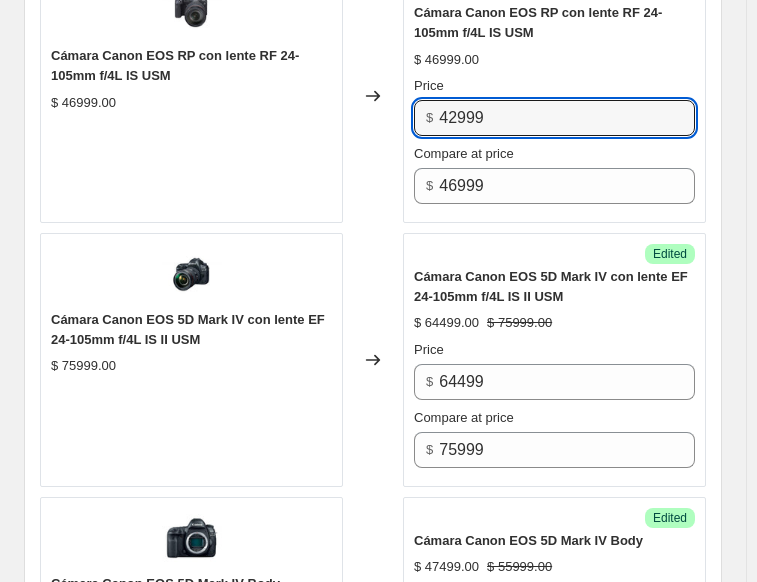 type on "42999" 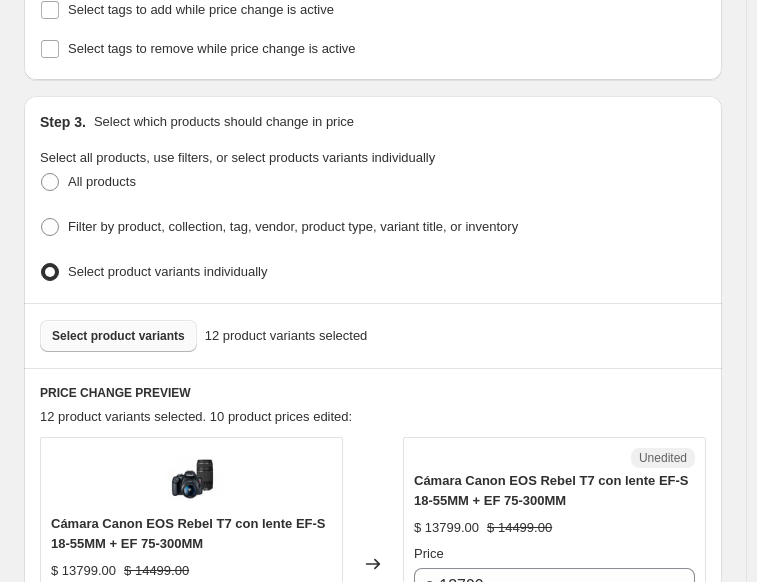 scroll, scrollTop: 467, scrollLeft: 0, axis: vertical 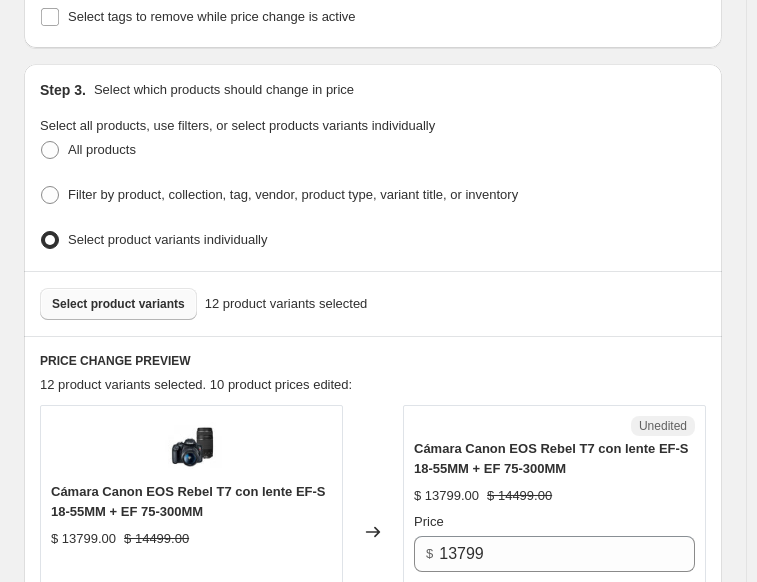 click on "Select product variants" at bounding box center [118, 304] 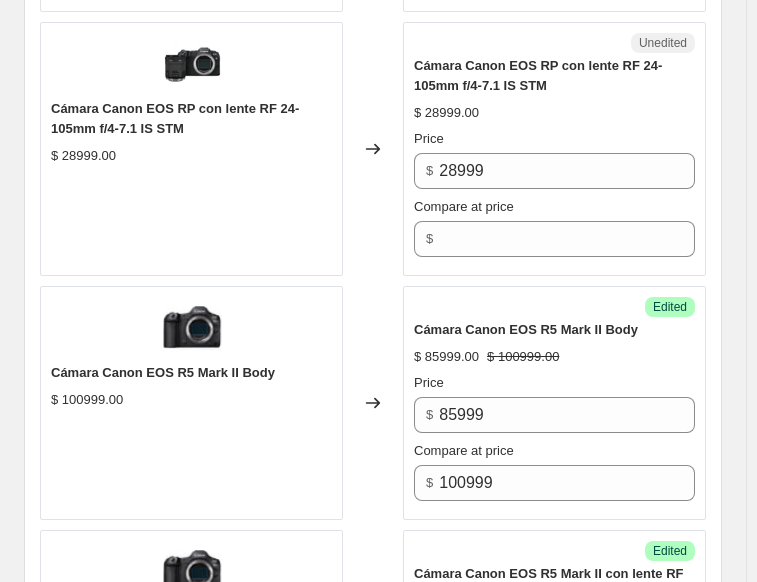 scroll, scrollTop: 3167, scrollLeft: 0, axis: vertical 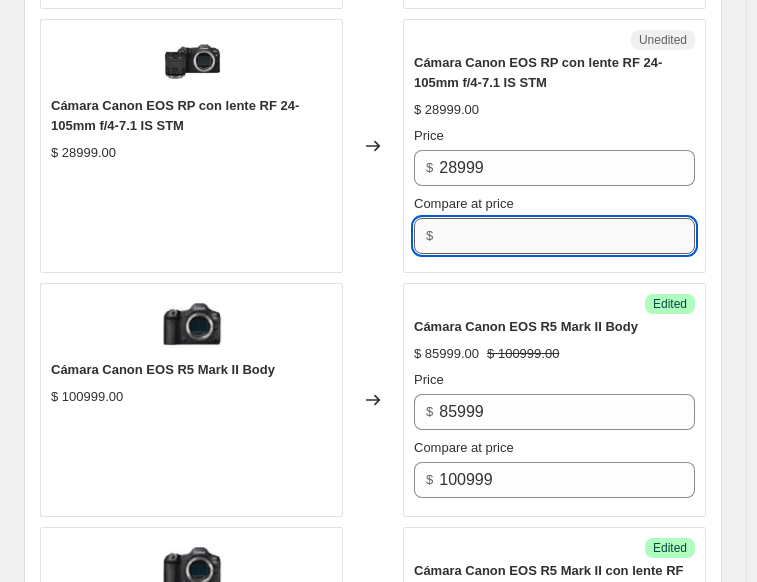 click on "Compare at price" at bounding box center [567, 236] 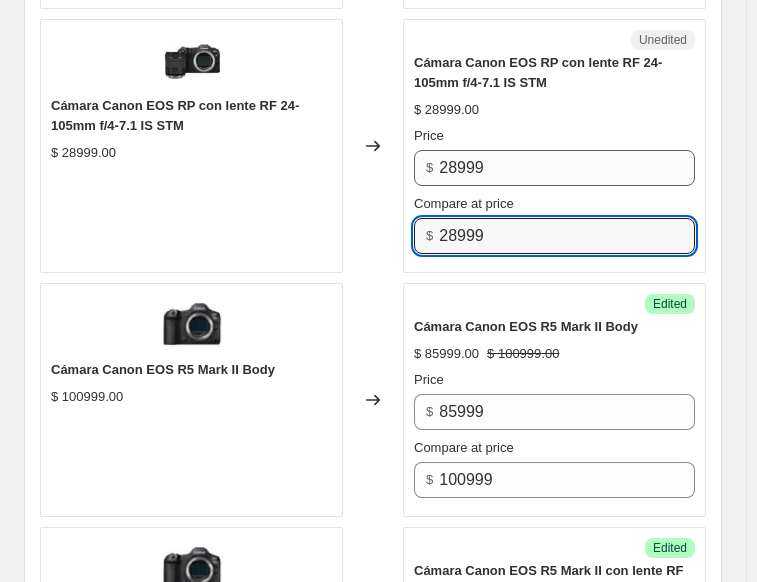 type on "28999" 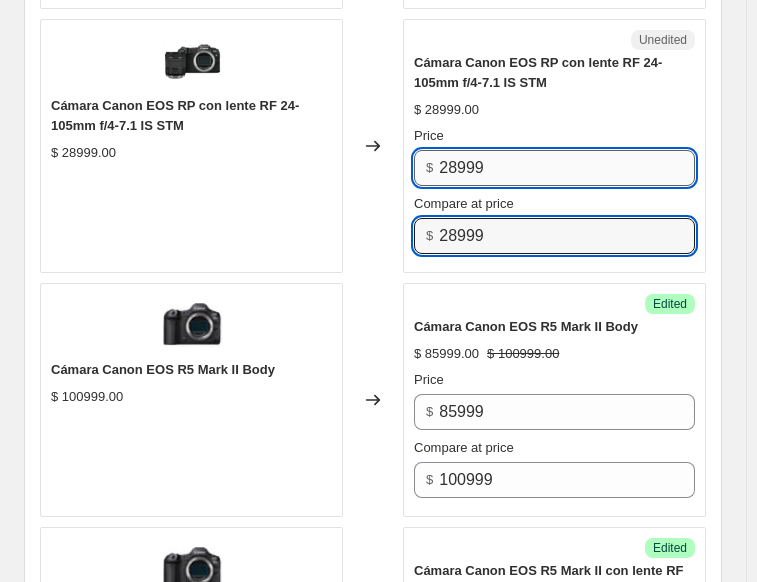 click on "28999" at bounding box center (567, 168) 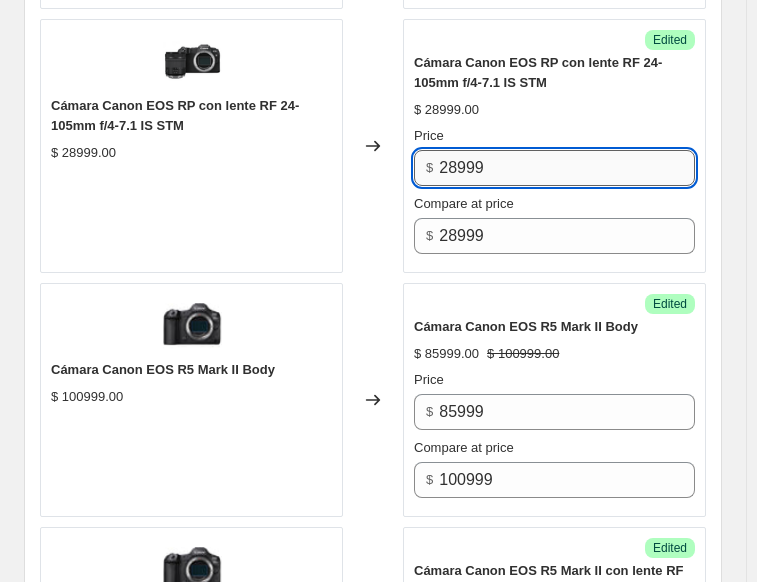 click on "28999" at bounding box center [567, 168] 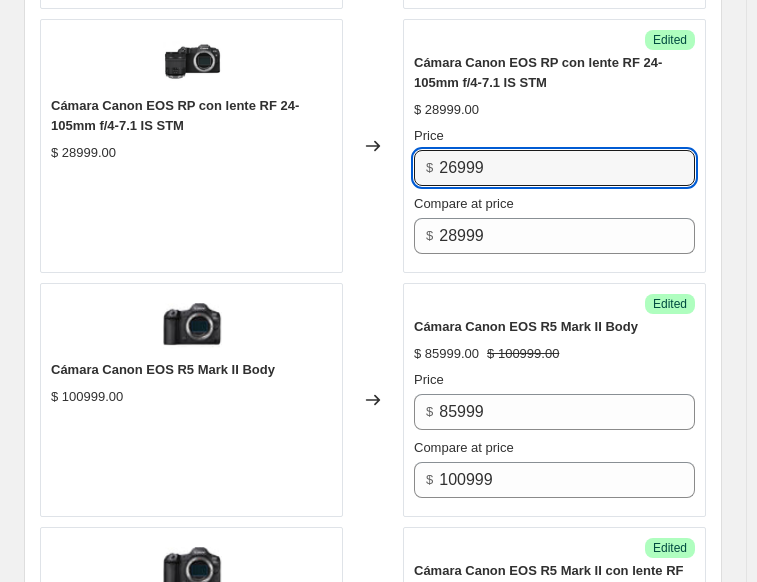 type on "26999" 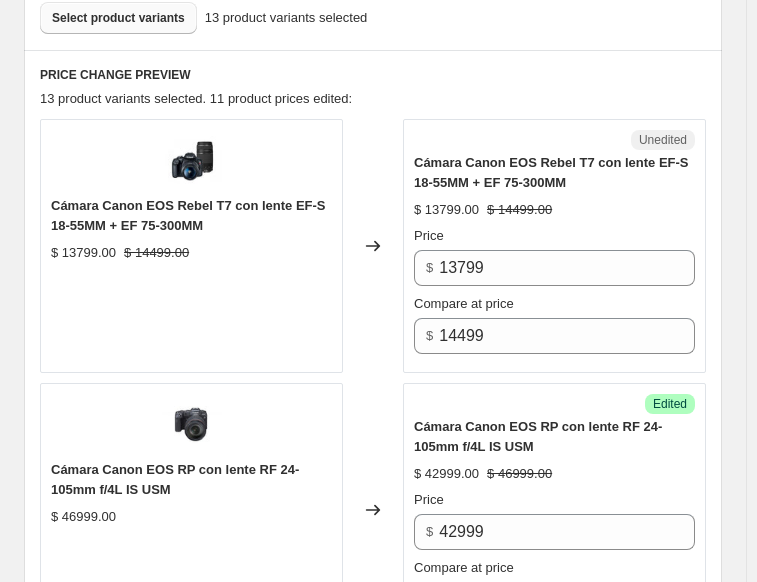 scroll, scrollTop: 667, scrollLeft: 0, axis: vertical 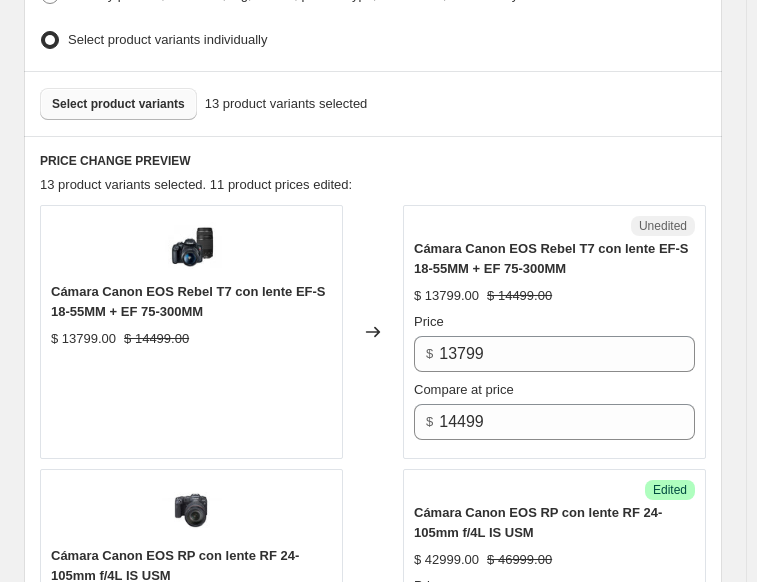 click on "Select product variants" at bounding box center [118, 104] 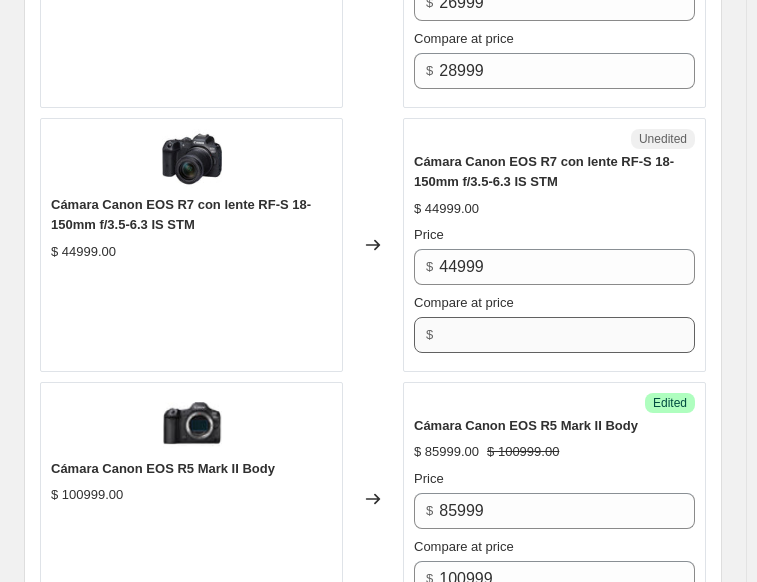 scroll, scrollTop: 3367, scrollLeft: 0, axis: vertical 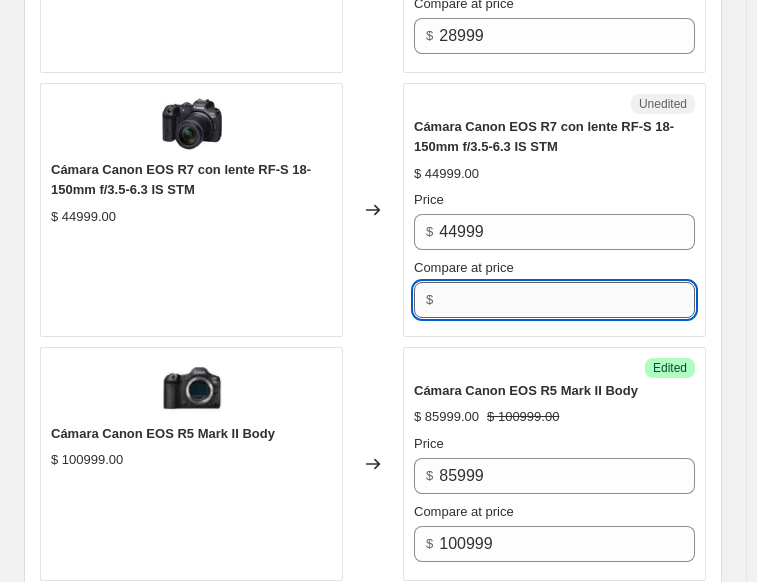 click on "Compare at price" at bounding box center (567, 300) 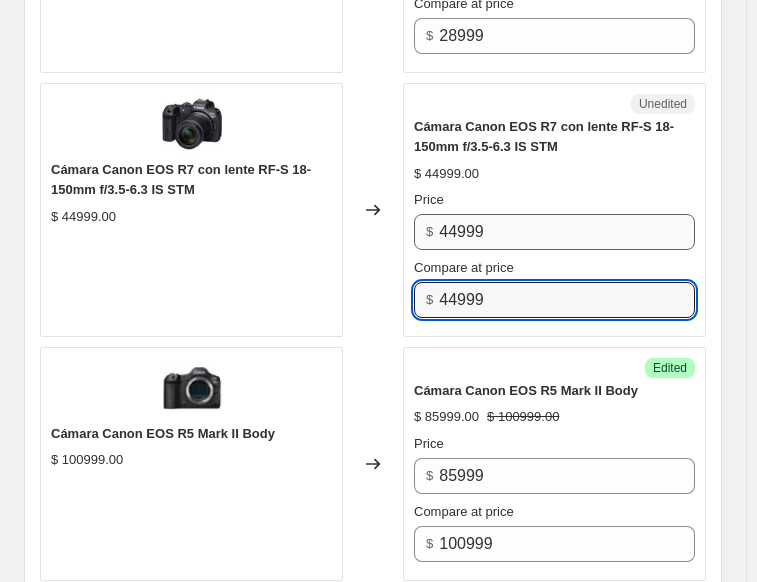 type on "44999" 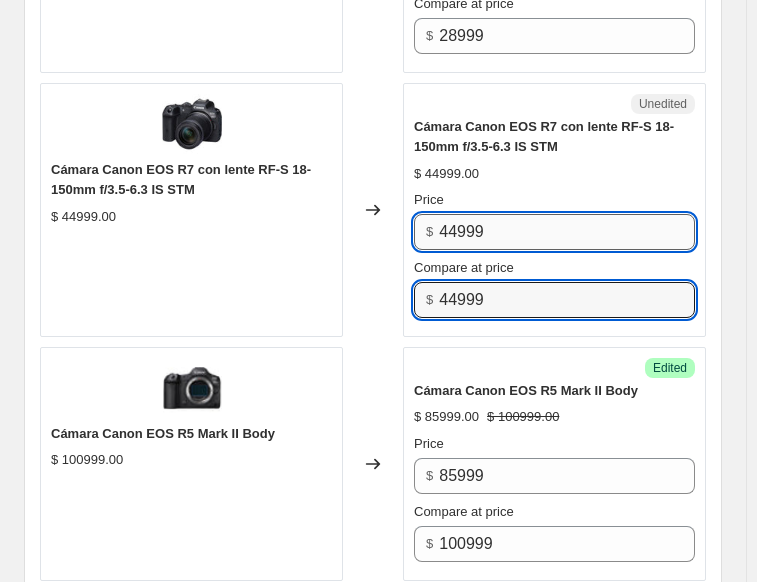 click on "44999" at bounding box center (567, 232) 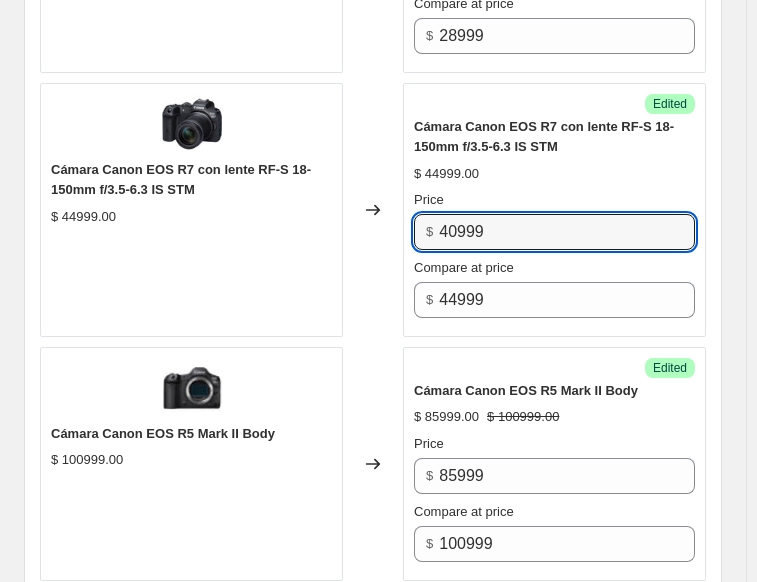 type on "40999" 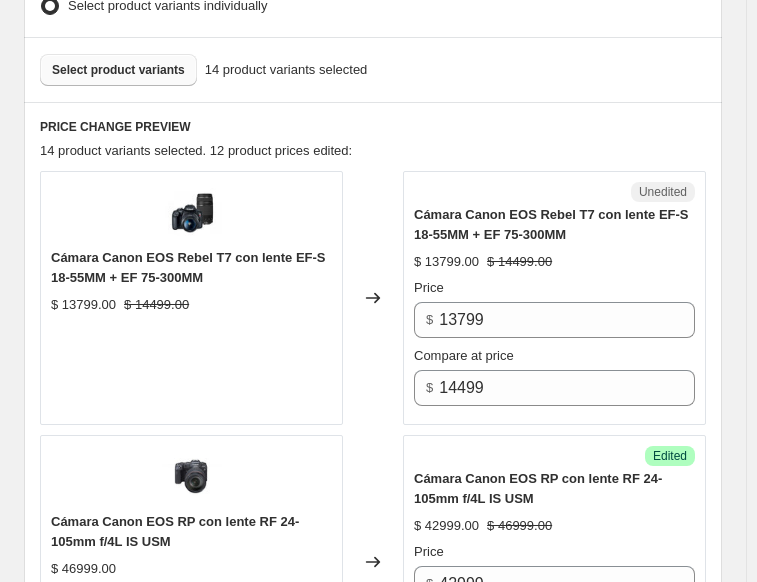 scroll, scrollTop: 667, scrollLeft: 0, axis: vertical 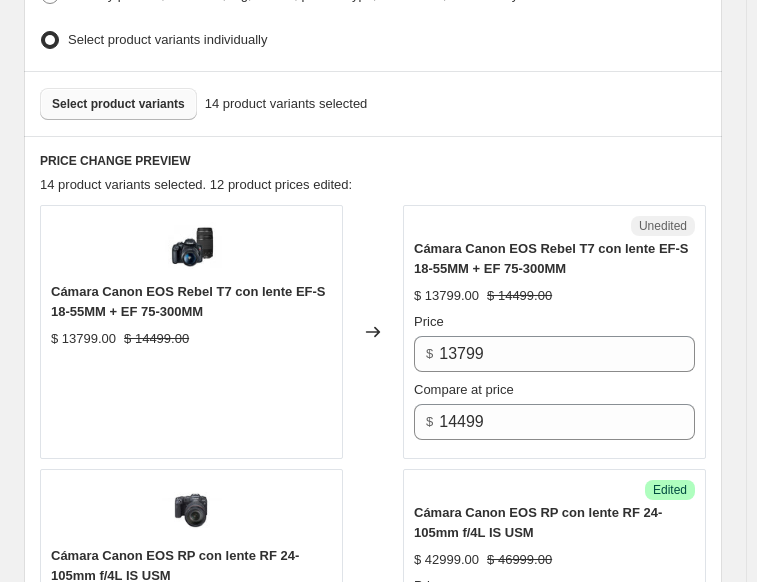 click on "Select product variants" at bounding box center (118, 104) 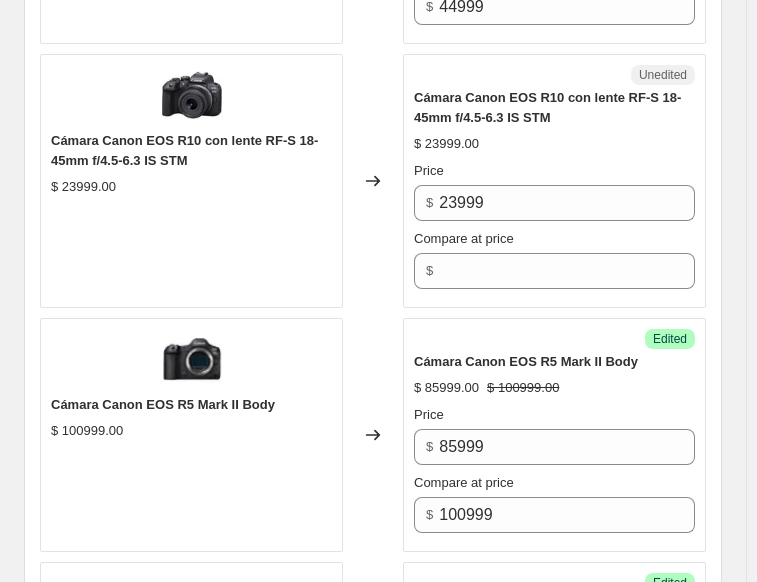 scroll, scrollTop: 3667, scrollLeft: 0, axis: vertical 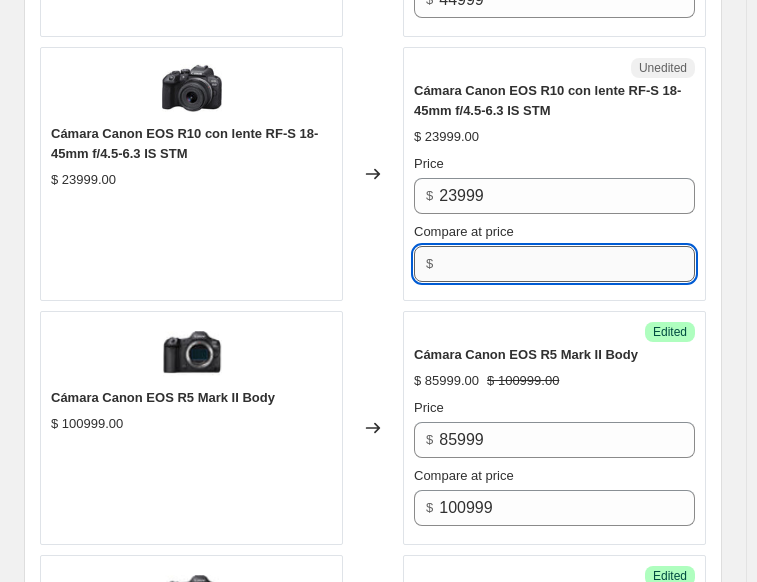 click on "Compare at price" at bounding box center (567, 264) 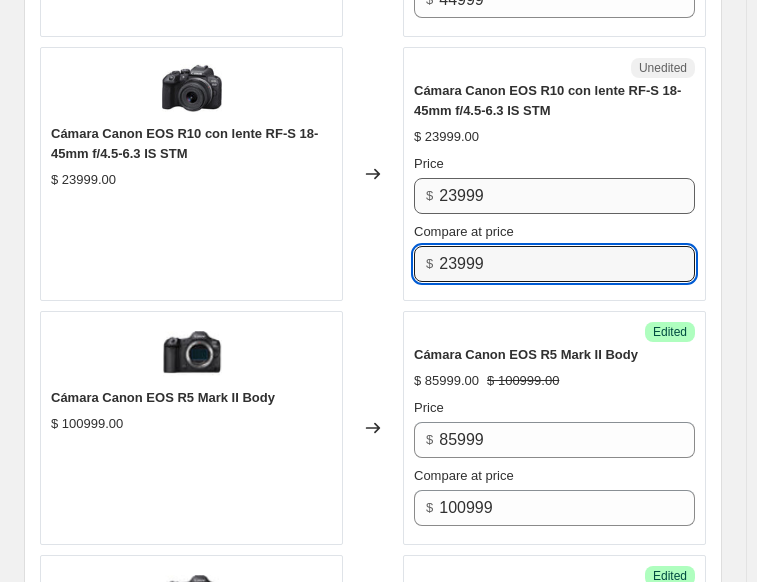 type on "23999" 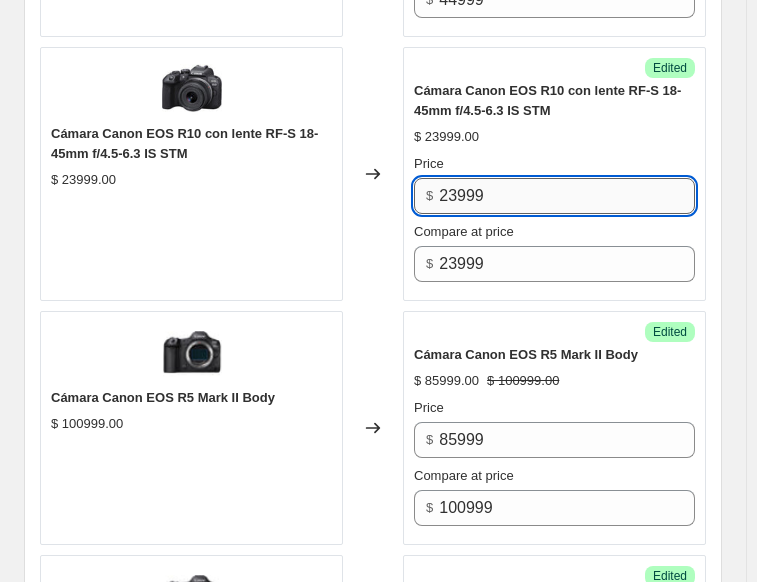 click on "23999" at bounding box center [567, 196] 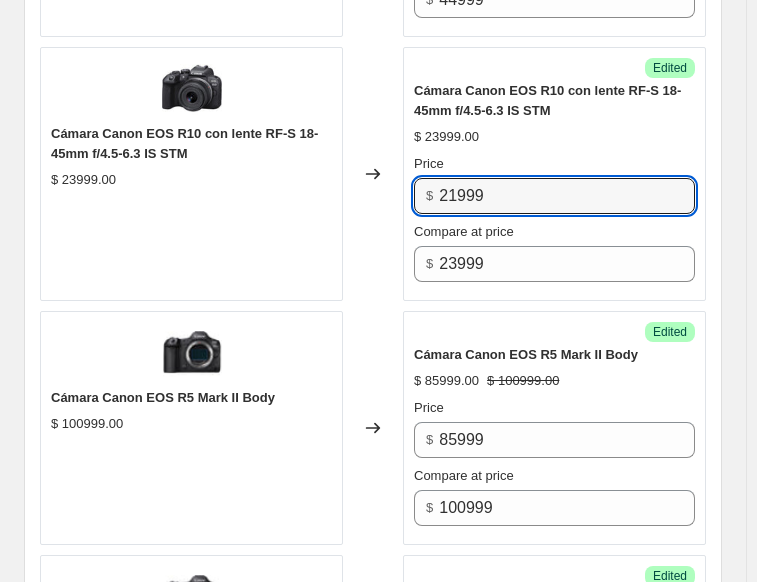 type on "21999" 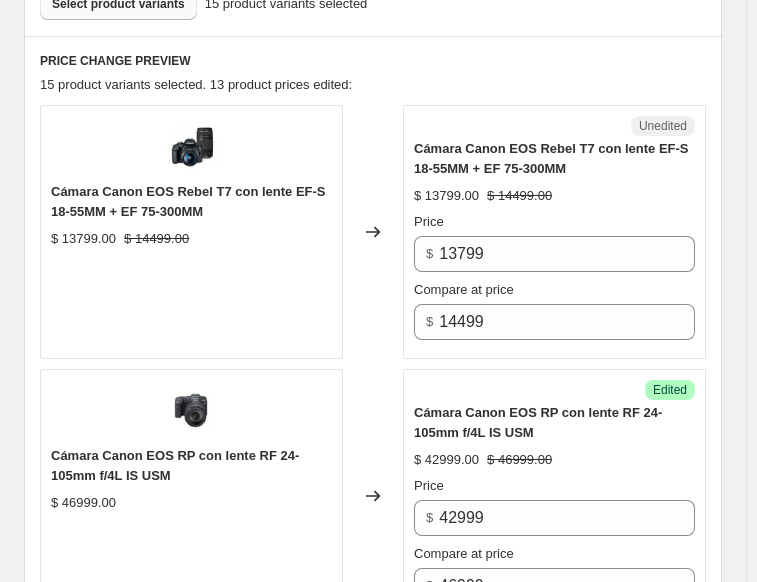 scroll, scrollTop: 667, scrollLeft: 0, axis: vertical 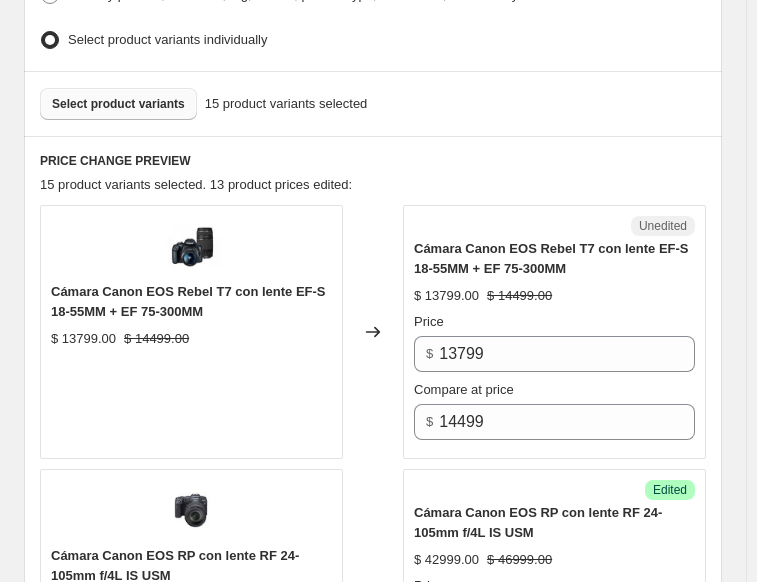 click on "Select product variants" at bounding box center [118, 104] 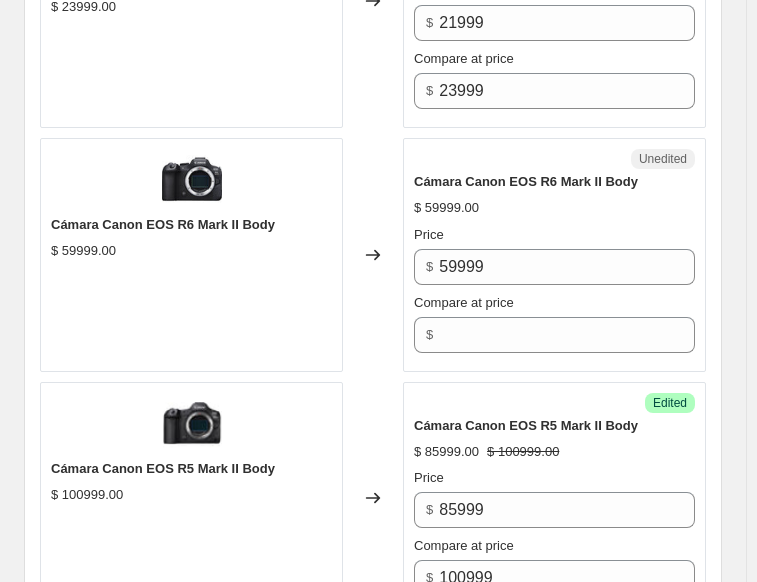 scroll, scrollTop: 3967, scrollLeft: 0, axis: vertical 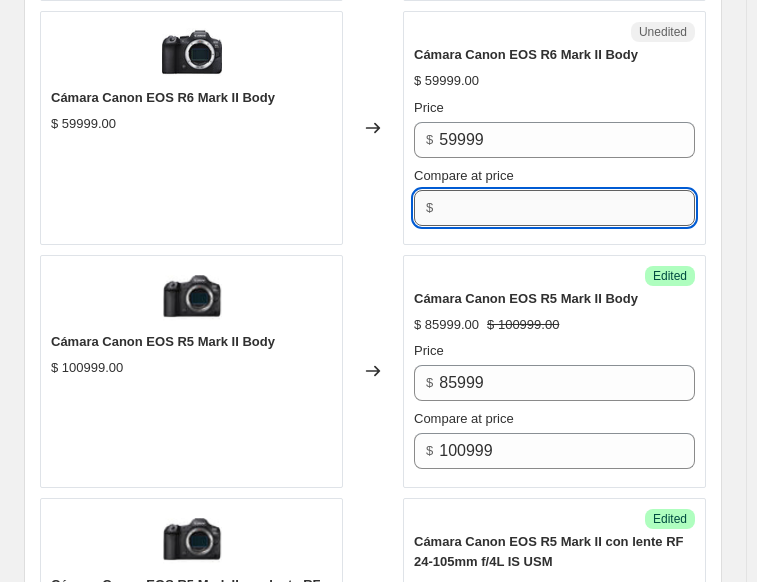 click on "Compare at price" at bounding box center (567, 208) 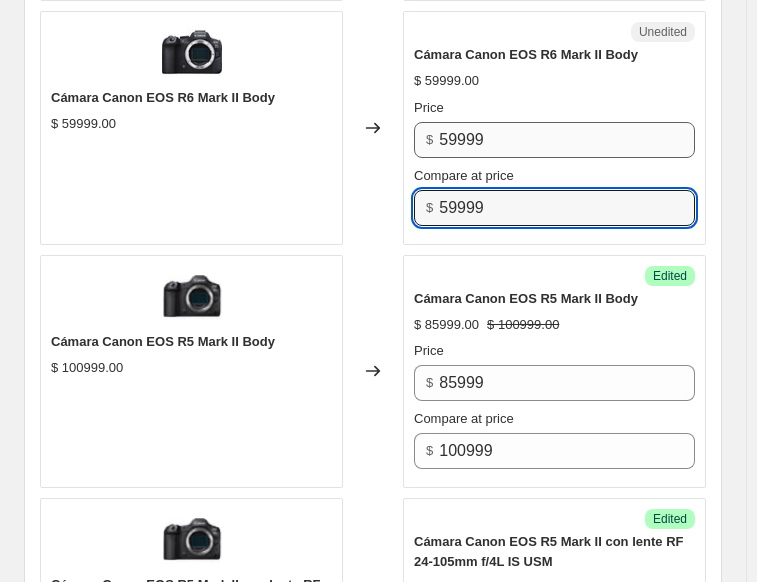 type on "59999" 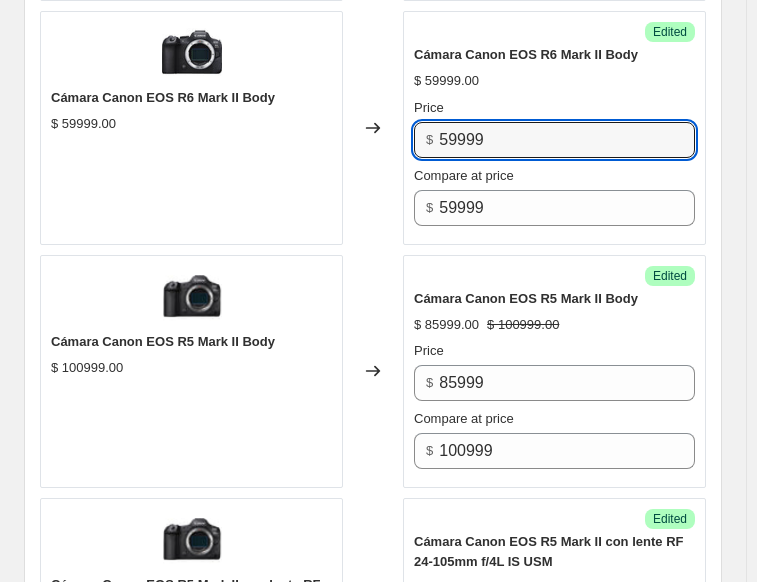 drag, startPoint x: 499, startPoint y: 125, endPoint x: 410, endPoint y: 143, distance: 90.80198 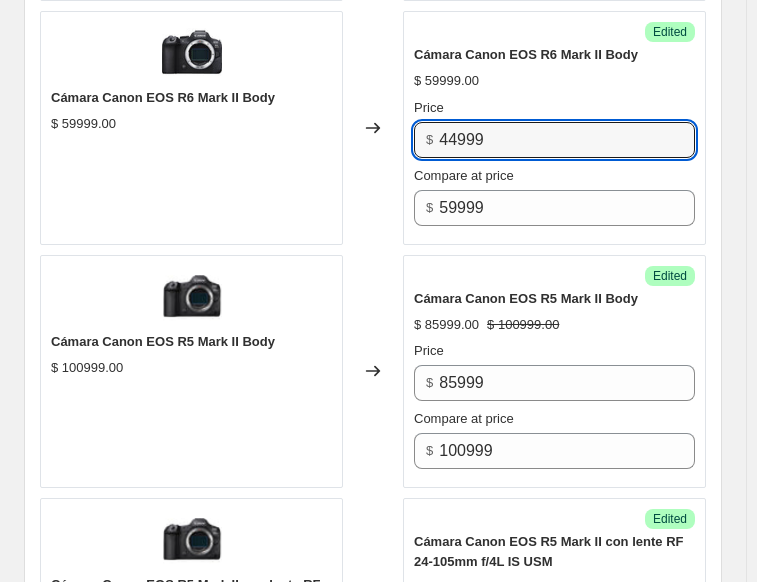 type on "44999" 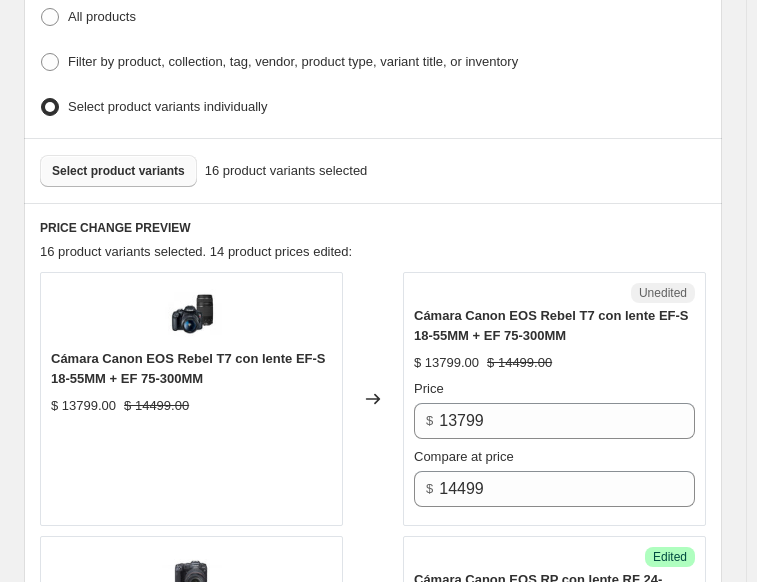 scroll, scrollTop: 567, scrollLeft: 0, axis: vertical 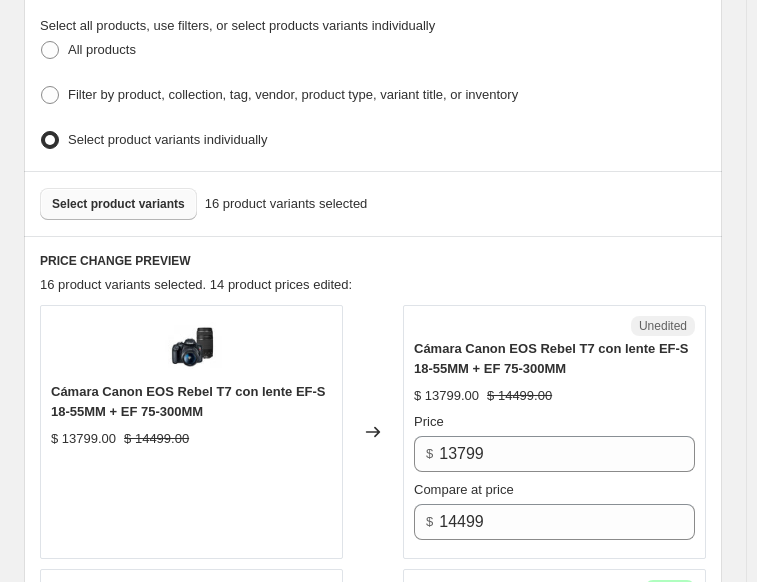 click on "Select product variants" at bounding box center [118, 204] 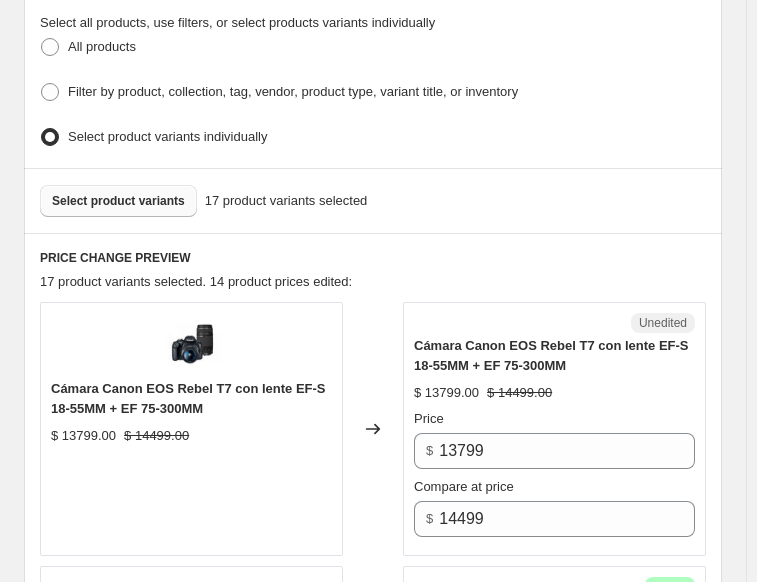 scroll, scrollTop: 567, scrollLeft: 0, axis: vertical 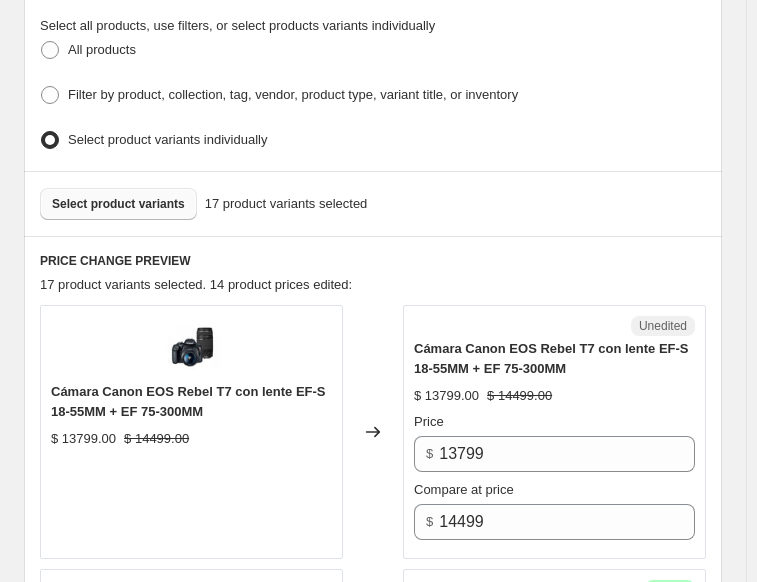click on "Select product variants" at bounding box center [118, 204] 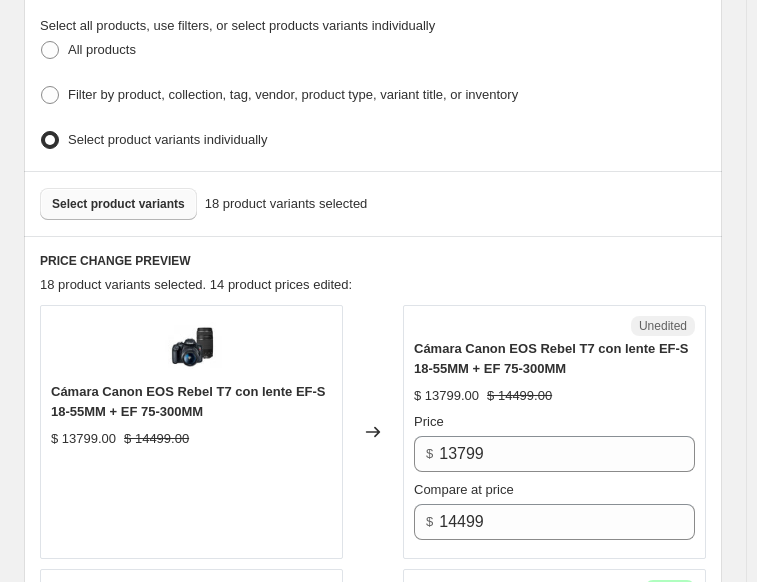 click on "Select product variants" at bounding box center [118, 204] 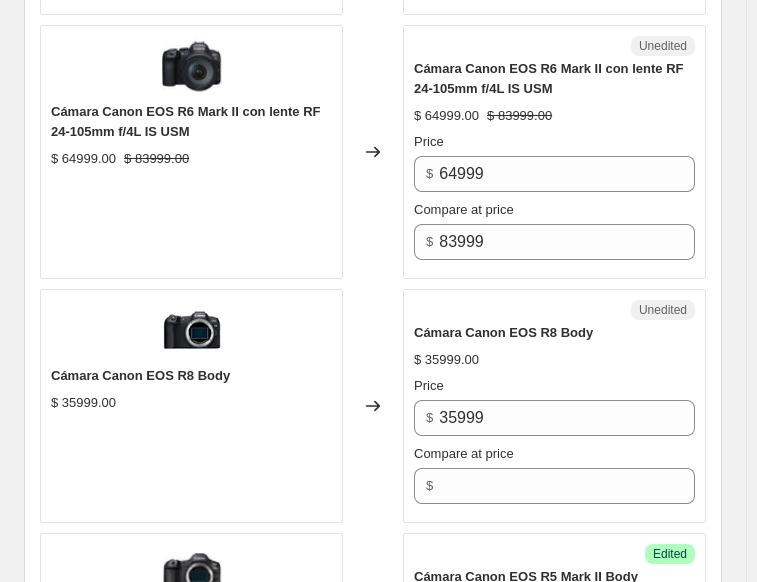 scroll, scrollTop: 4567, scrollLeft: 0, axis: vertical 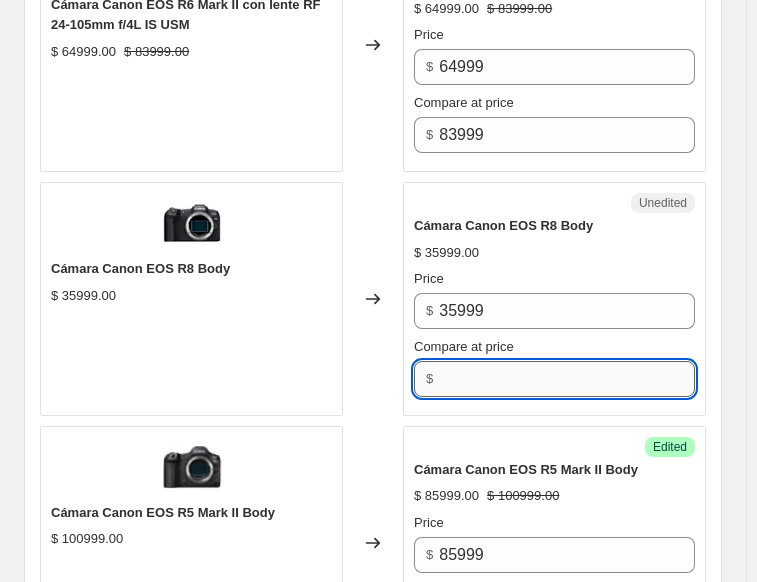click on "Compare at price" at bounding box center (567, 379) 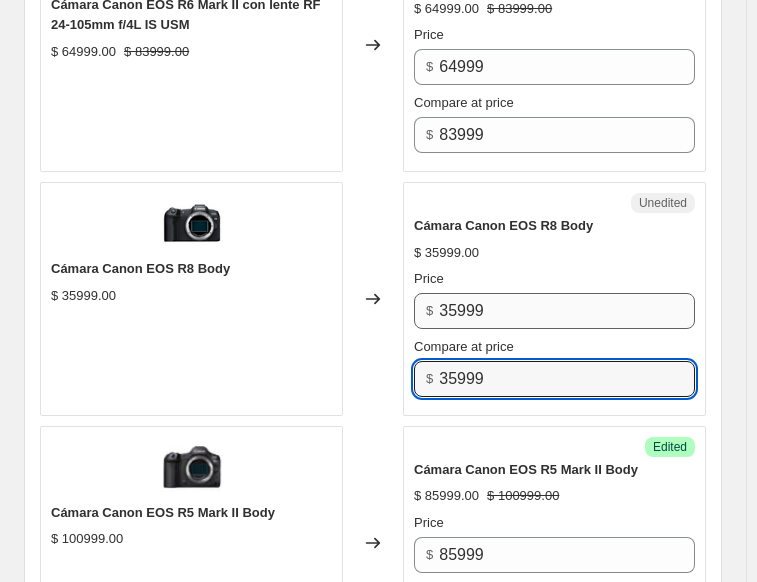 type on "35999" 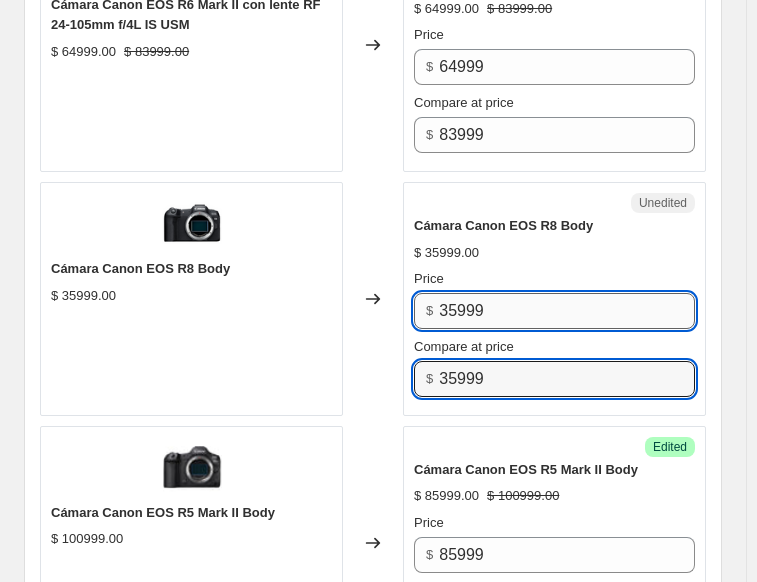 click on "35999" at bounding box center (567, 311) 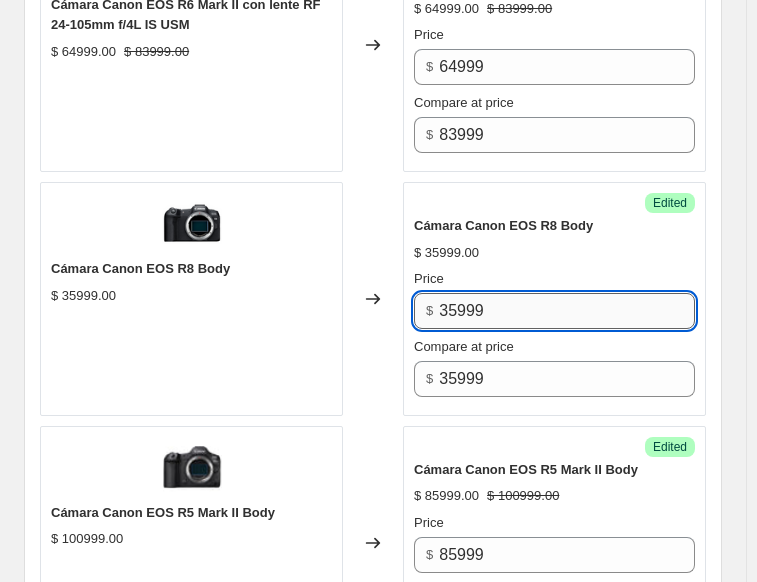 click on "35999" at bounding box center (567, 311) 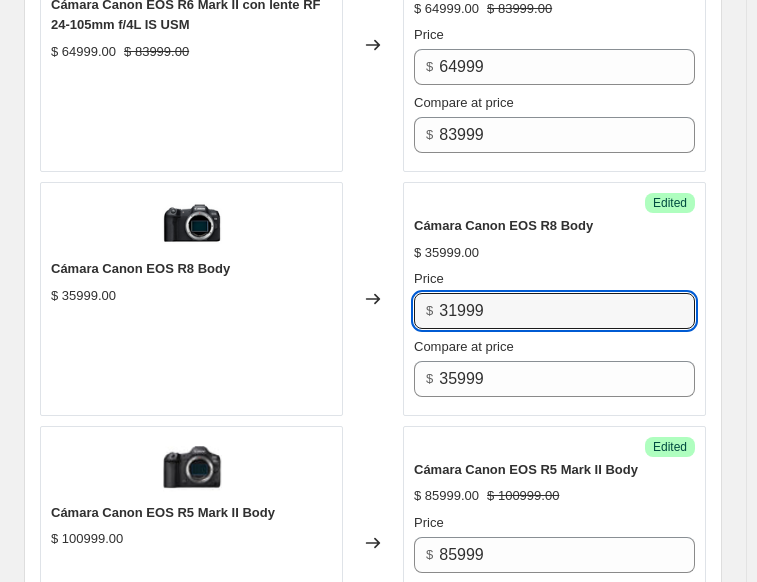 type on "31999" 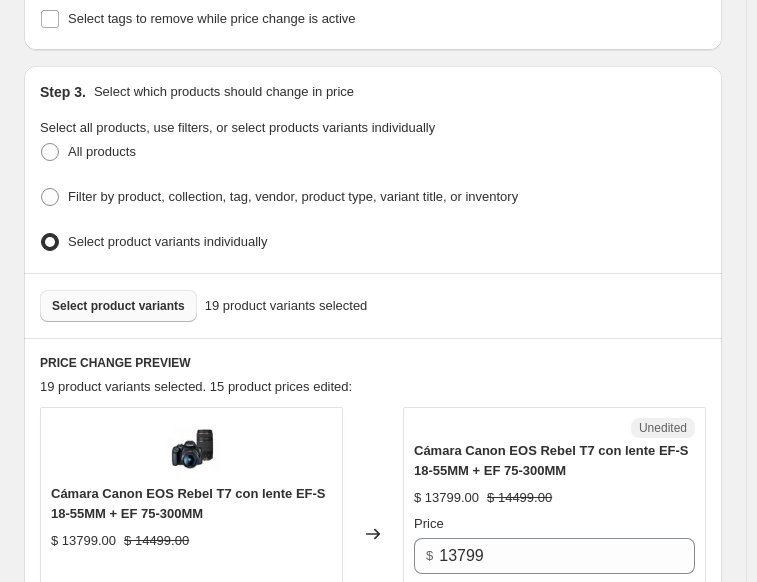 scroll, scrollTop: 667, scrollLeft: 0, axis: vertical 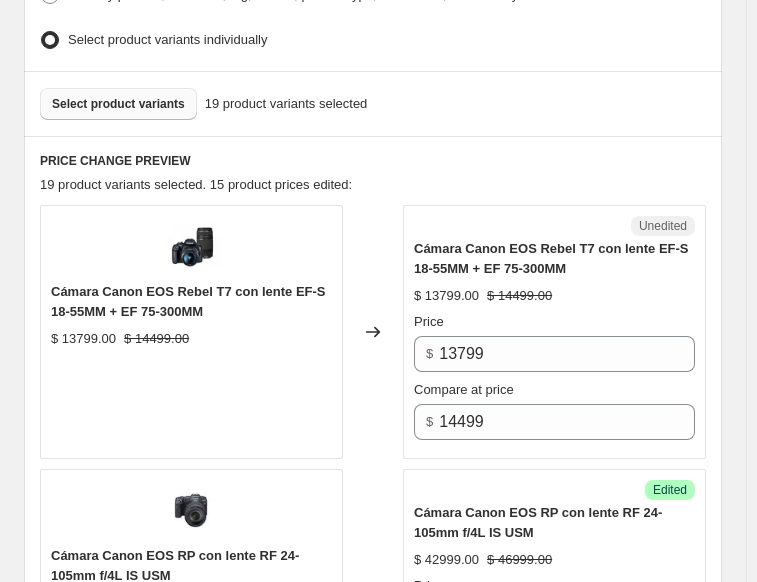 click on "Select product variants" at bounding box center (118, 104) 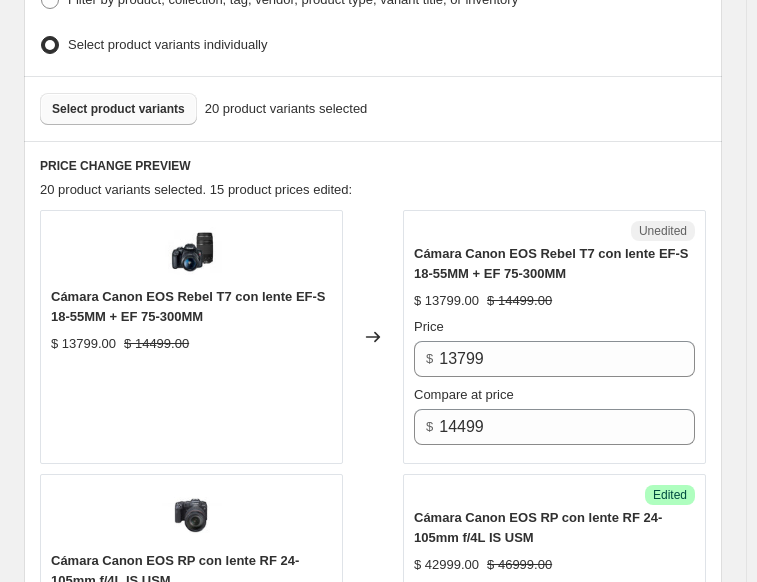 scroll, scrollTop: 667, scrollLeft: 0, axis: vertical 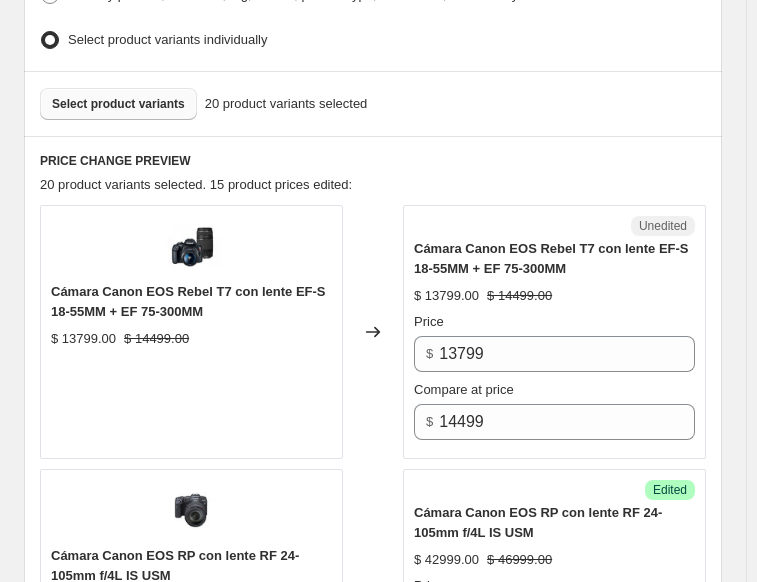 click on "Select product variants" at bounding box center (118, 104) 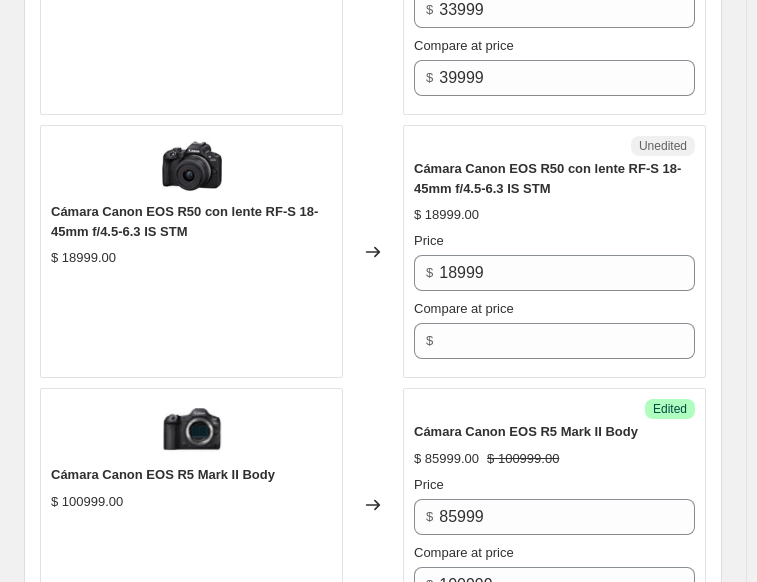 scroll, scrollTop: 5267, scrollLeft: 0, axis: vertical 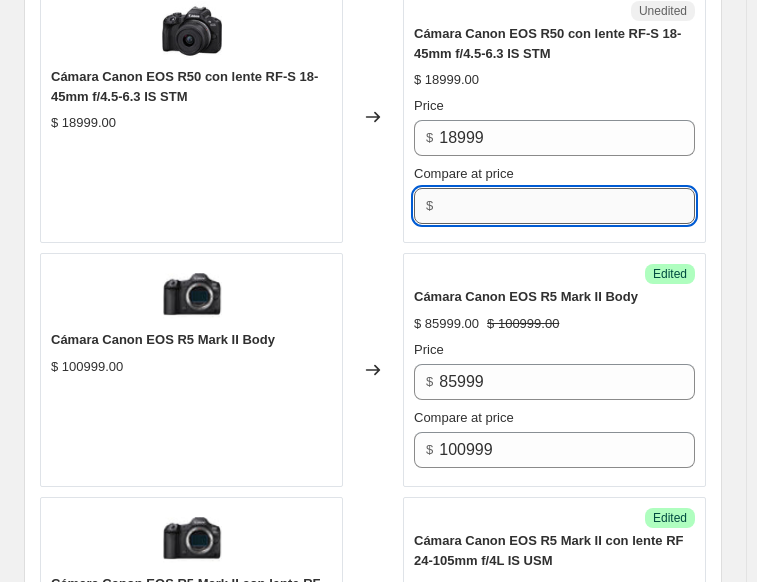 click on "Compare at price" at bounding box center [567, 206] 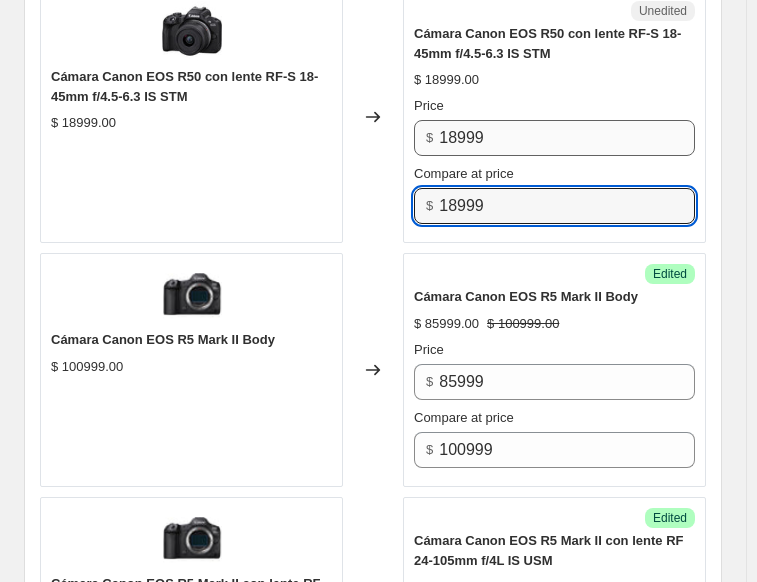 type on "18999" 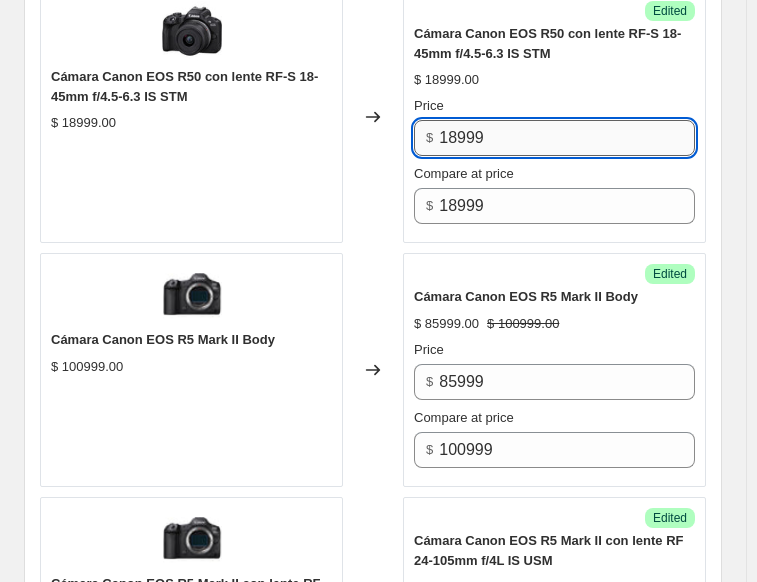 click on "18999" at bounding box center [567, 138] 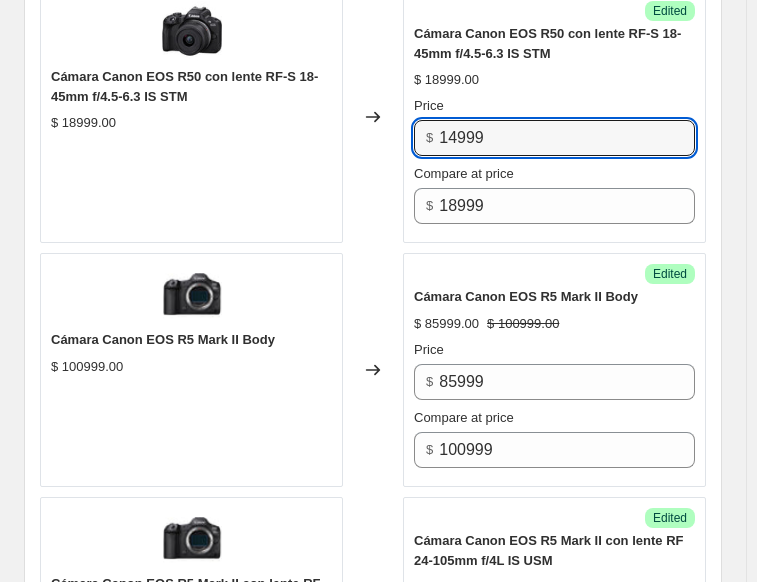 type on "14999" 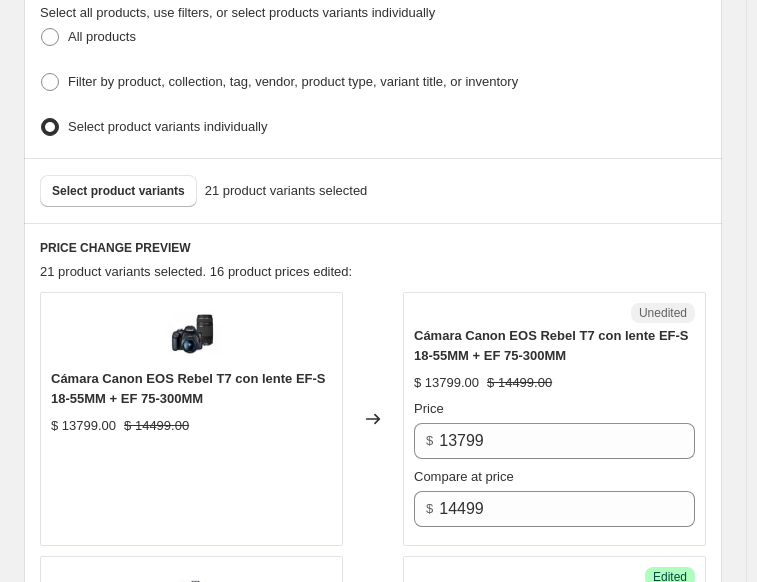 scroll, scrollTop: 467, scrollLeft: 0, axis: vertical 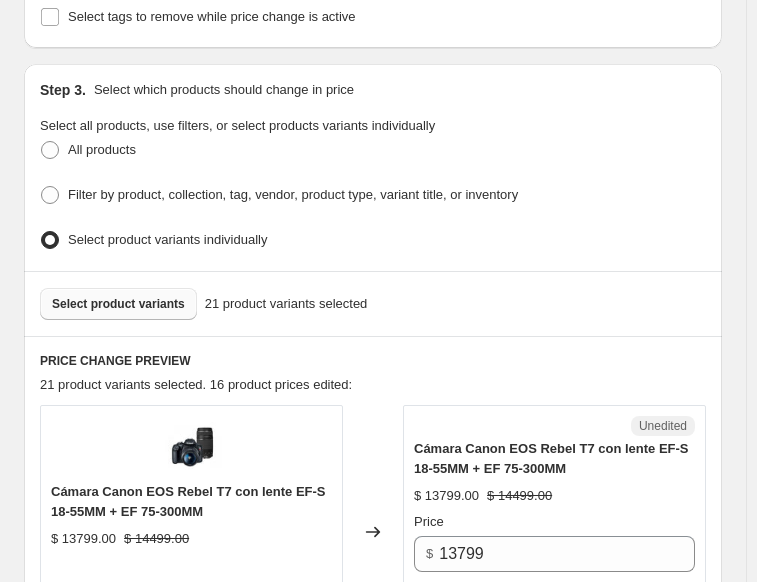 click on "Select product variants" at bounding box center [118, 304] 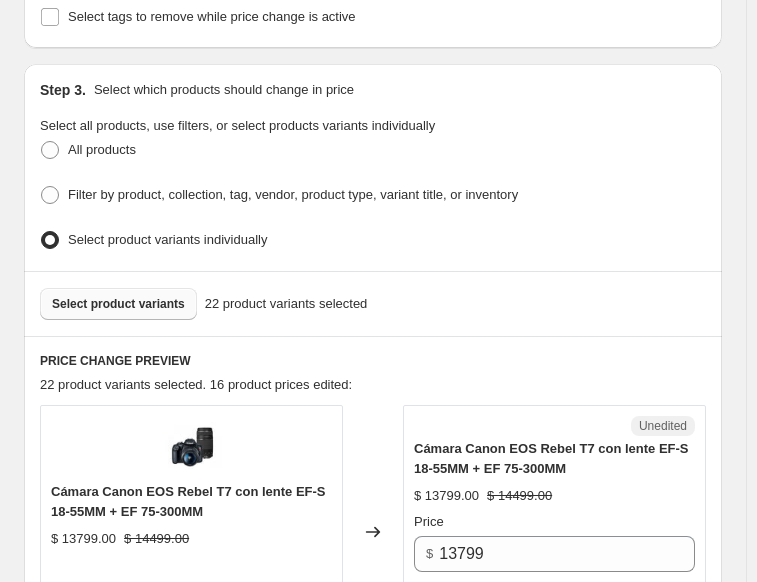 click on "Select product variants" at bounding box center [118, 304] 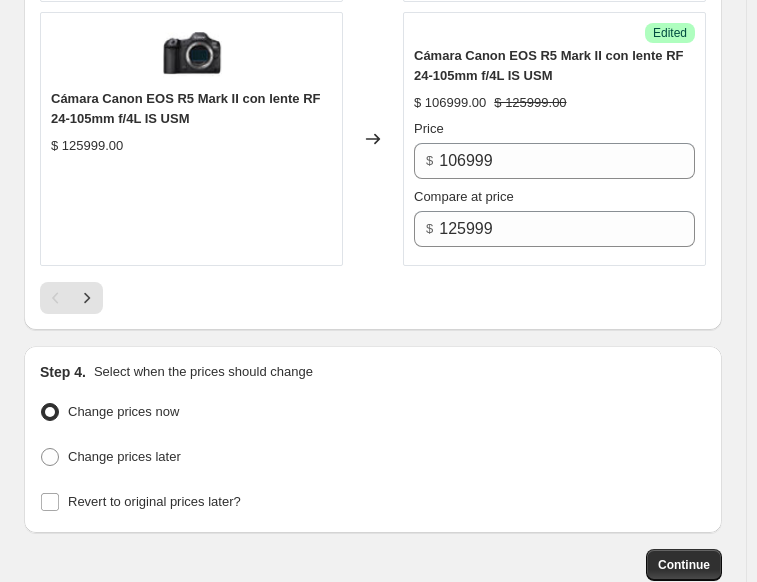 scroll, scrollTop: 5767, scrollLeft: 0, axis: vertical 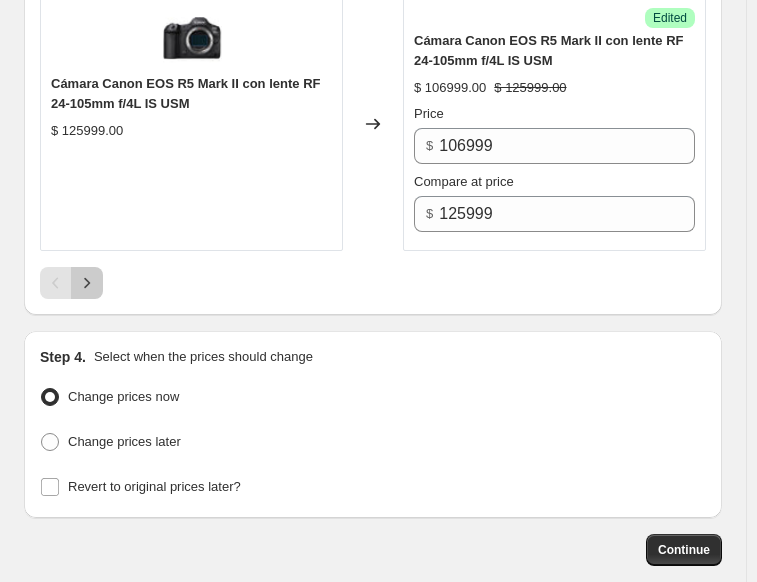 click 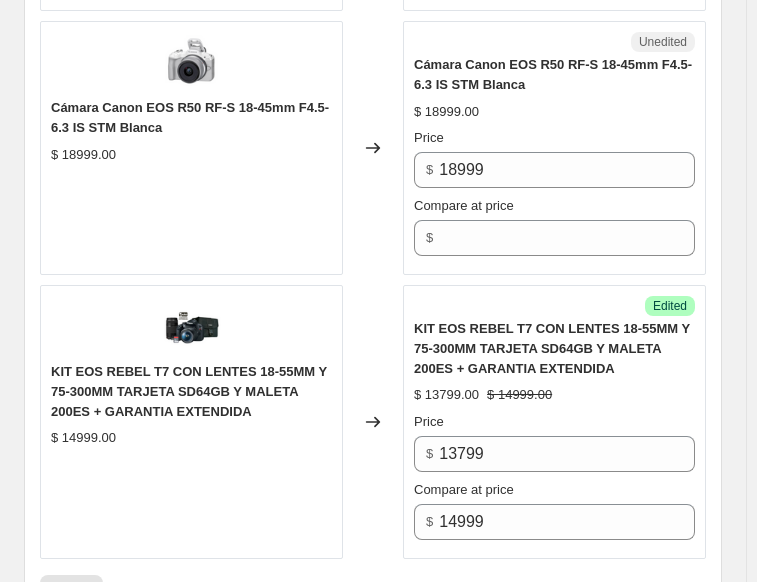 scroll, scrollTop: 1015, scrollLeft: 0, axis: vertical 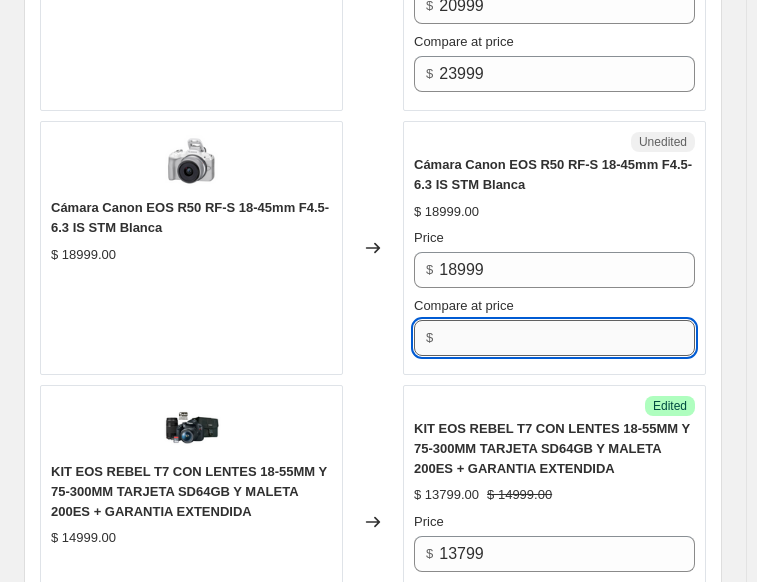 click on "Compare at price" at bounding box center (567, 338) 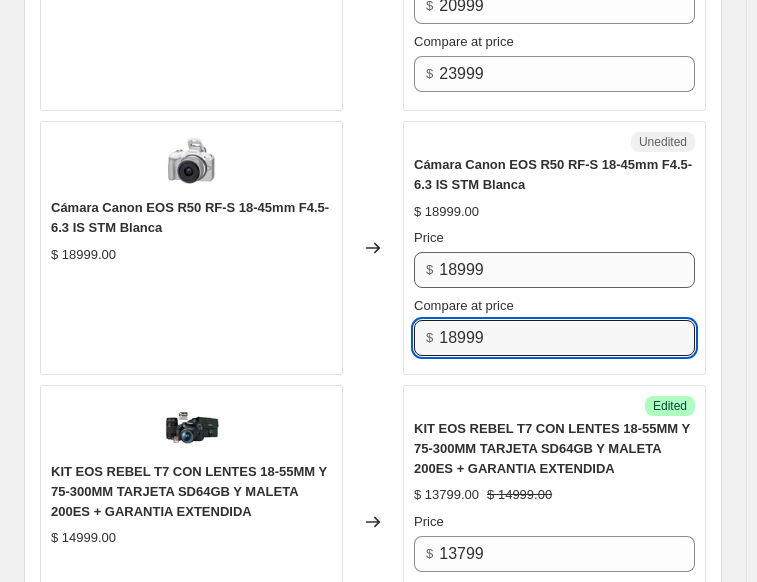 type on "18999" 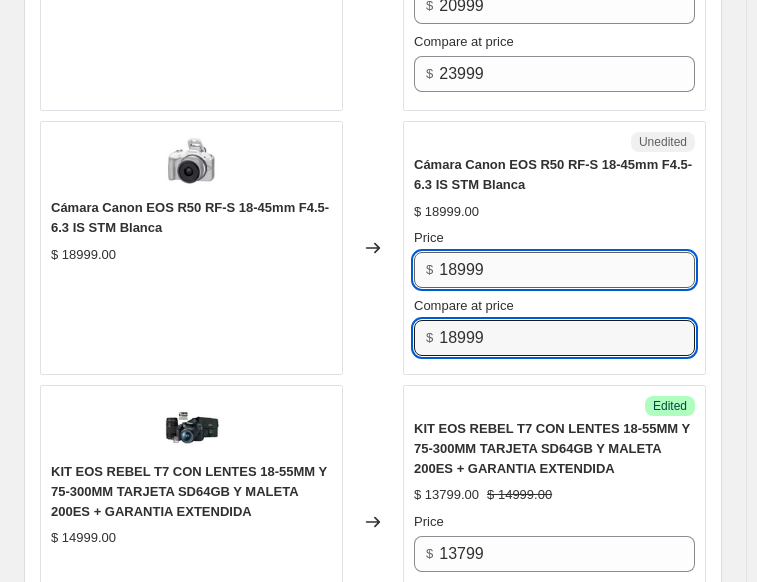 click on "18999" at bounding box center (567, 270) 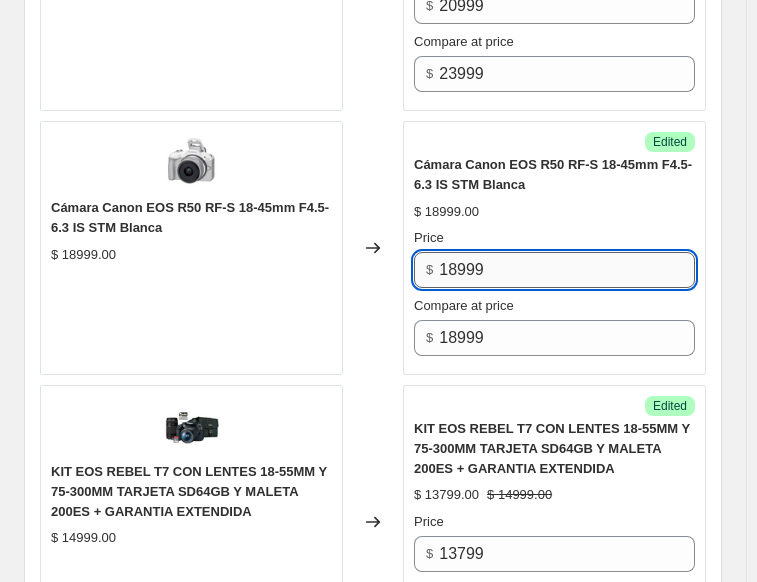 click on "18999" at bounding box center (567, 270) 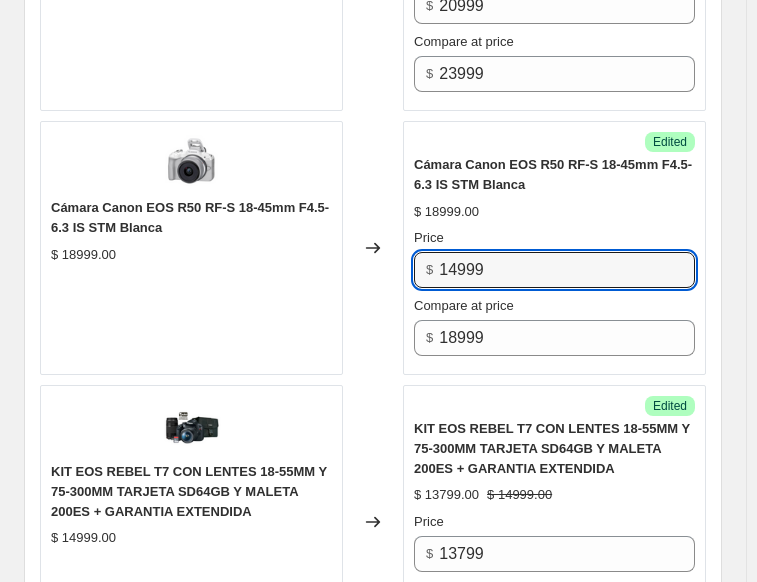 type on "14999" 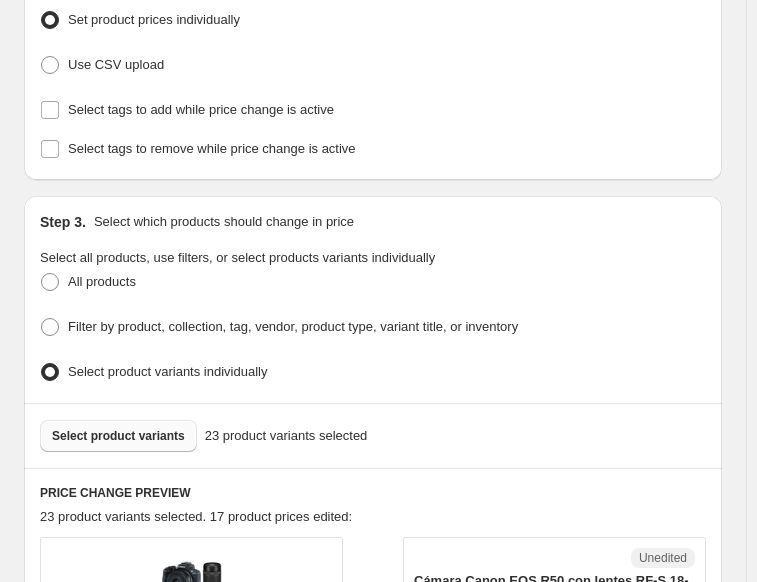 scroll, scrollTop: 615, scrollLeft: 0, axis: vertical 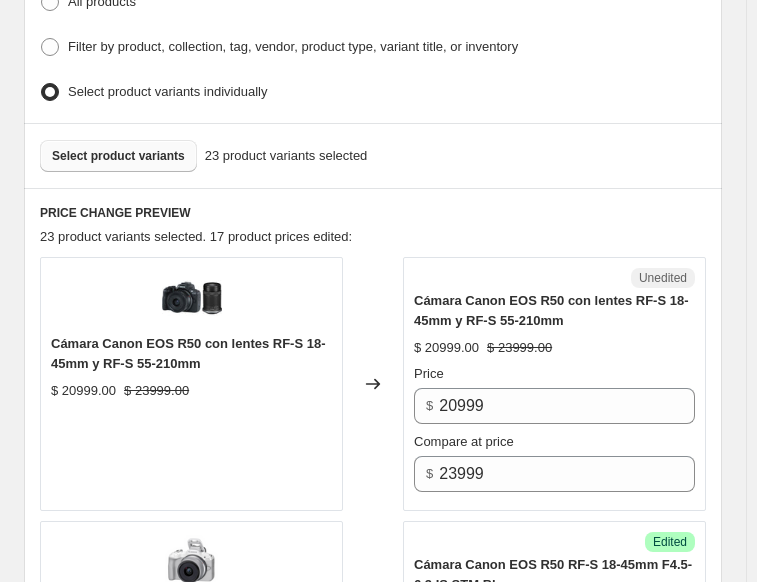 click on "Select product variants" at bounding box center (118, 156) 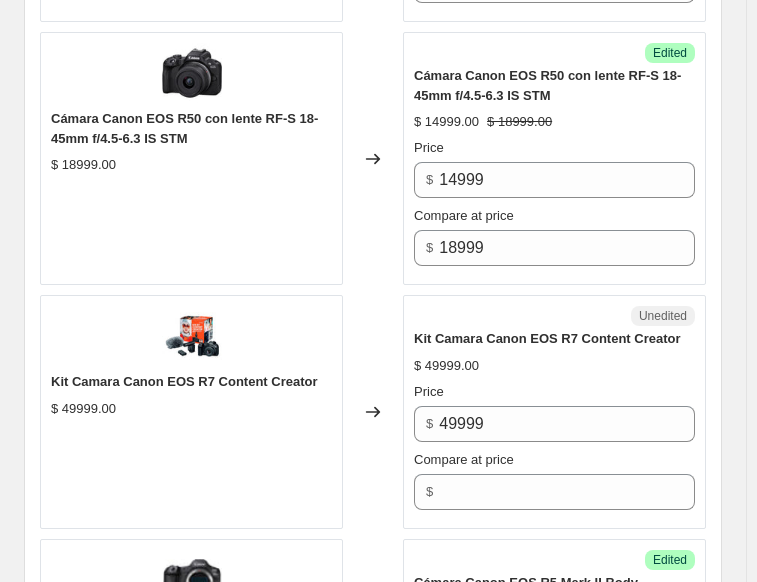 scroll, scrollTop: 5215, scrollLeft: 0, axis: vertical 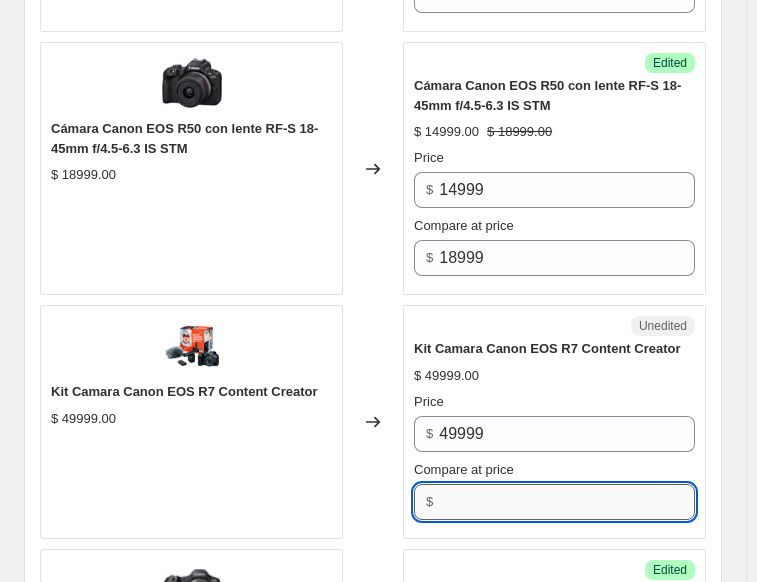 click on "Compare at price" at bounding box center [567, 502] 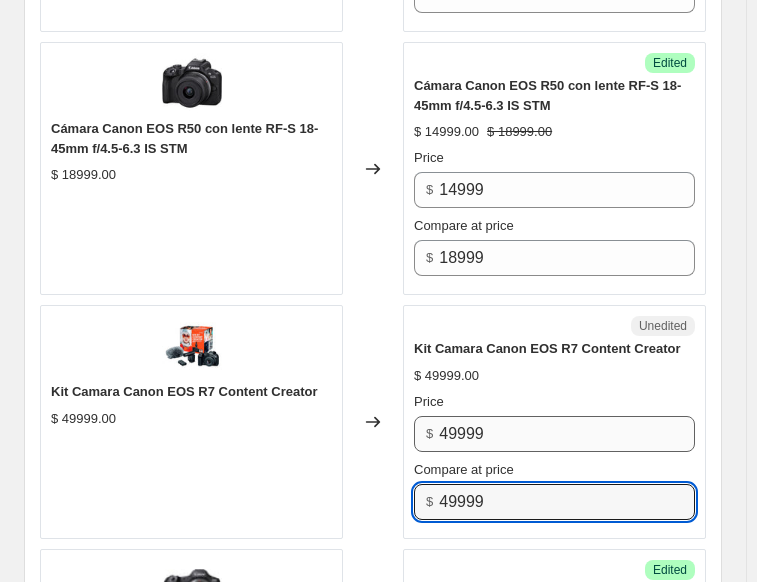 type on "49999" 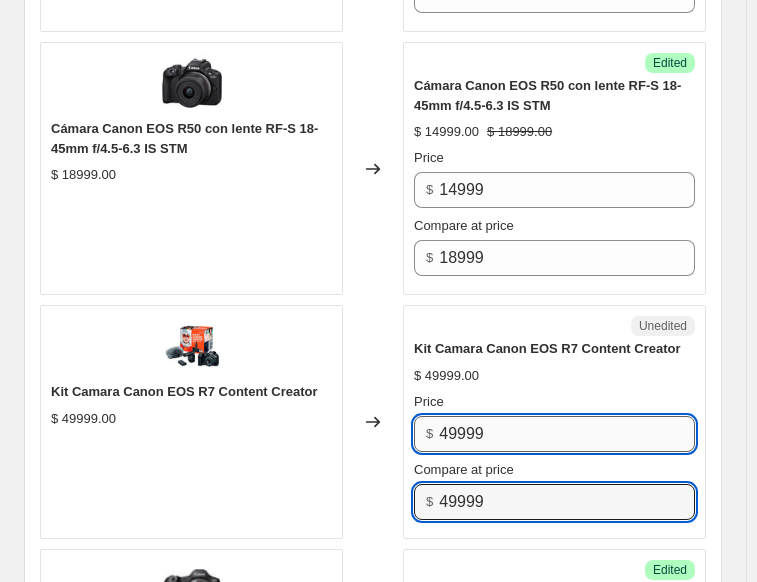 click on "49999" at bounding box center [567, 434] 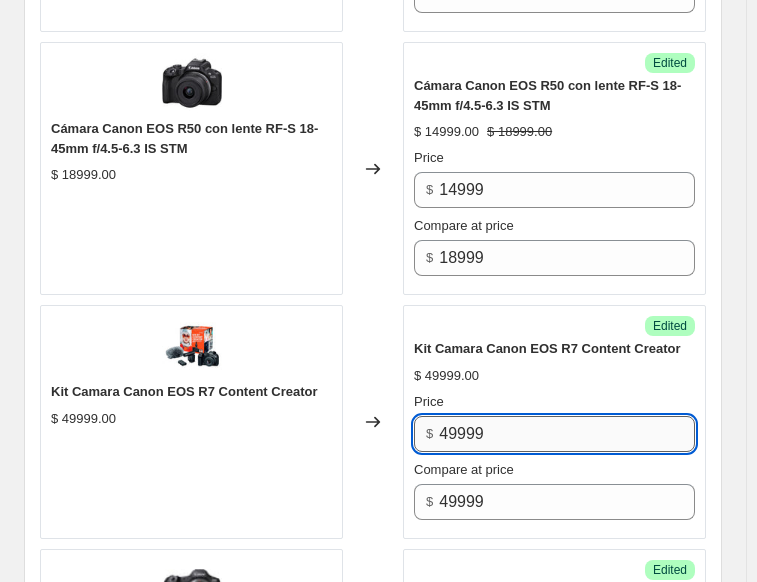 click on "49999" at bounding box center (567, 434) 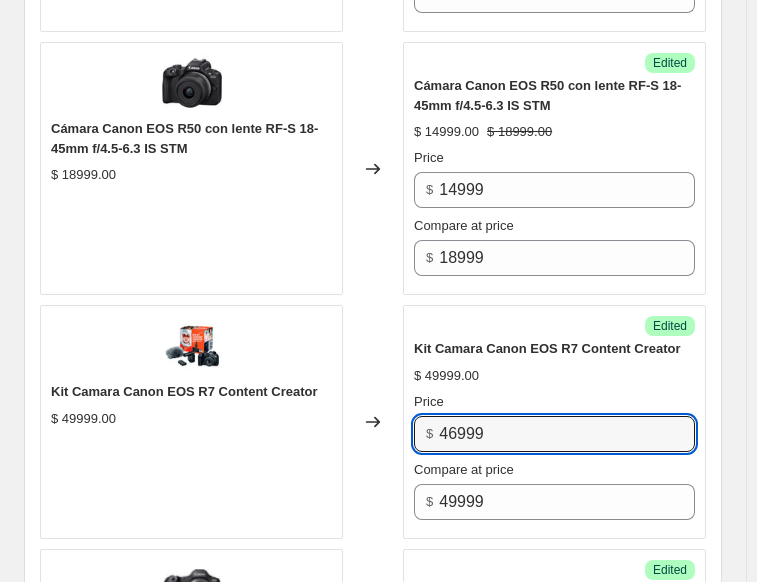 type on "46999" 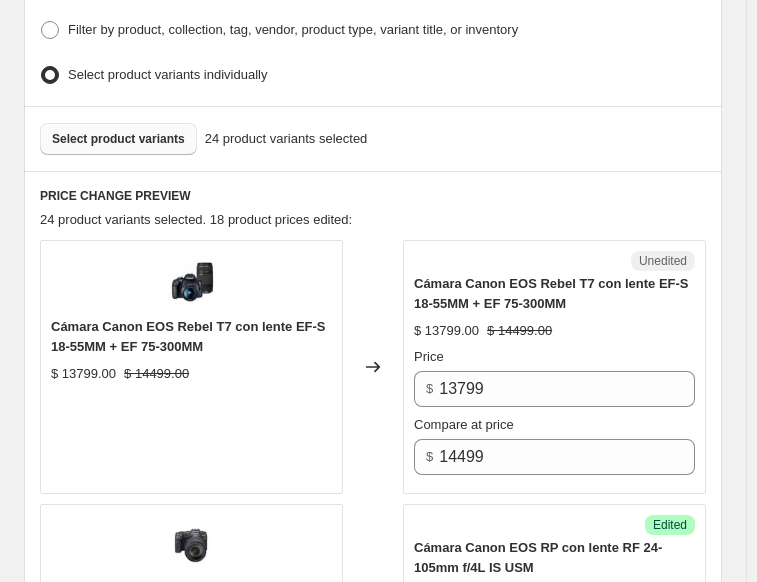 scroll, scrollTop: 515, scrollLeft: 0, axis: vertical 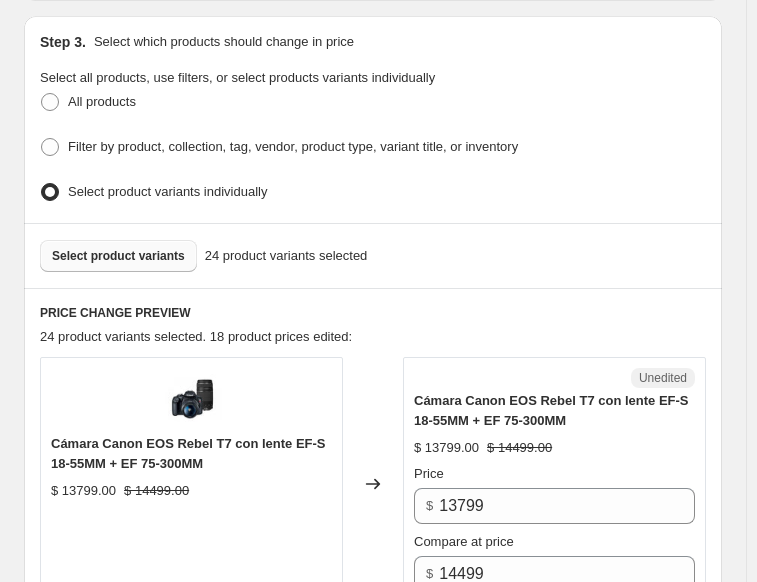 click on "Select product variants" at bounding box center (118, 256) 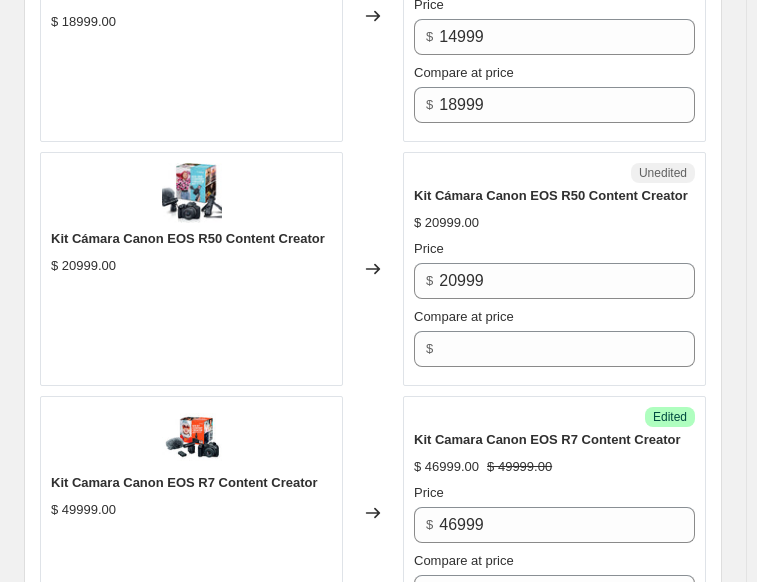 scroll, scrollTop: 5415, scrollLeft: 0, axis: vertical 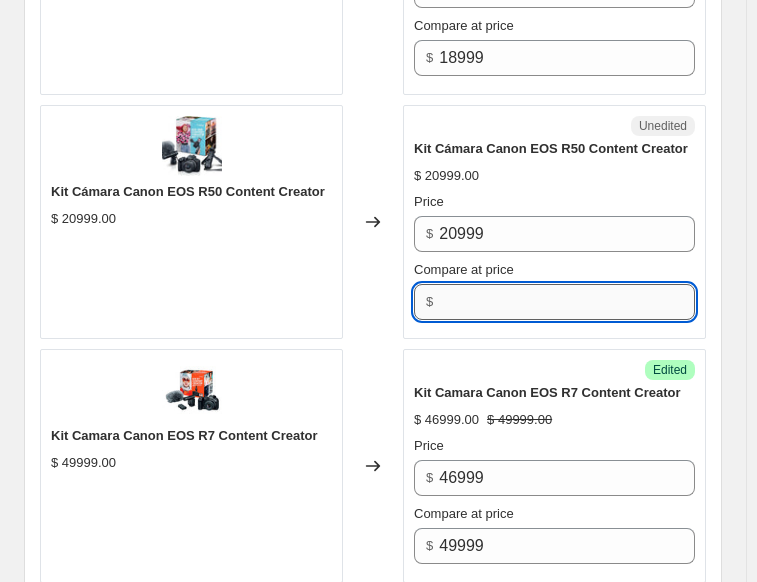 click on "Compare at price" at bounding box center (567, 302) 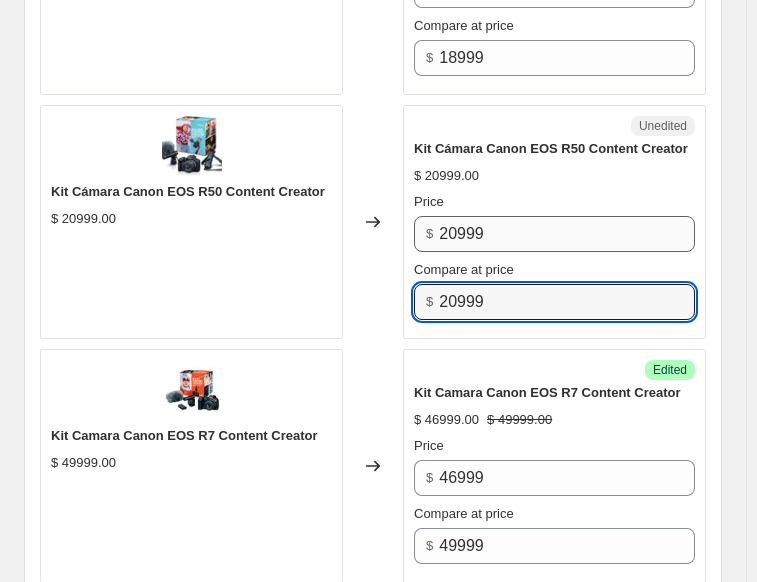 type on "20999" 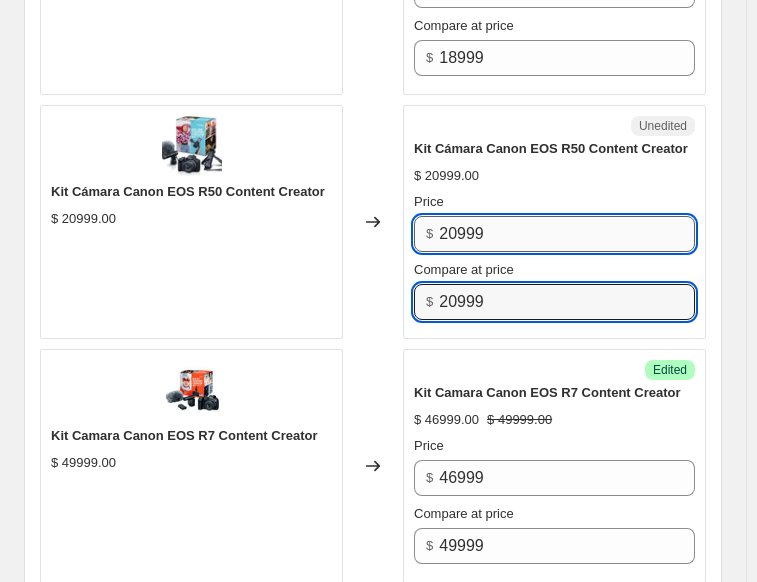click on "20999" at bounding box center [567, 234] 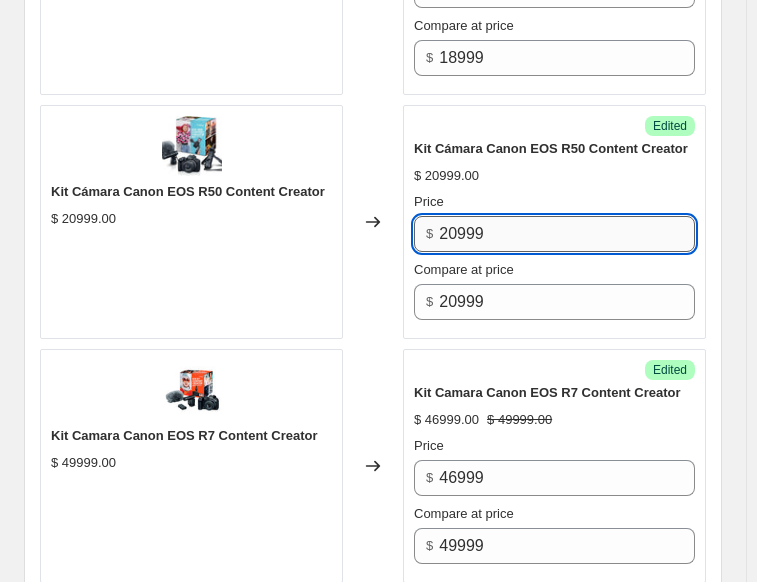 click on "20999" at bounding box center (567, 234) 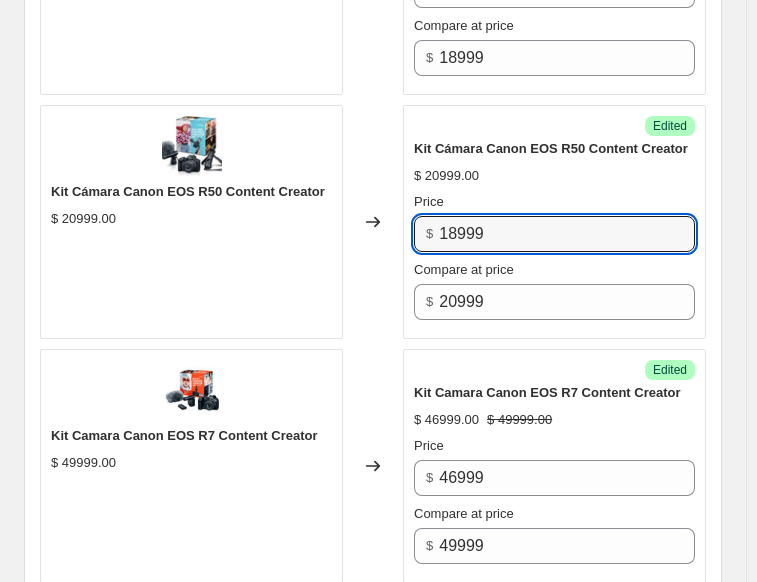 type on "18999" 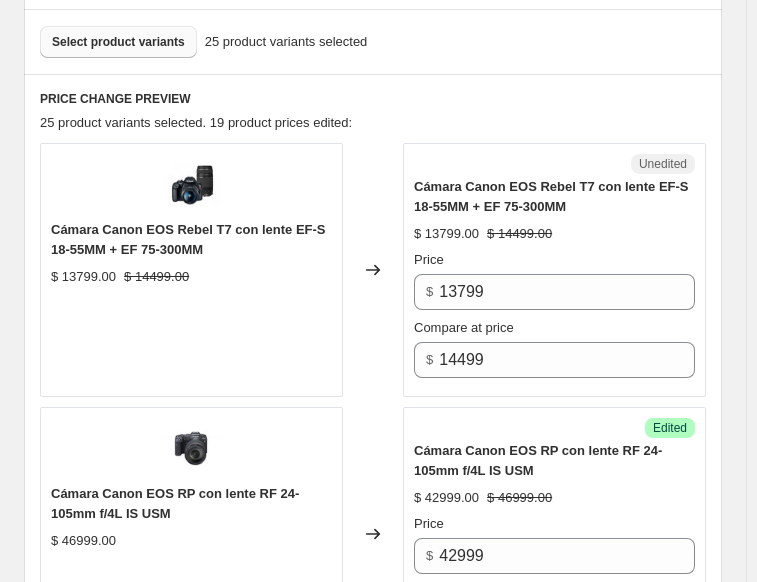 scroll, scrollTop: 615, scrollLeft: 0, axis: vertical 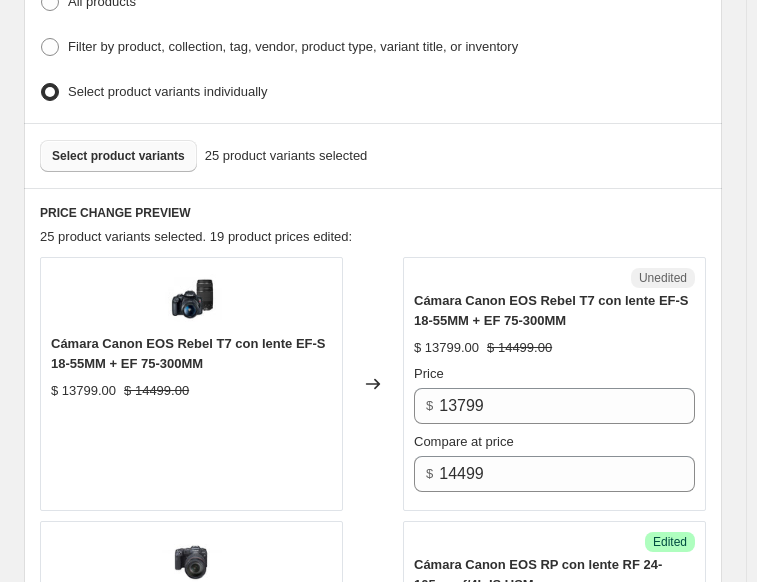click on "Select product variants" at bounding box center (118, 156) 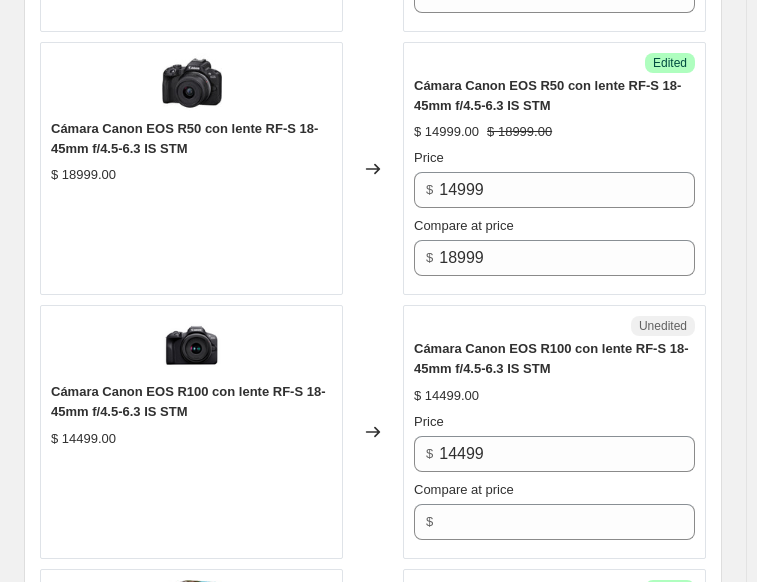 scroll, scrollTop: 5415, scrollLeft: 0, axis: vertical 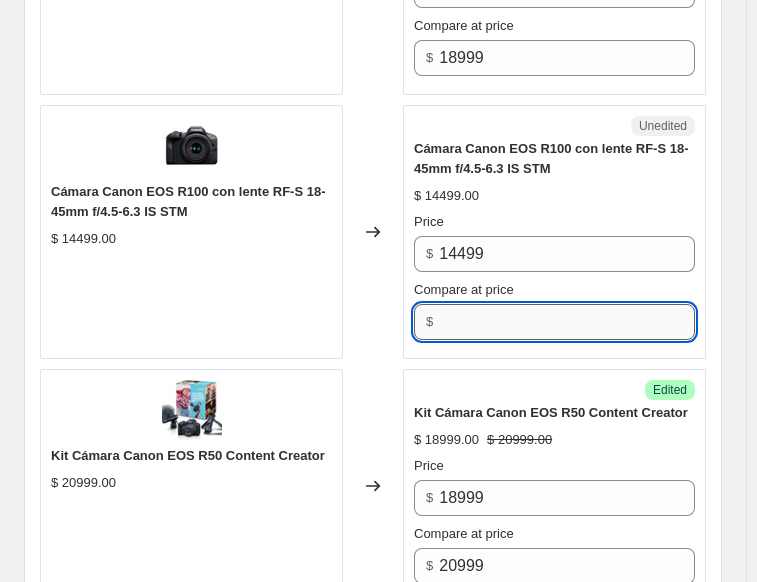 click on "Compare at price" at bounding box center (567, 322) 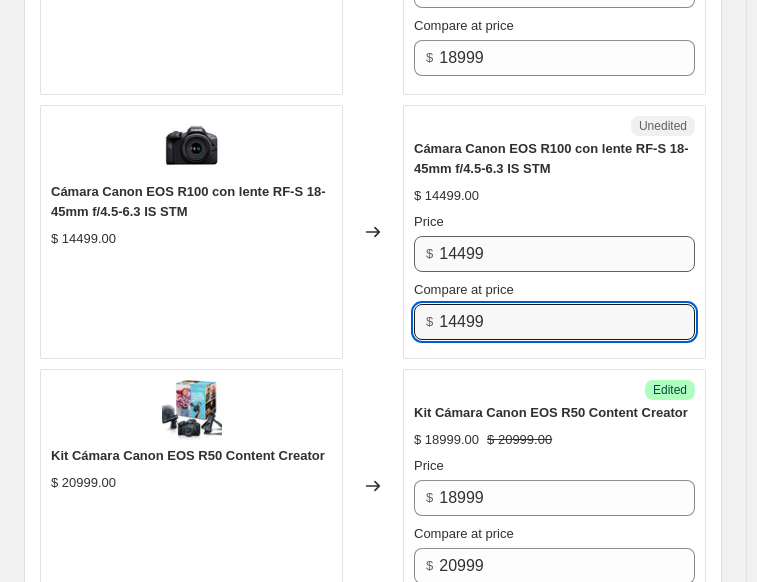 type on "14499" 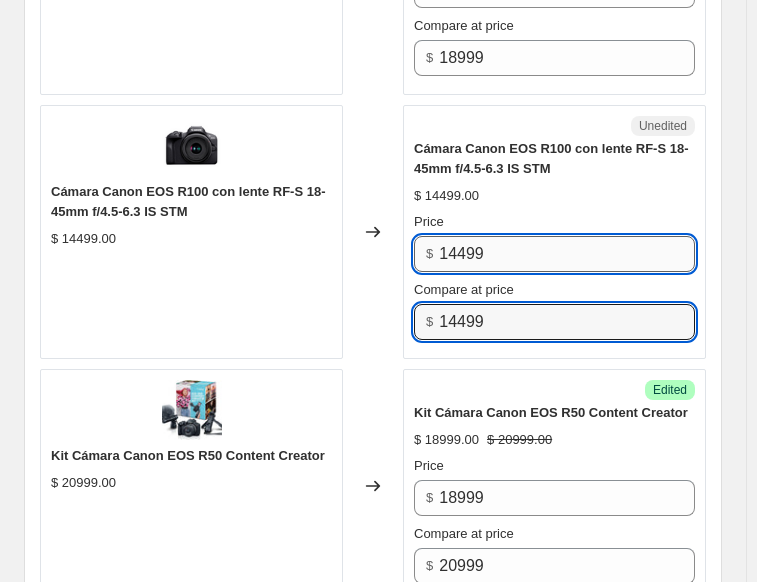 click on "14499" at bounding box center [567, 254] 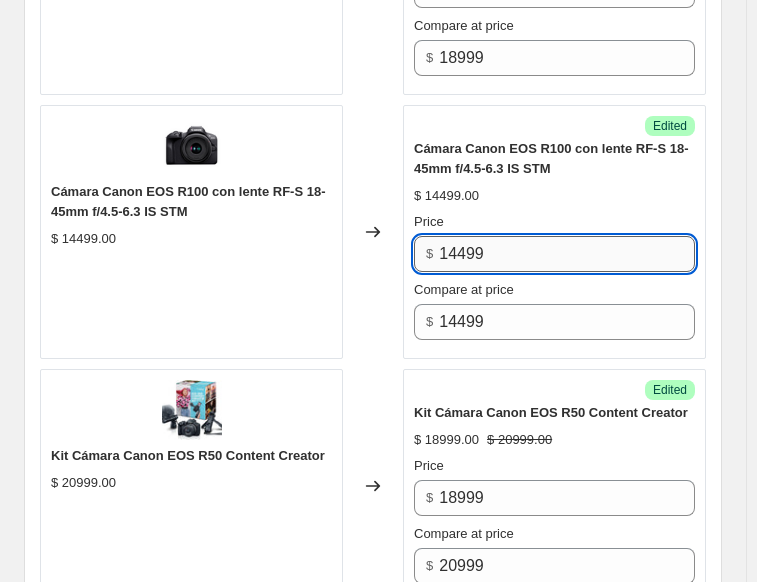 click on "14499" at bounding box center [567, 254] 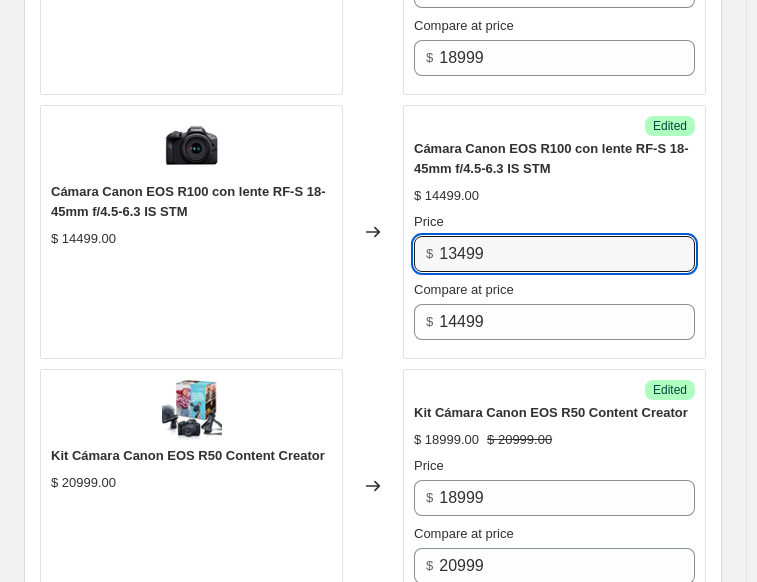 type on "13499" 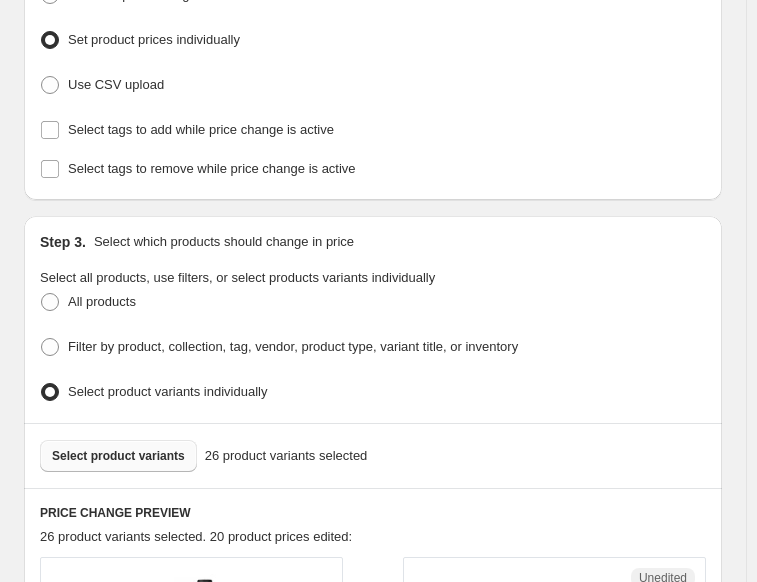 scroll, scrollTop: 715, scrollLeft: 0, axis: vertical 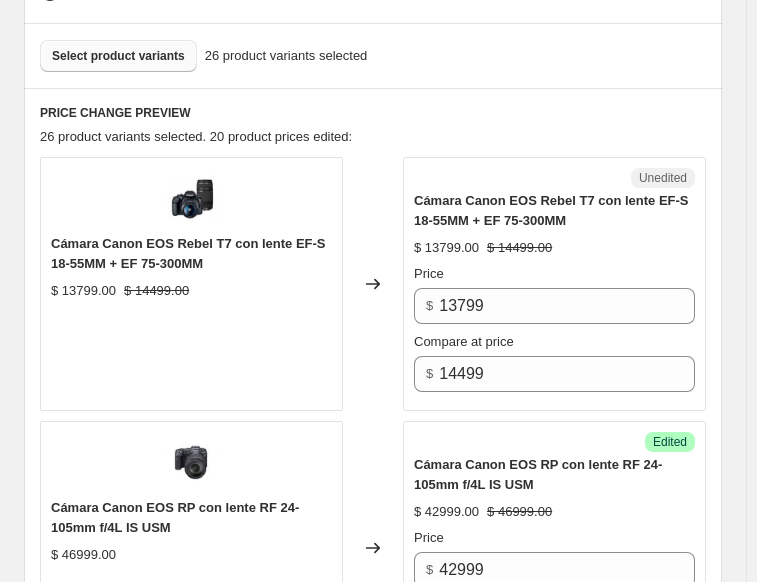 click on "Select product variants" at bounding box center (118, 56) 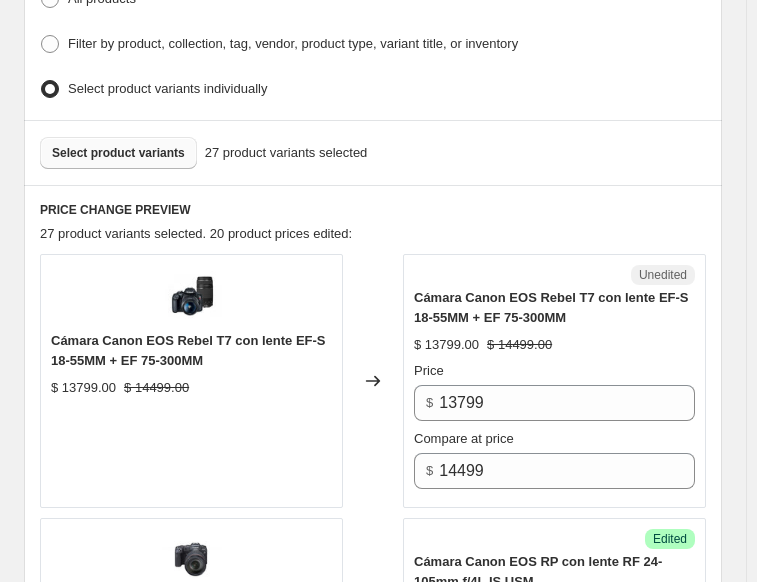 scroll, scrollTop: 515, scrollLeft: 0, axis: vertical 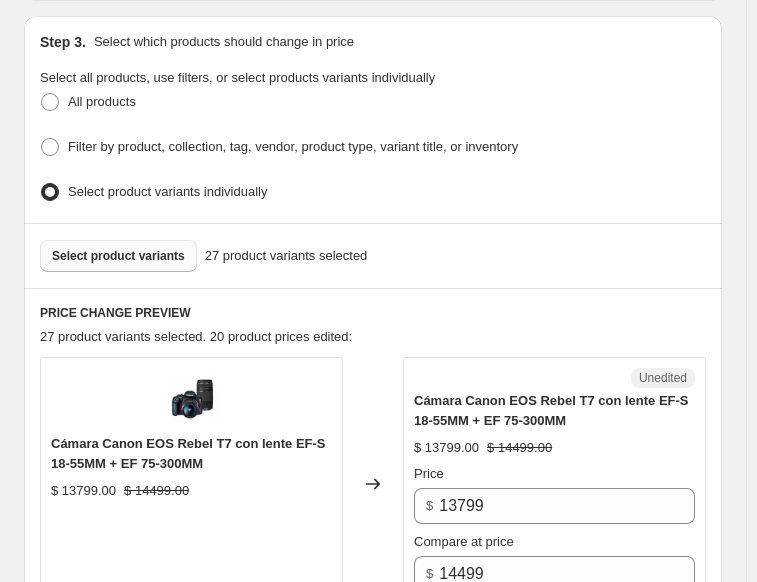 click on "Select product variants" at bounding box center (118, 256) 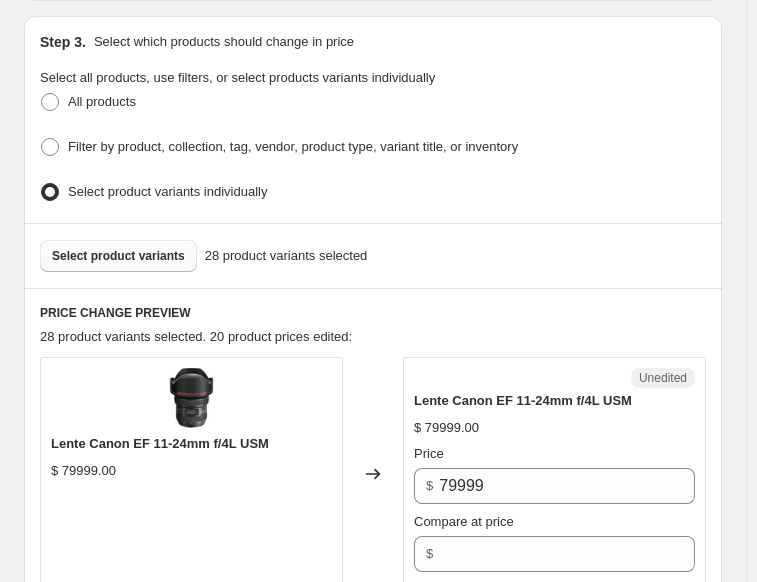 scroll, scrollTop: 615, scrollLeft: 0, axis: vertical 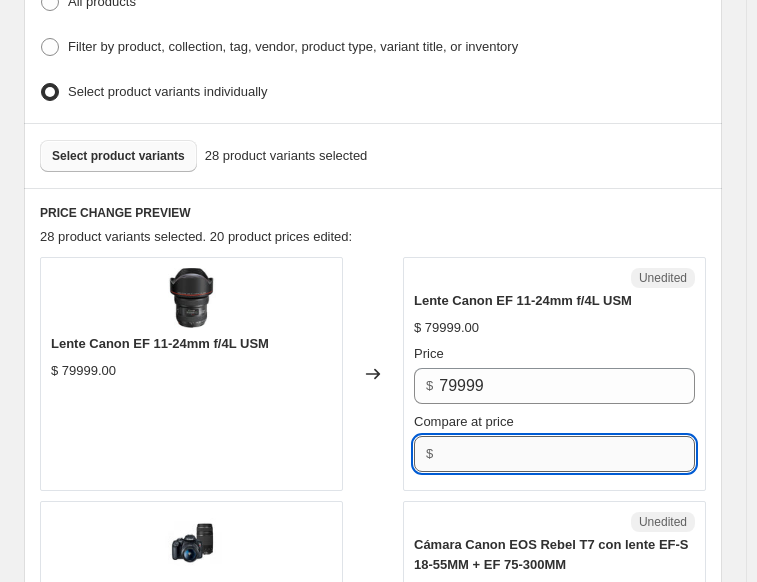 click on "Compare at price" at bounding box center [567, 454] 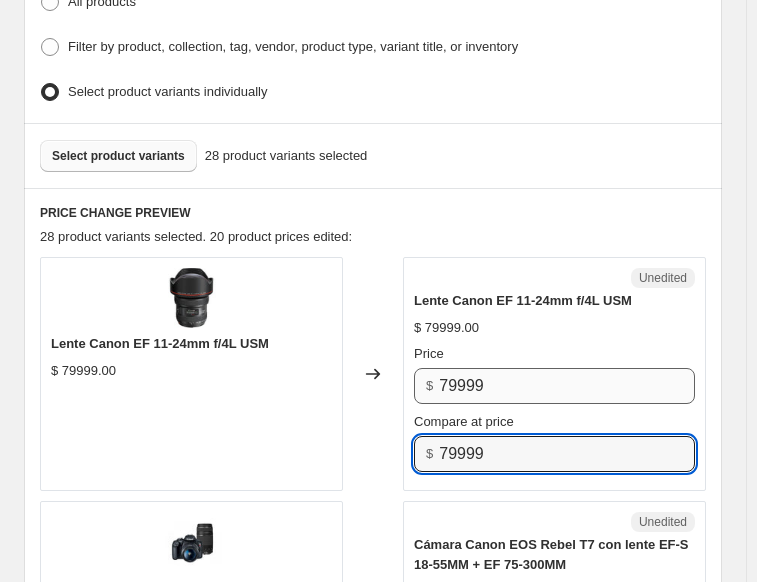 type on "79999" 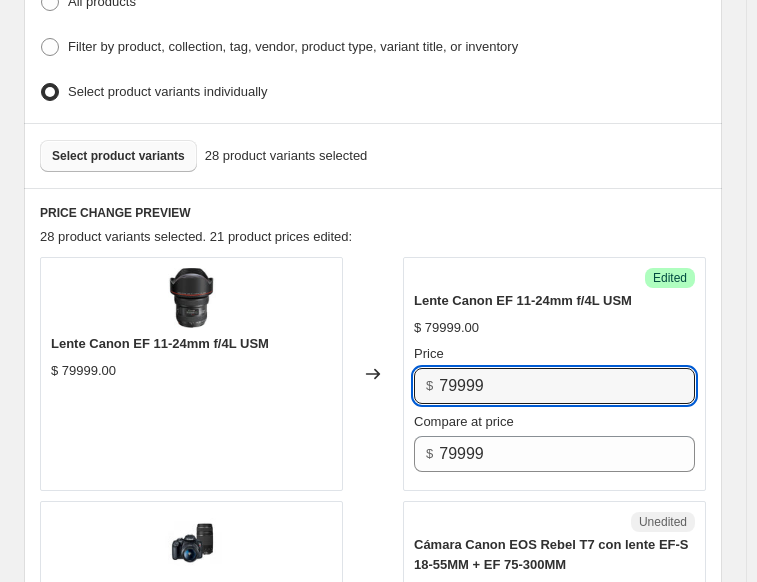 drag, startPoint x: 496, startPoint y: 380, endPoint x: 398, endPoint y: 385, distance: 98.12747 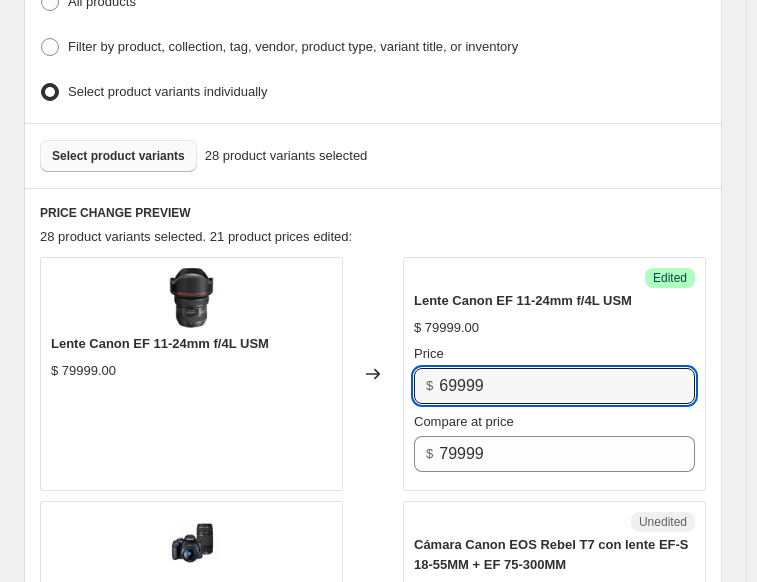 type on "69999" 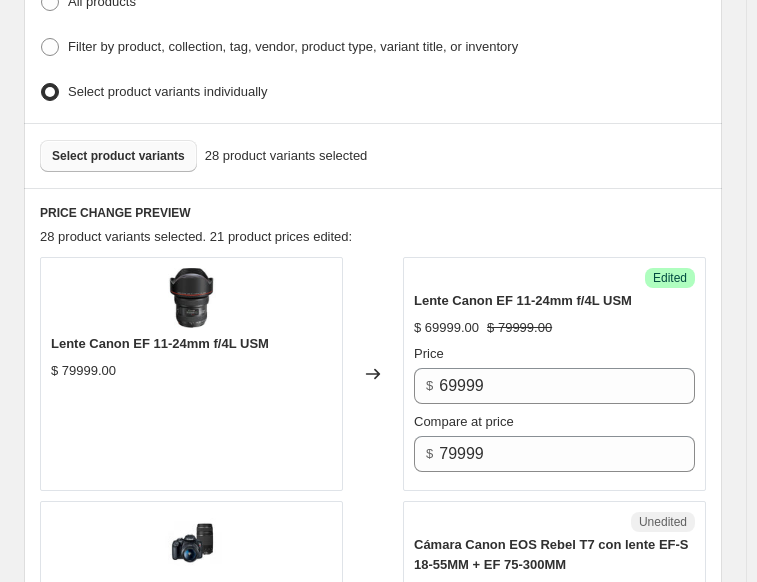 click on "Select product variants" at bounding box center (118, 156) 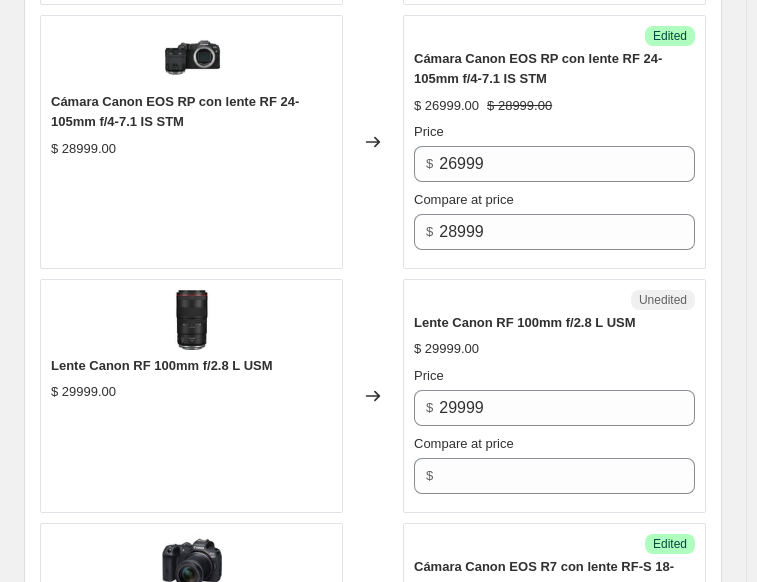 scroll, scrollTop: 3615, scrollLeft: 0, axis: vertical 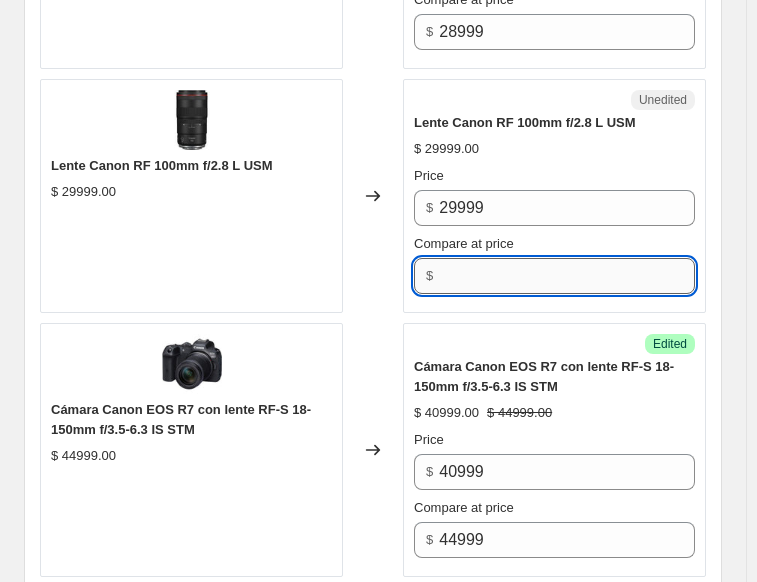 click on "Compare at price" at bounding box center [567, 276] 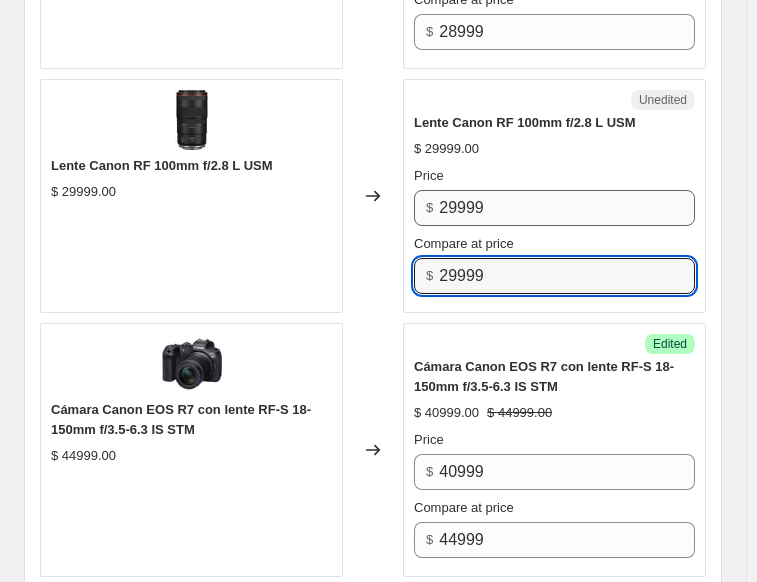 type on "29999" 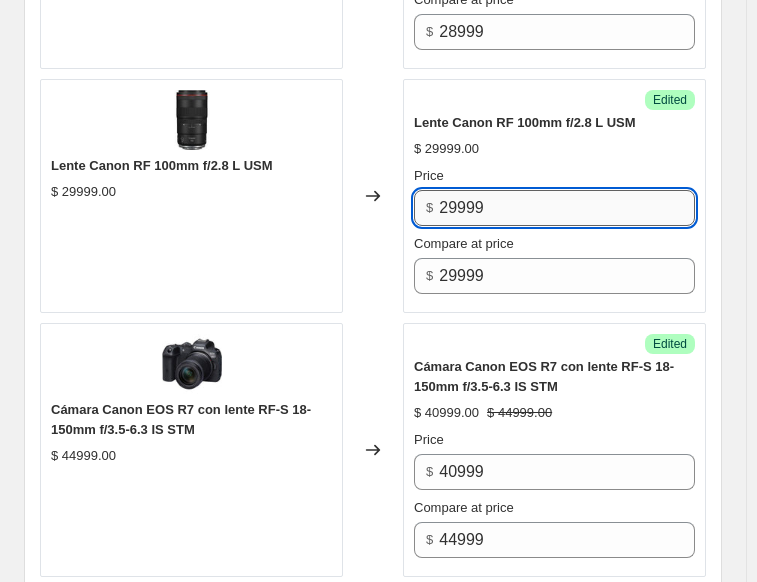 click on "29999" at bounding box center [567, 208] 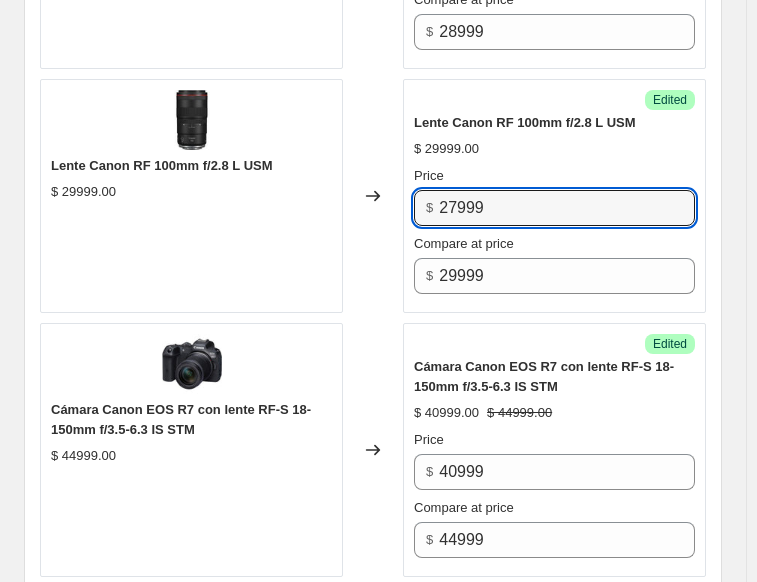 type on "27999" 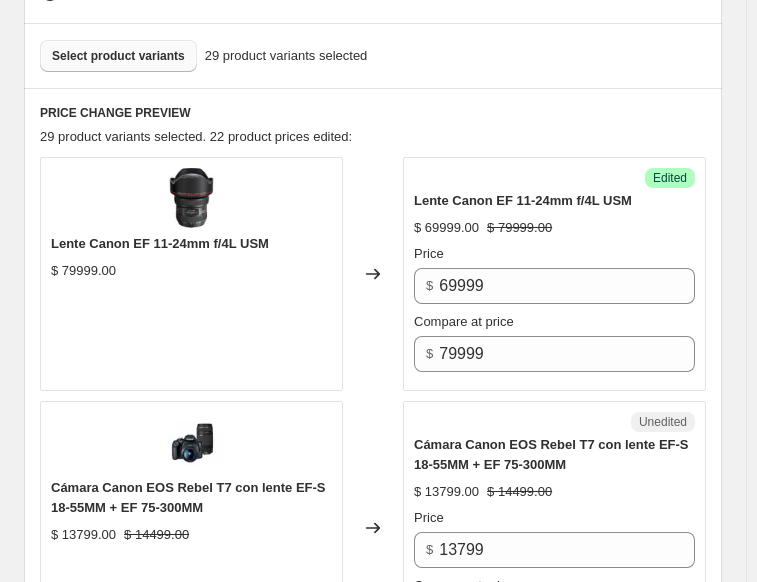 scroll, scrollTop: 515, scrollLeft: 0, axis: vertical 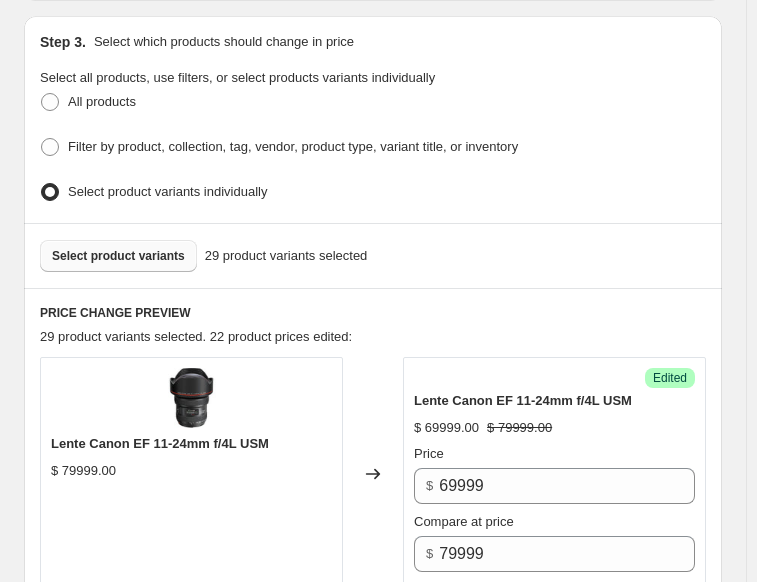 click on "Select product variants" at bounding box center [118, 256] 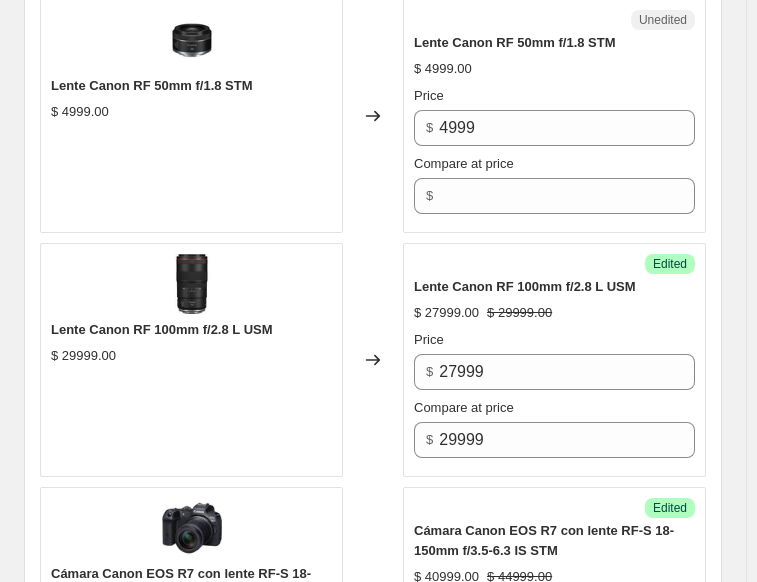 scroll, scrollTop: 3715, scrollLeft: 0, axis: vertical 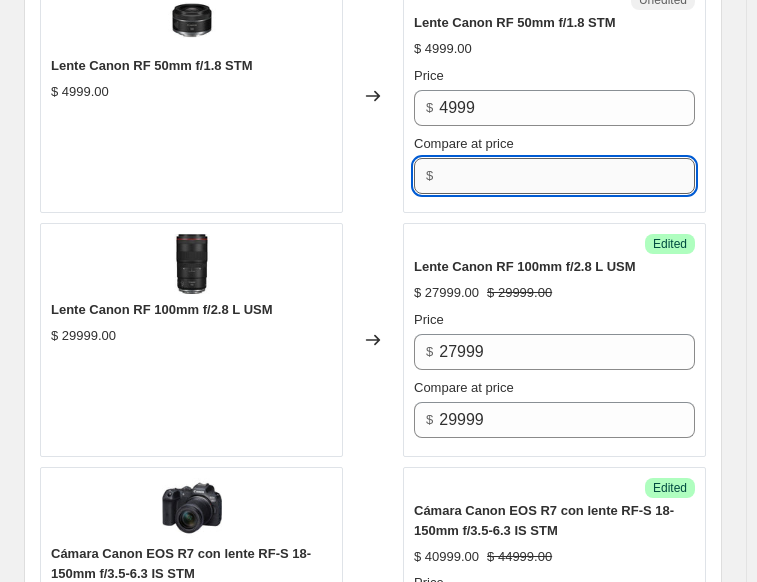 click on "Compare at price" at bounding box center (567, 176) 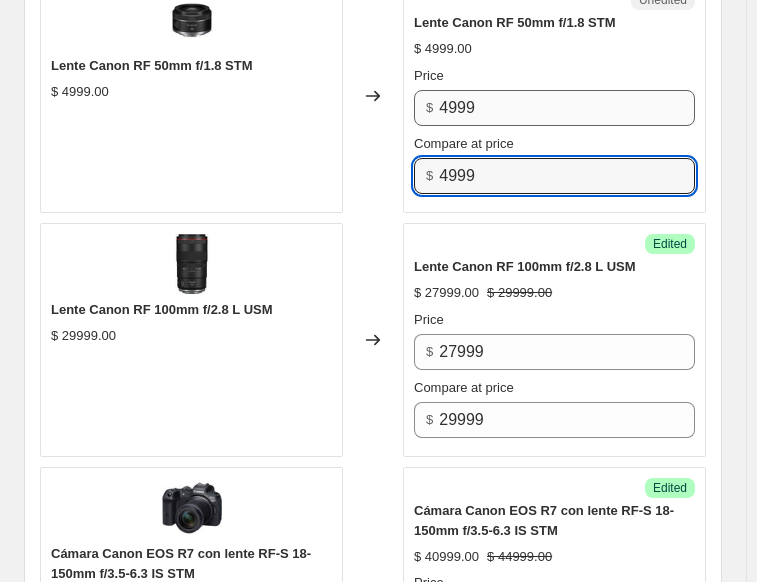 type on "4999" 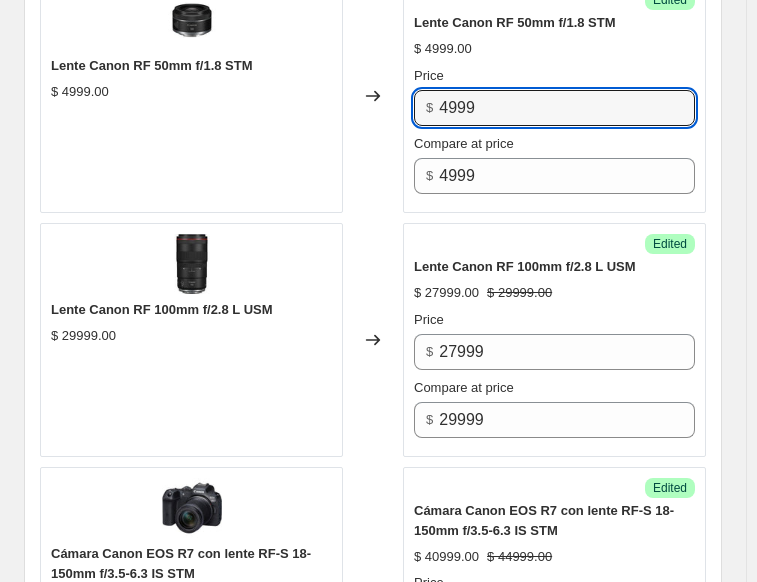drag, startPoint x: 532, startPoint y: 88, endPoint x: 377, endPoint y: 114, distance: 157.16551 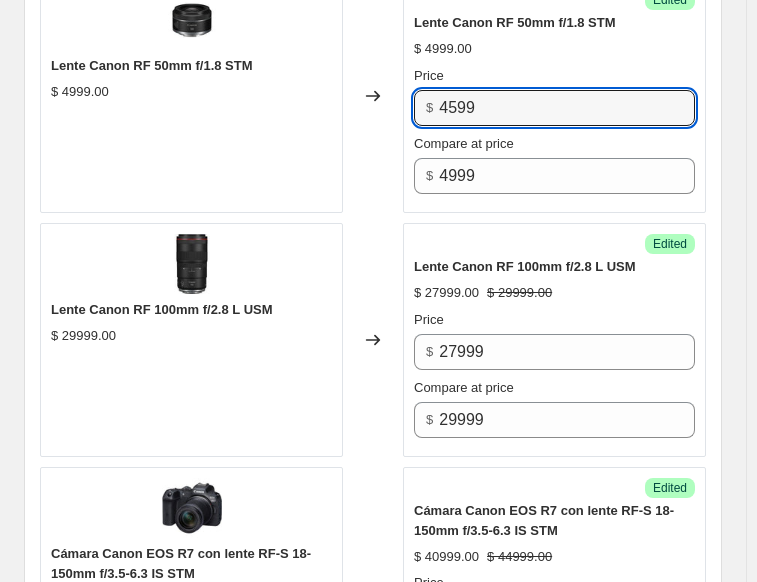 type on "4599" 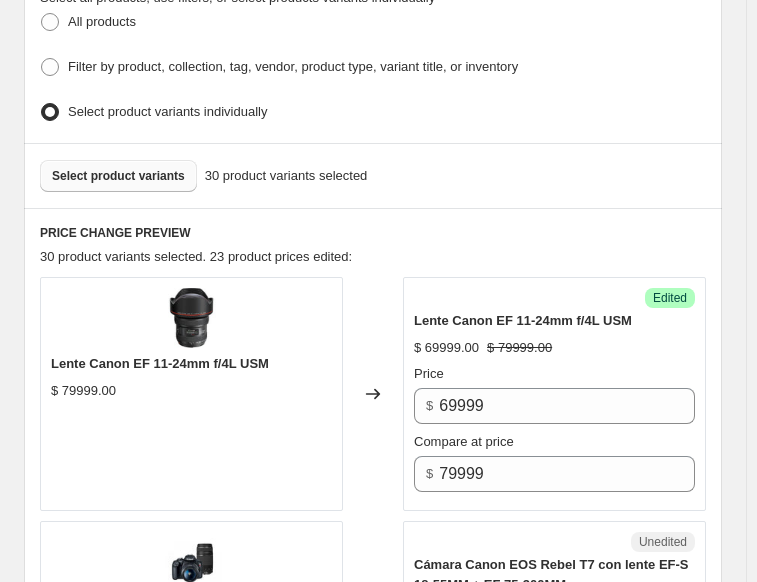 scroll, scrollTop: 615, scrollLeft: 0, axis: vertical 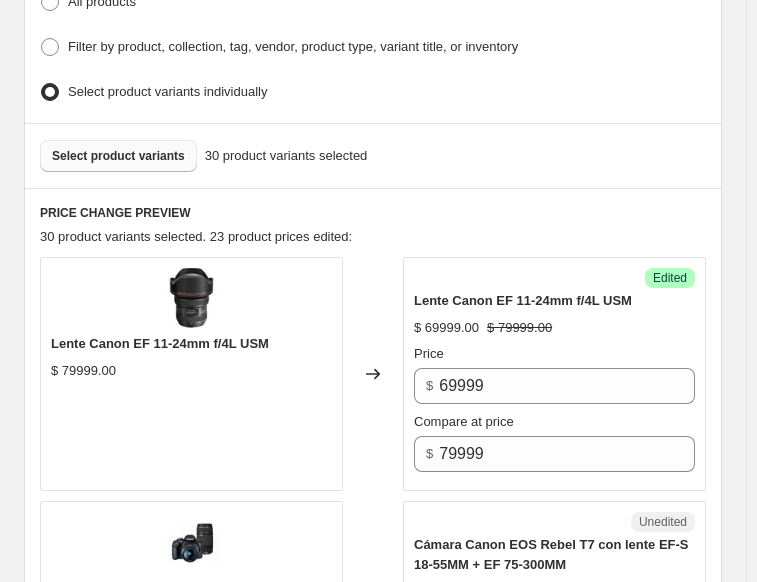 click on "Select product variants" at bounding box center (118, 156) 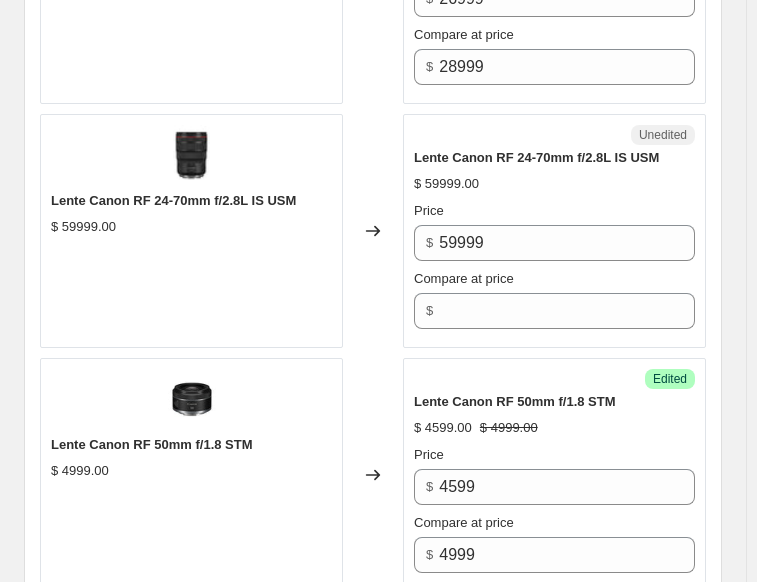 scroll, scrollTop: 3615, scrollLeft: 0, axis: vertical 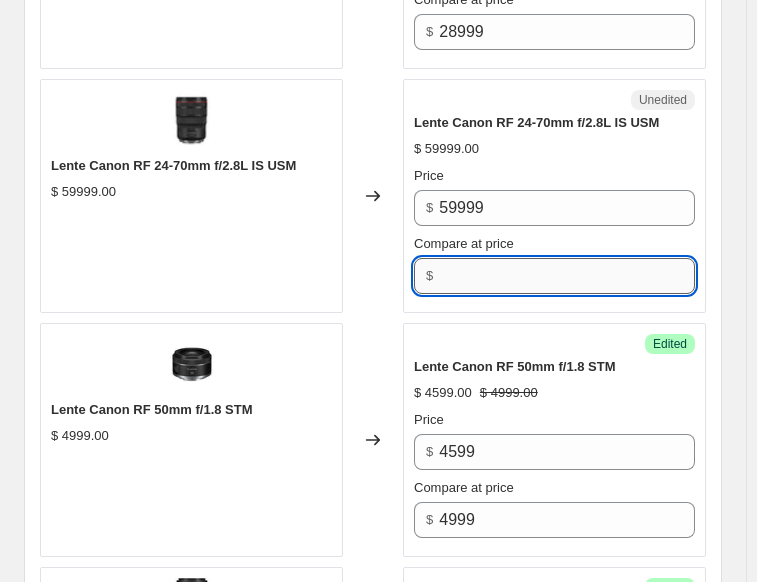 click on "Compare at price" at bounding box center (567, 276) 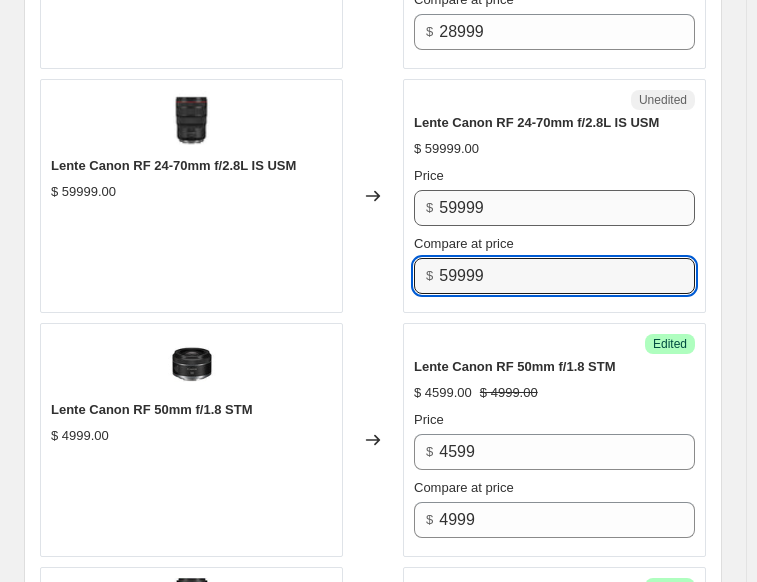 type on "59999" 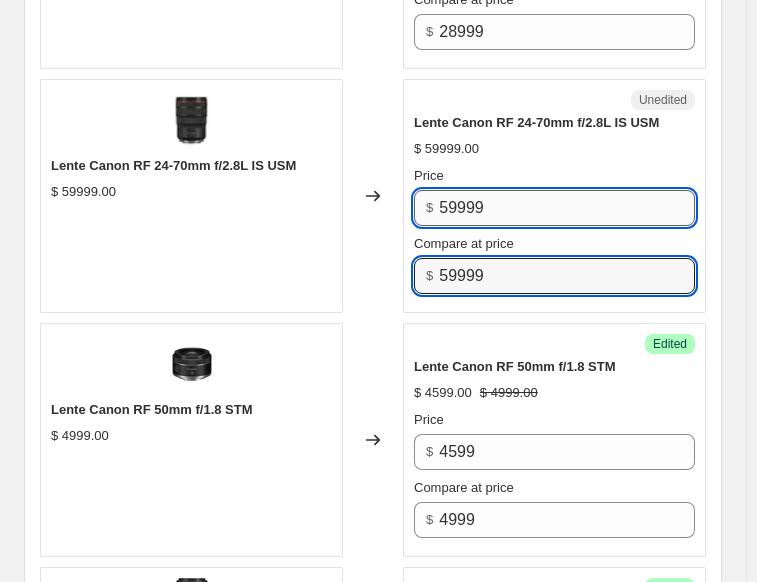 click on "59999" at bounding box center [567, 208] 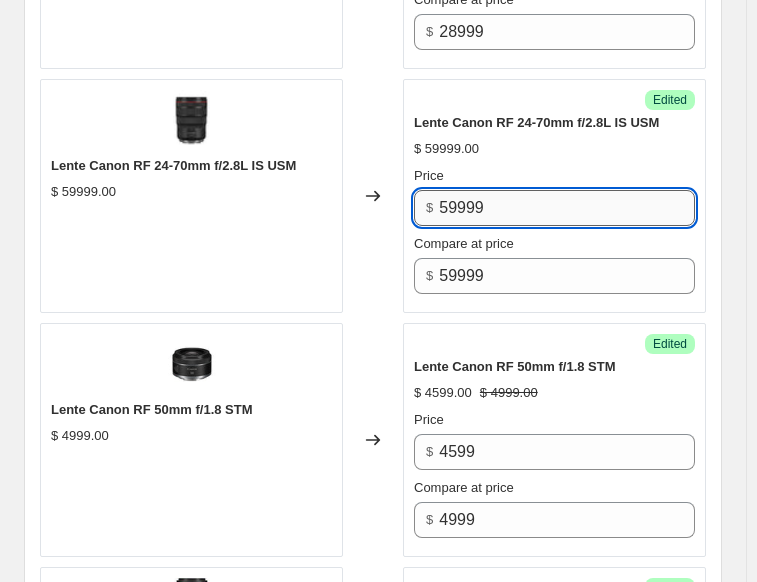 click on "59999" at bounding box center [567, 208] 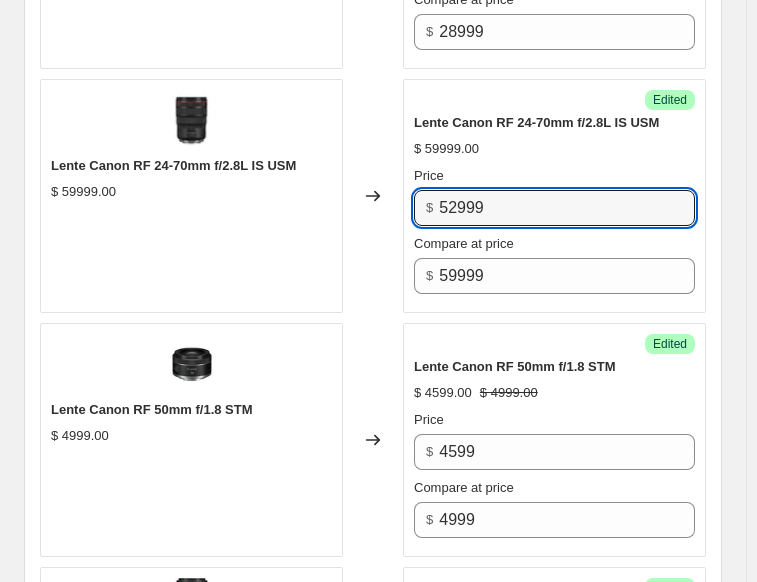type on "52999" 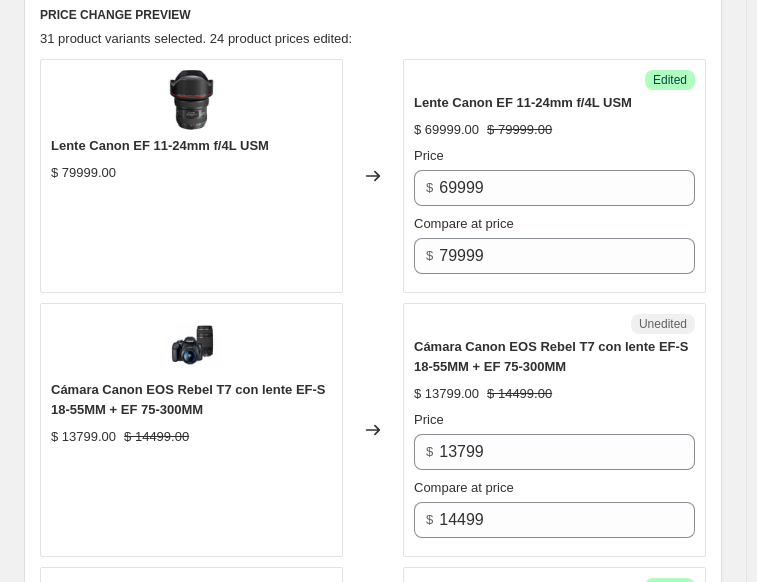 scroll, scrollTop: 415, scrollLeft: 0, axis: vertical 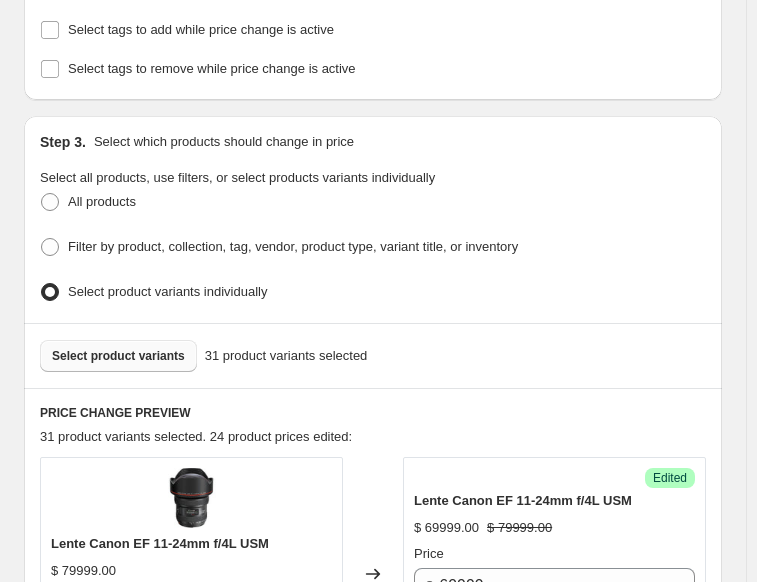 click on "Select product variants" at bounding box center (118, 356) 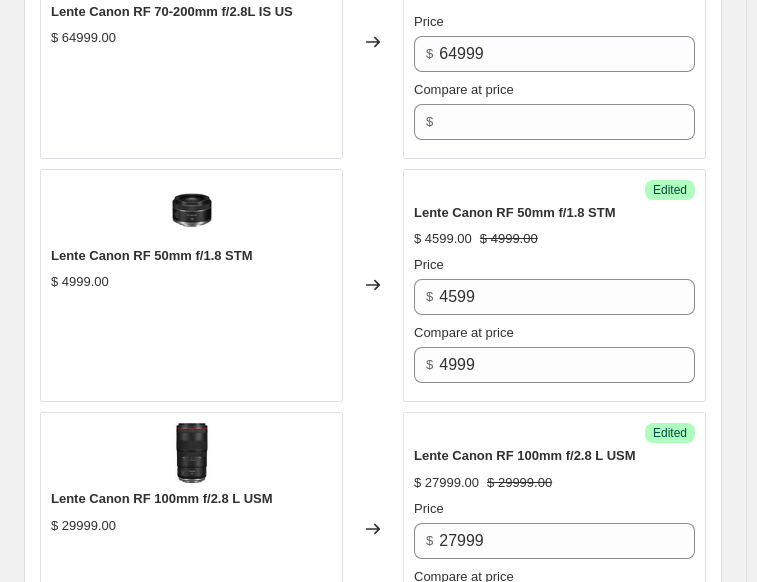 scroll, scrollTop: 3815, scrollLeft: 0, axis: vertical 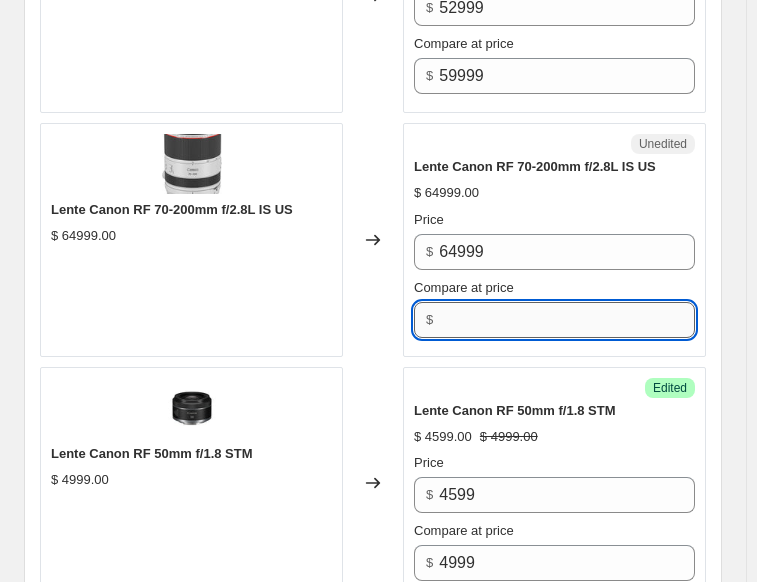 click on "Compare at price" at bounding box center [567, 320] 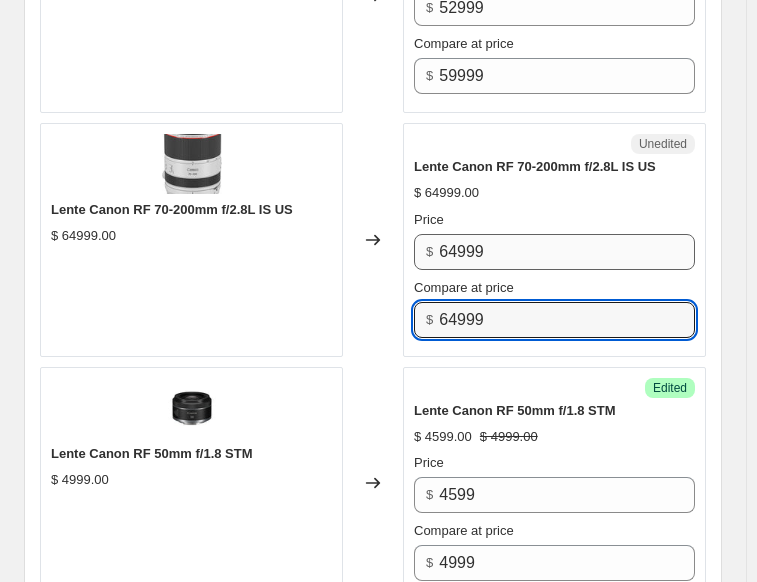 type on "64999" 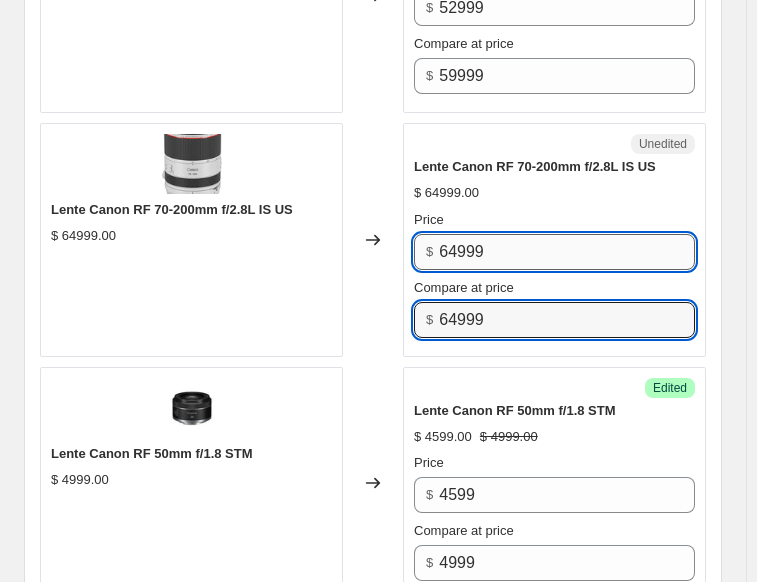 click on "64999" at bounding box center [567, 252] 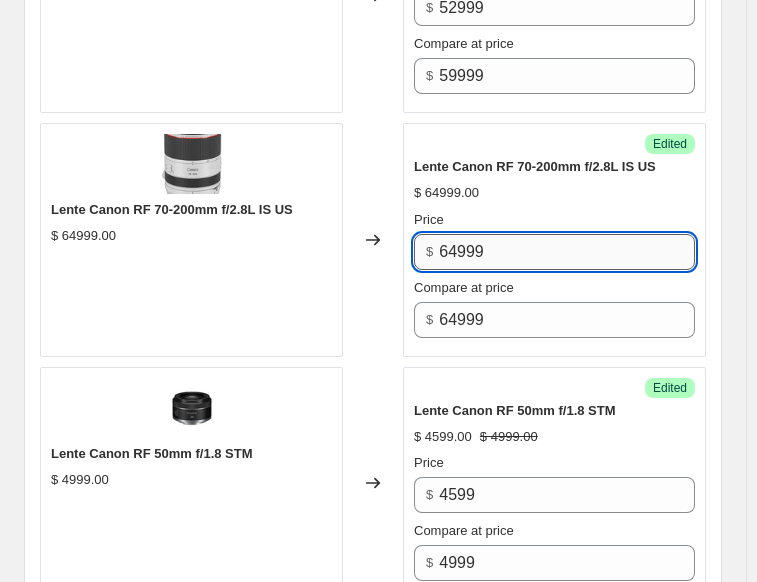 click on "64999" at bounding box center (567, 252) 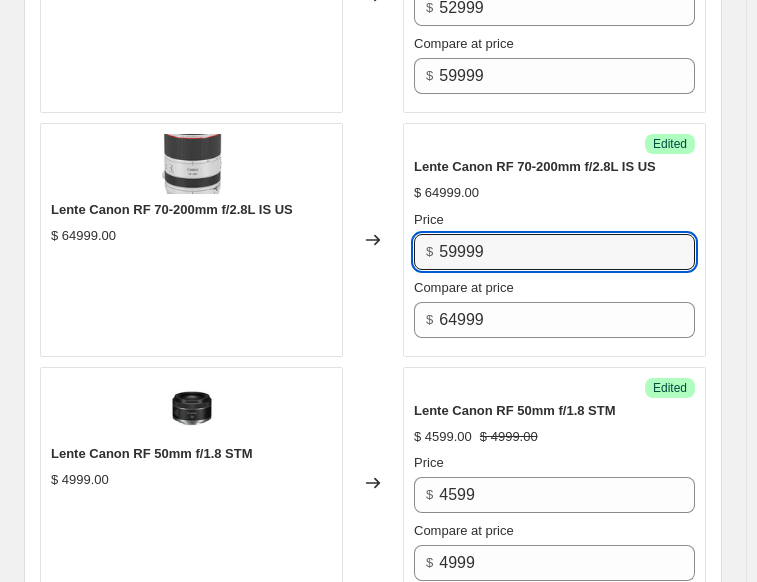 type on "59999" 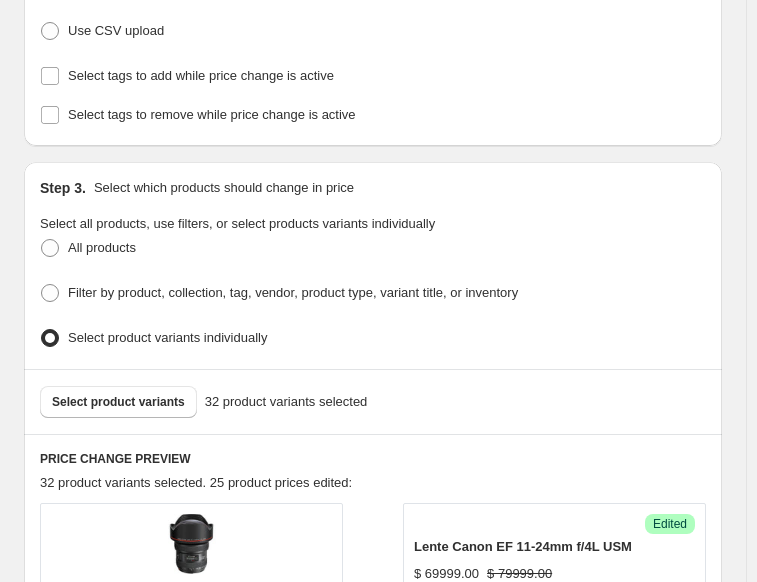 scroll, scrollTop: 515, scrollLeft: 0, axis: vertical 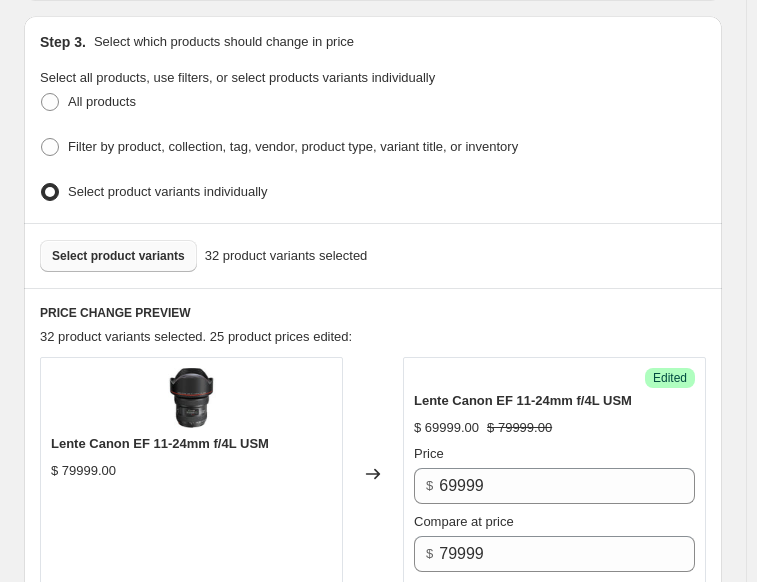 click on "Select product variants" at bounding box center (118, 256) 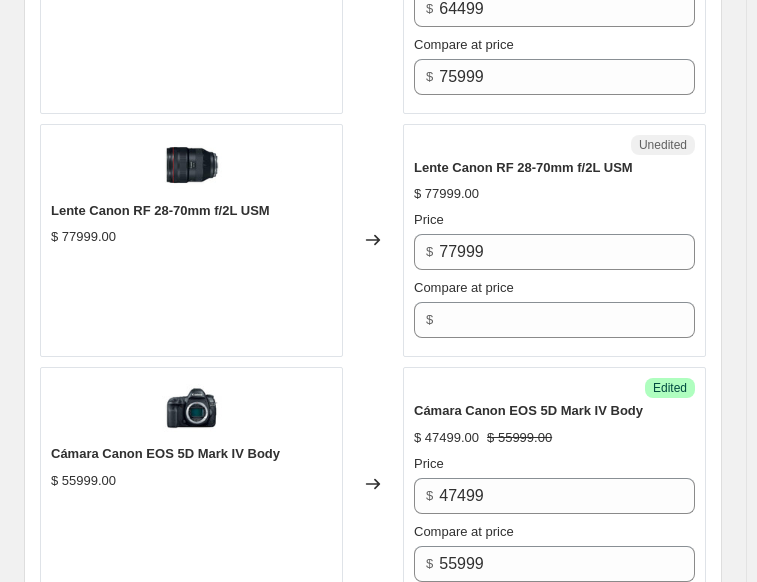 scroll, scrollTop: 1815, scrollLeft: 0, axis: vertical 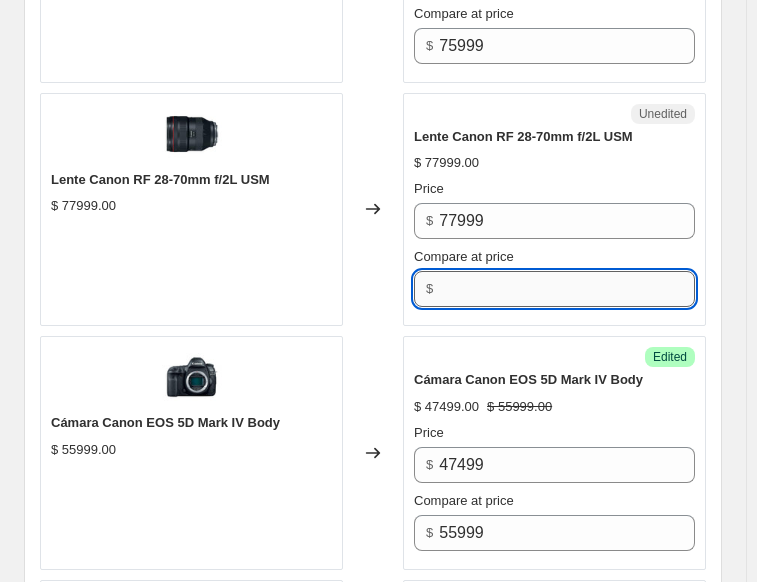 click on "Compare at price" at bounding box center (567, 289) 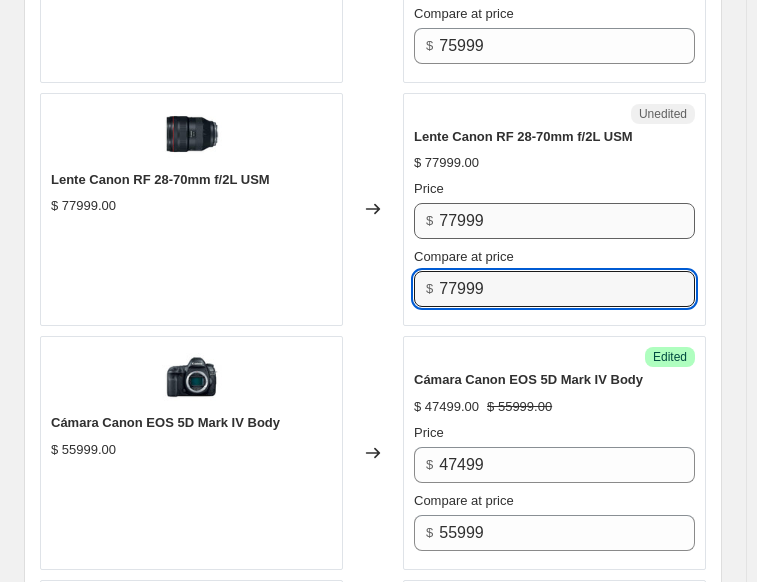 type on "77999" 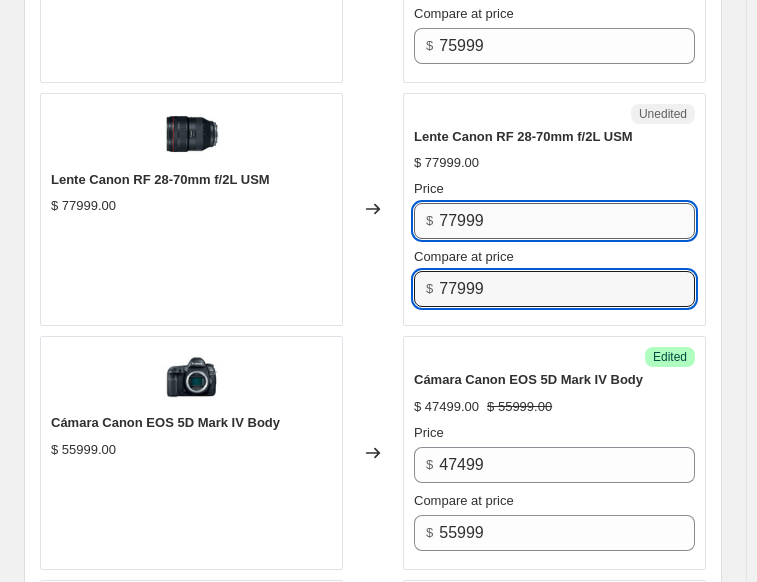 click on "77999" at bounding box center (567, 221) 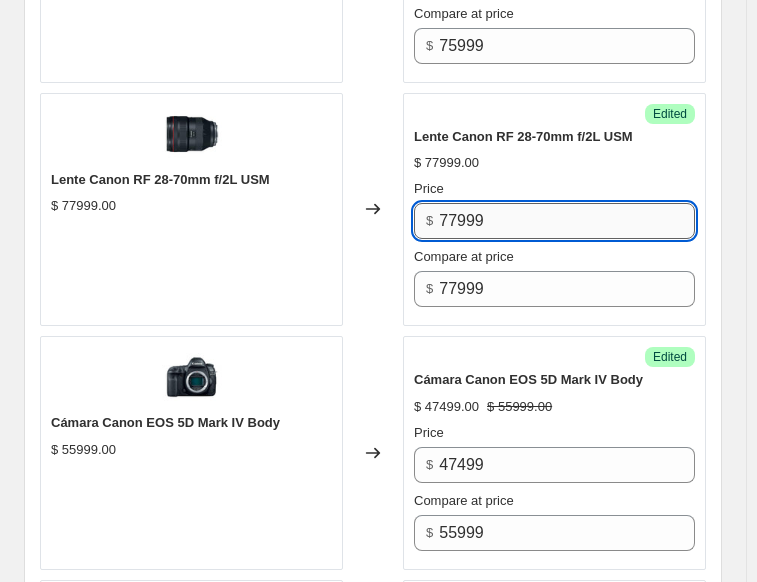 click on "77999" at bounding box center [567, 221] 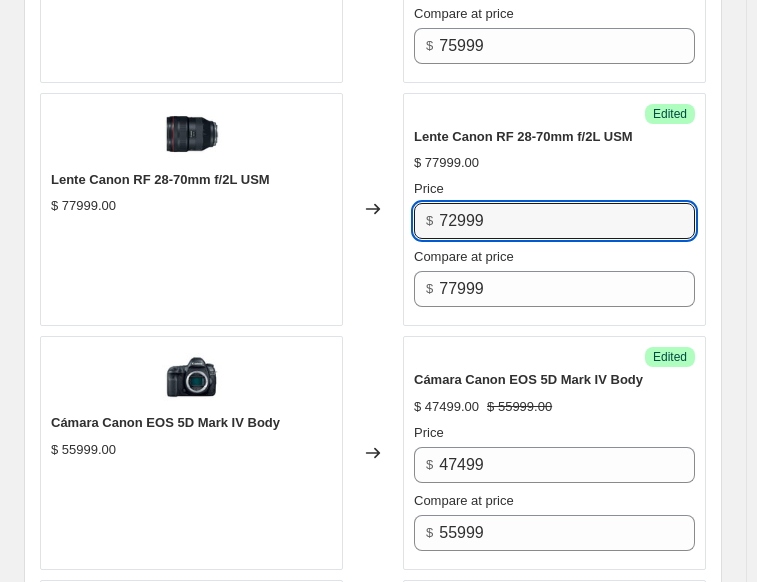 type on "72999" 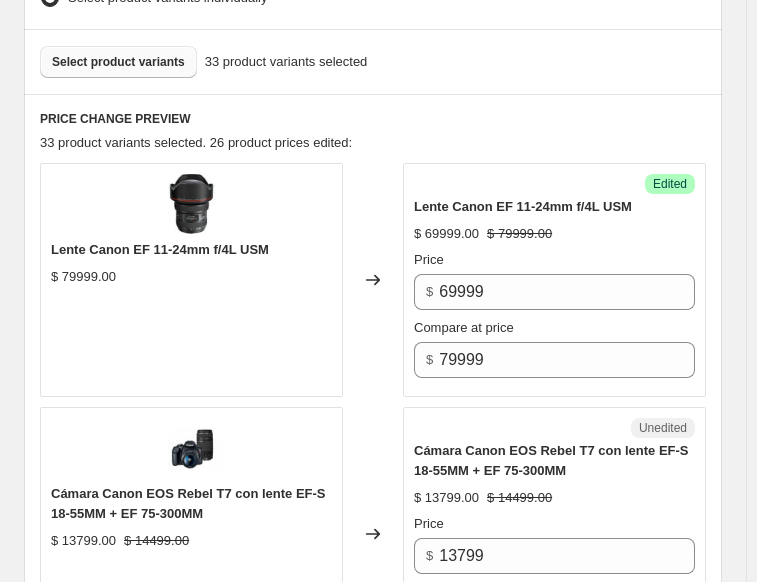 scroll, scrollTop: 715, scrollLeft: 0, axis: vertical 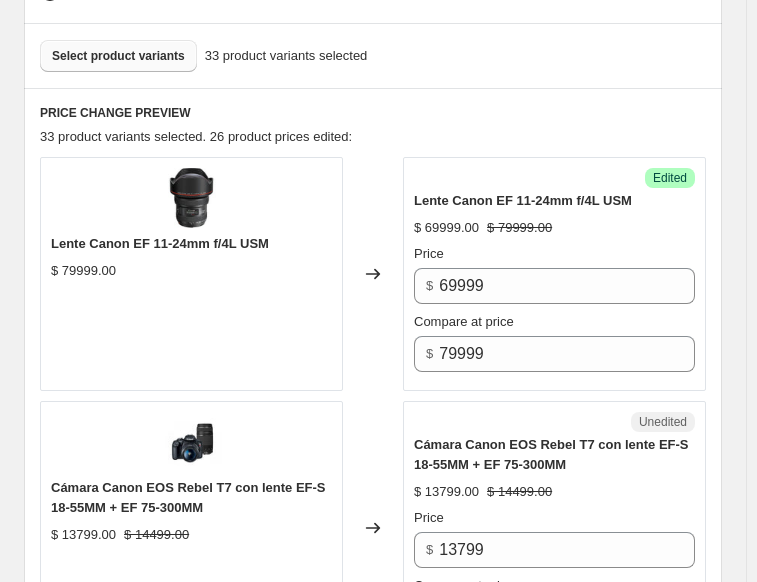 click on "Select product variants" at bounding box center [118, 56] 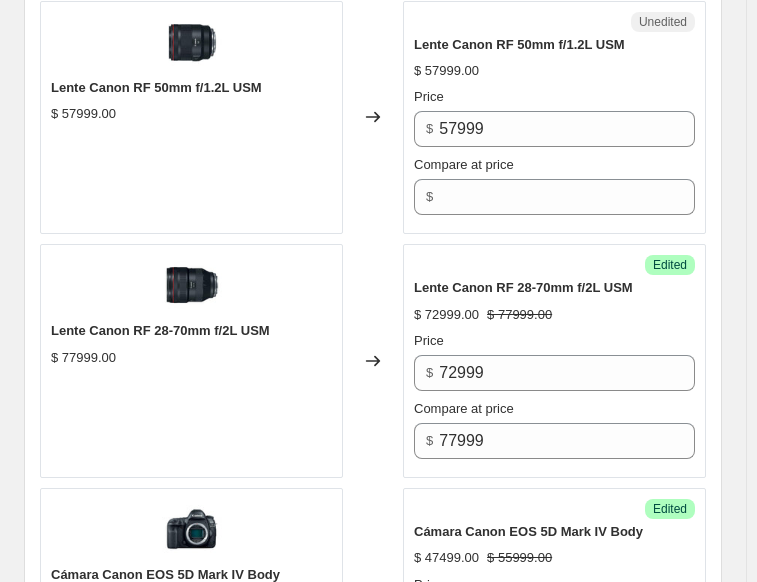 scroll, scrollTop: 1915, scrollLeft: 0, axis: vertical 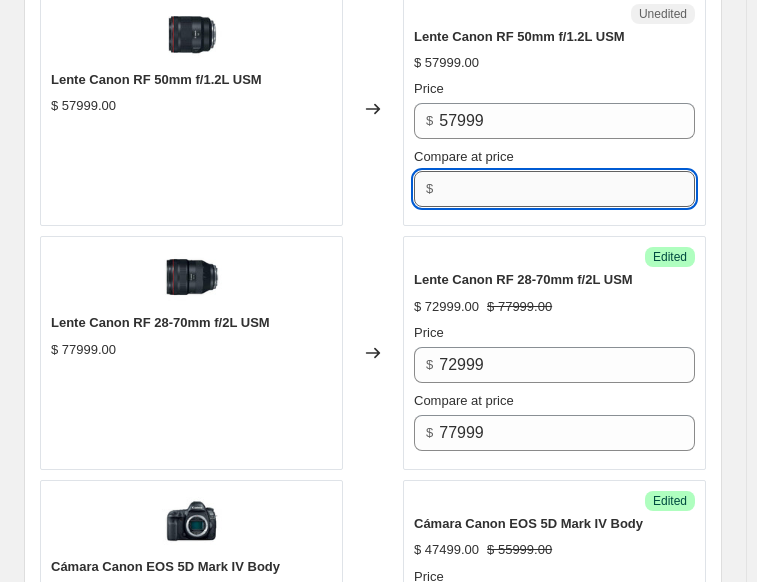 click on "Compare at price" at bounding box center [567, 189] 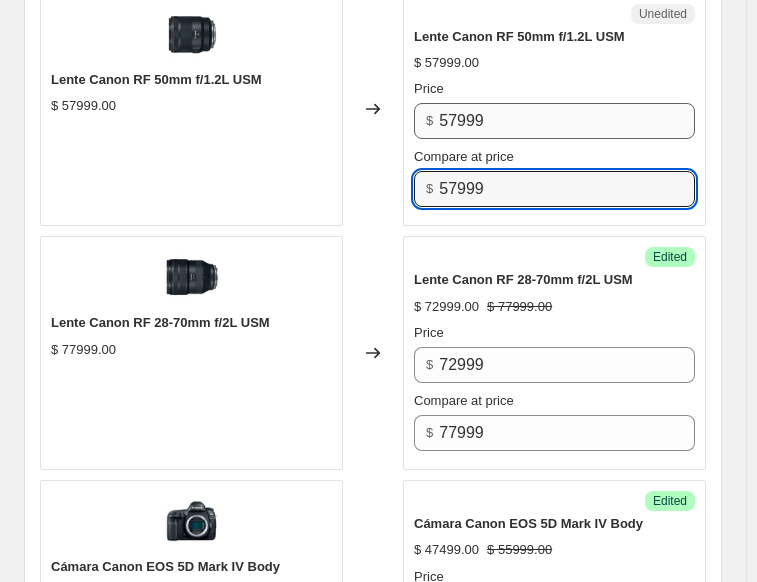 type on "57999" 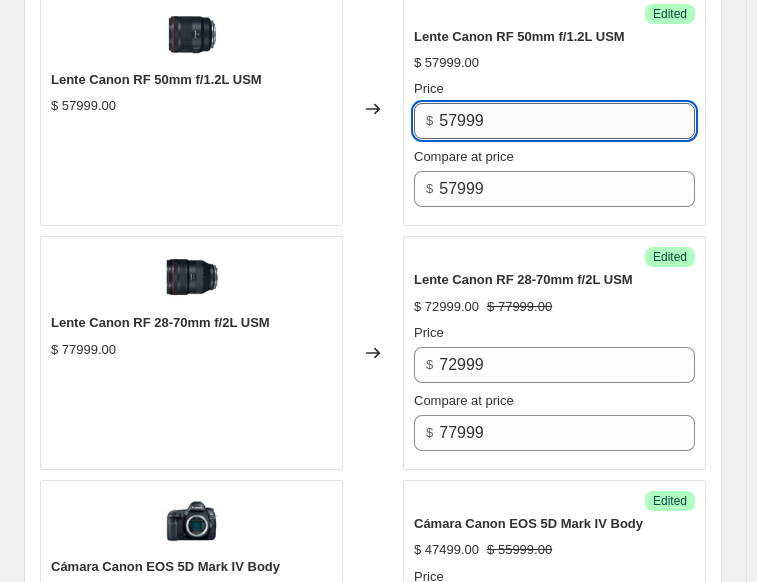 click on "57999" at bounding box center [567, 121] 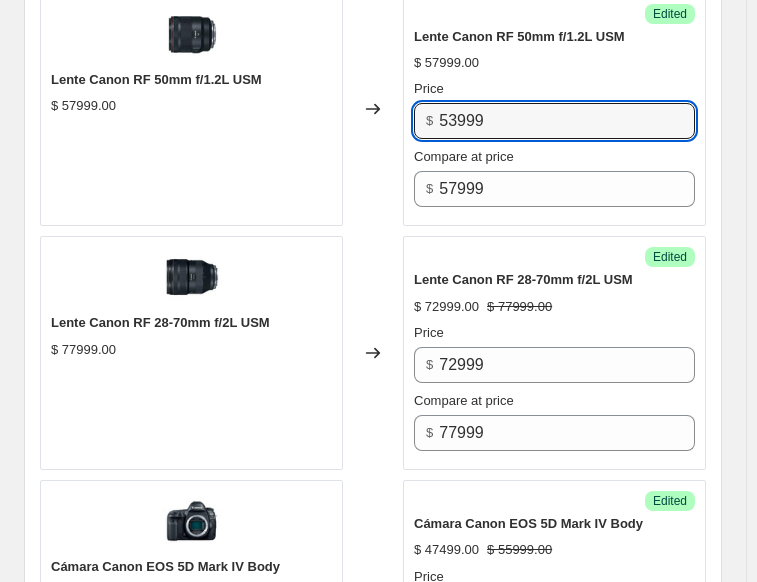 type on "53999" 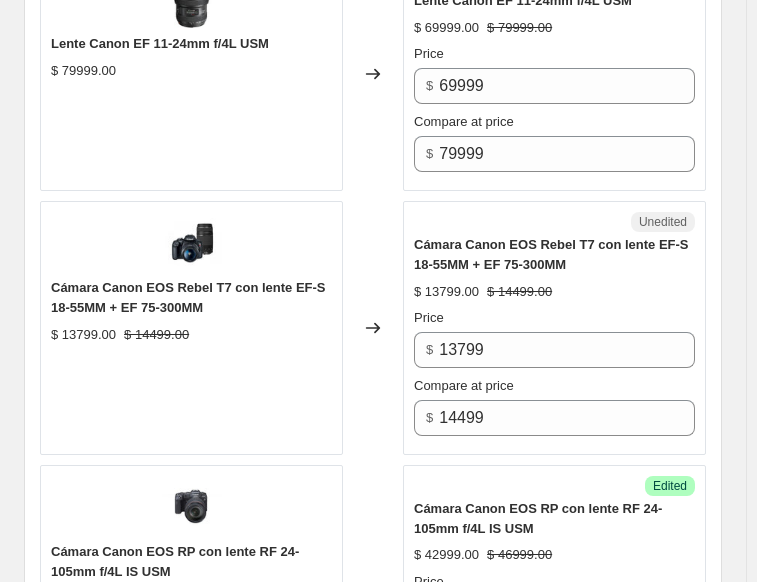 scroll, scrollTop: 515, scrollLeft: 0, axis: vertical 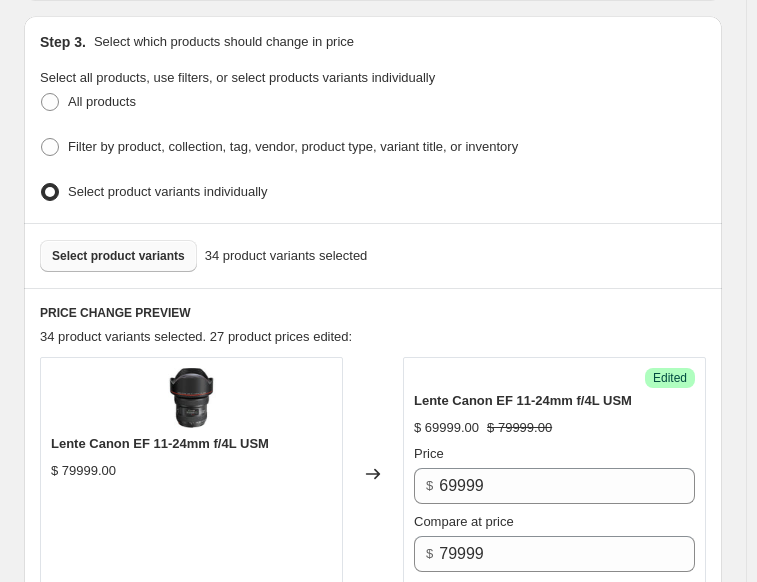 click on "Select product variants" at bounding box center (118, 256) 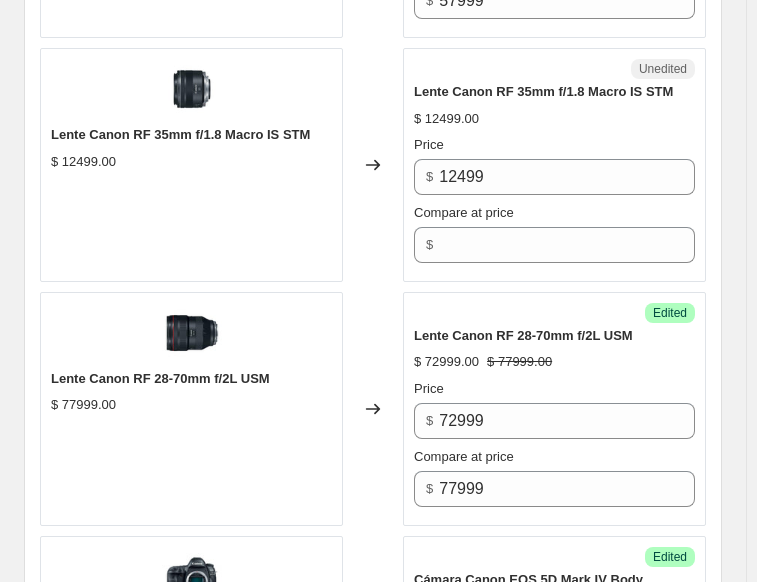 scroll, scrollTop: 2115, scrollLeft: 0, axis: vertical 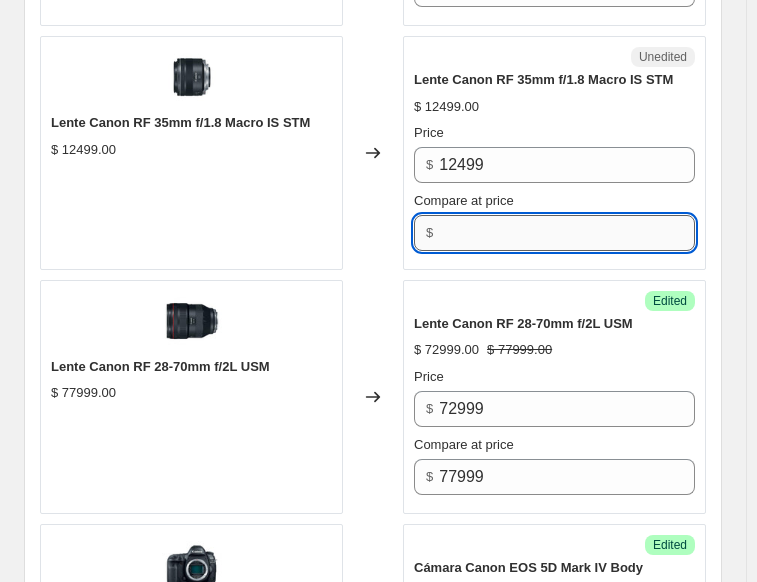 click on "Compare at price" at bounding box center (567, 233) 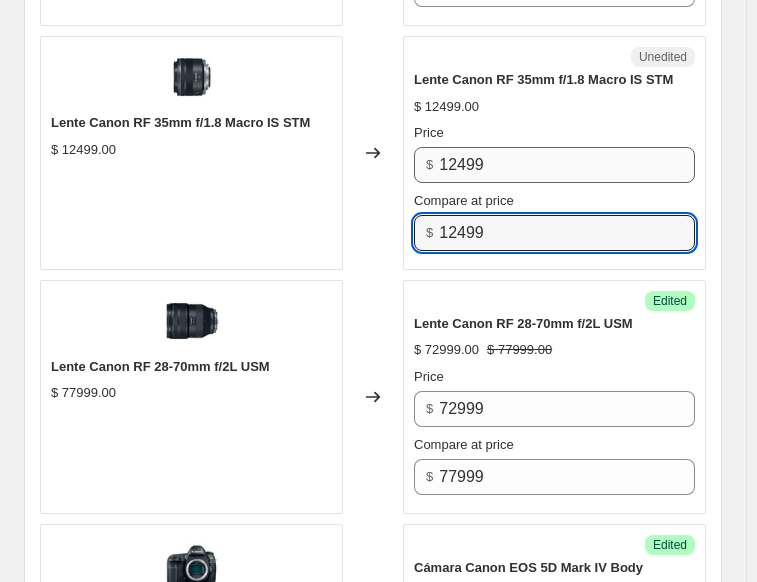 type on "12499" 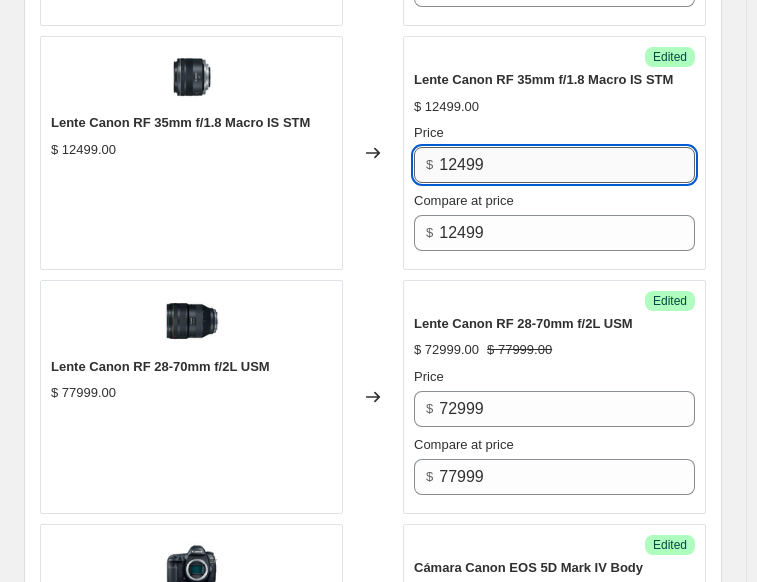 click on "12499" at bounding box center [567, 165] 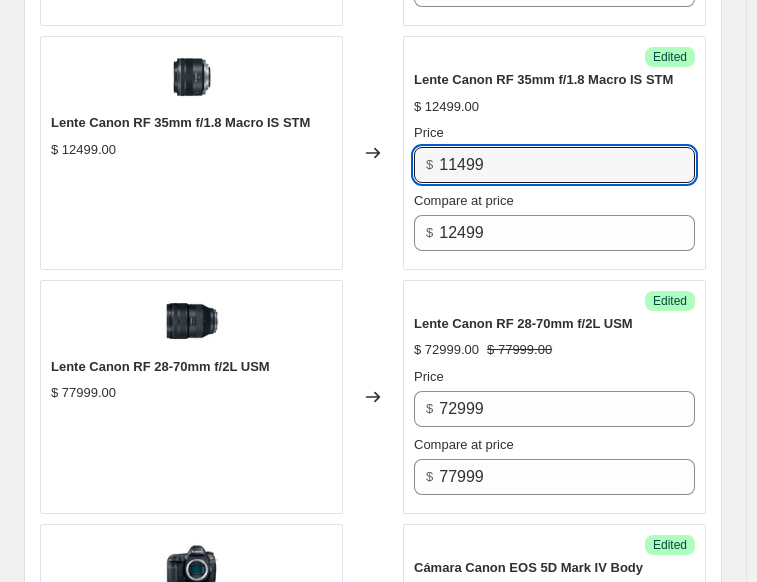 type on "11499" 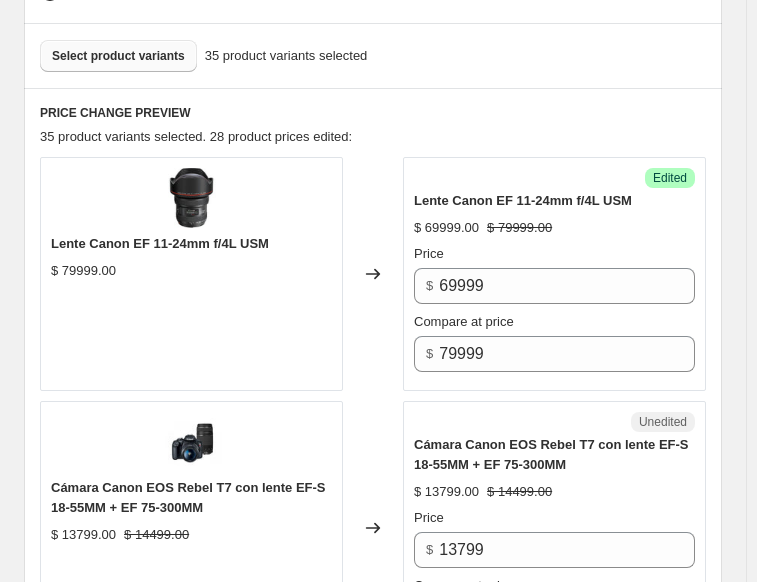 scroll, scrollTop: 615, scrollLeft: 0, axis: vertical 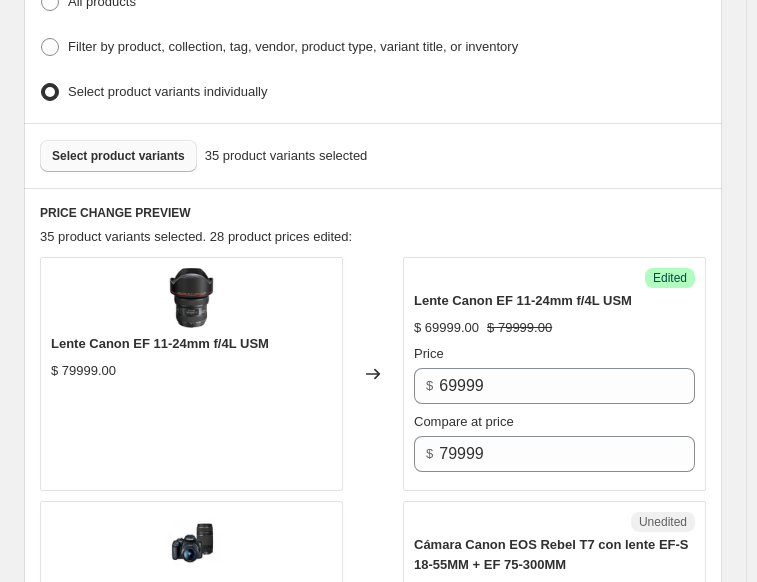 click on "Select product variants" at bounding box center (118, 156) 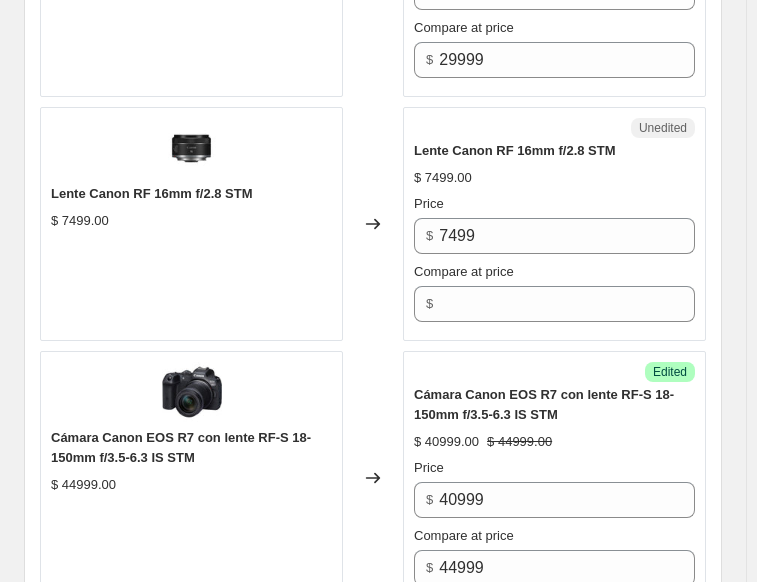 scroll, scrollTop: 5315, scrollLeft: 0, axis: vertical 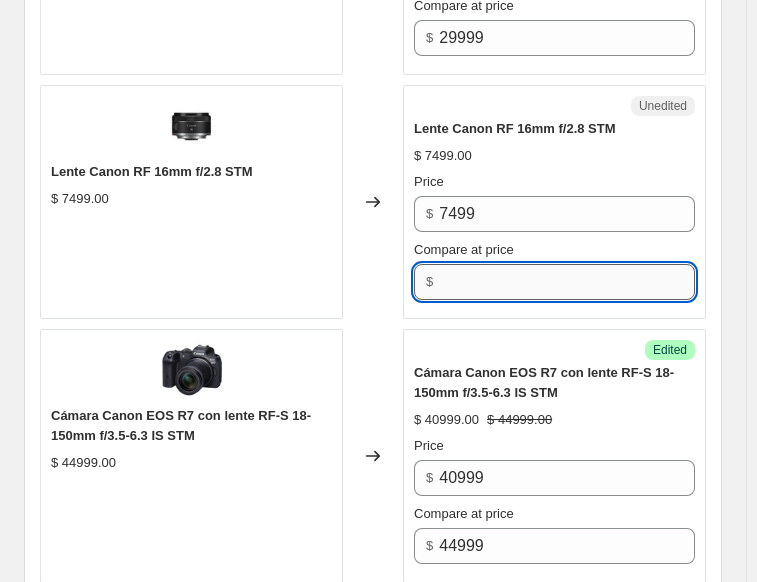 click on "Compare at price" at bounding box center (567, 282) 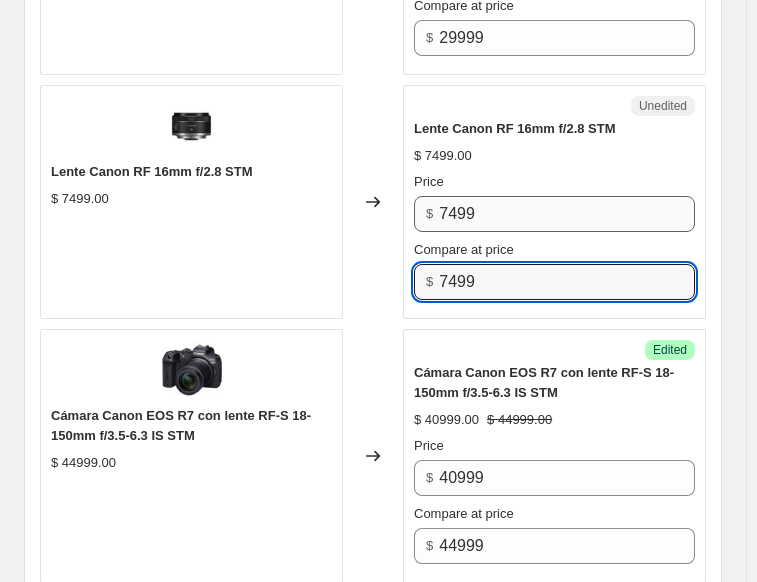 type on "7499" 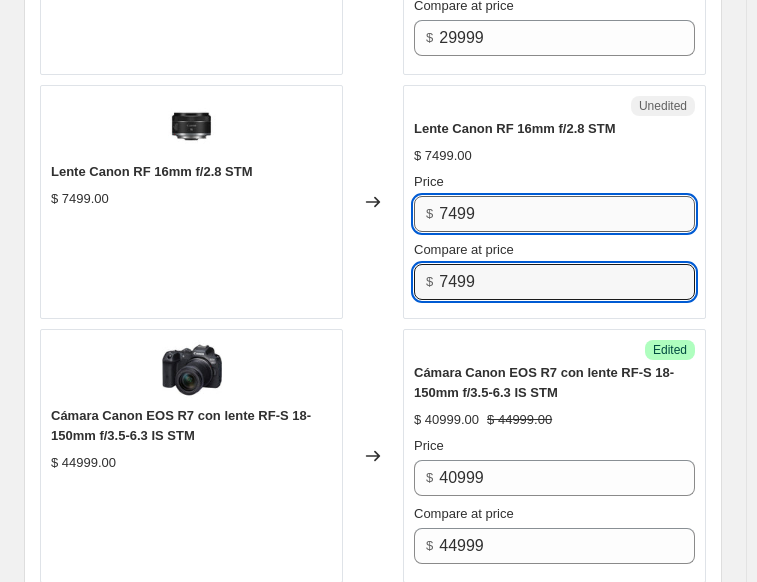 click on "7499" at bounding box center [567, 214] 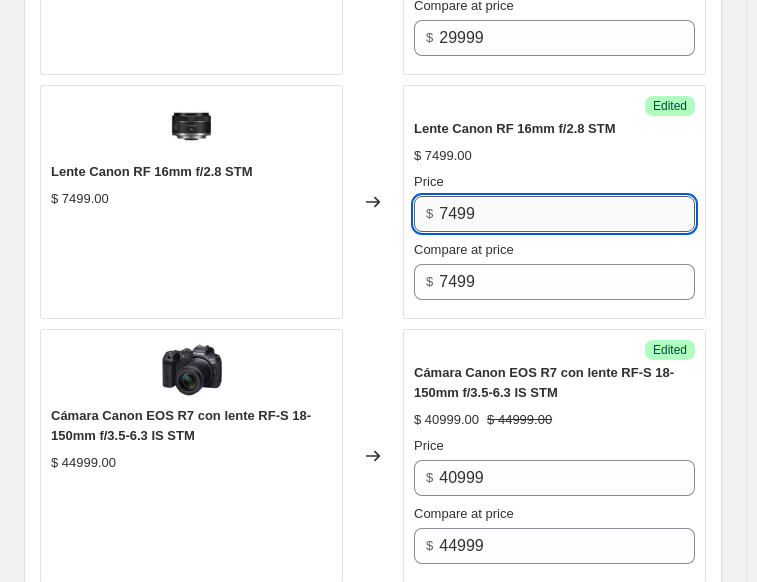 click on "7499" at bounding box center (567, 214) 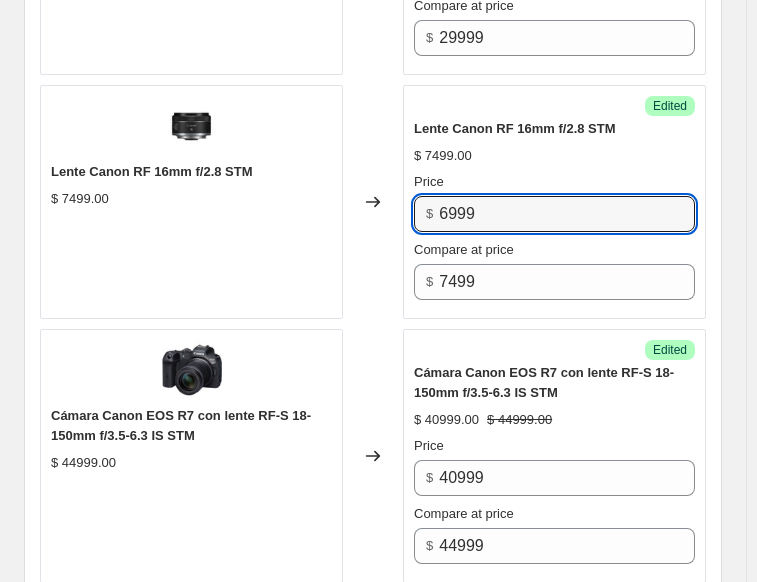 type on "6999" 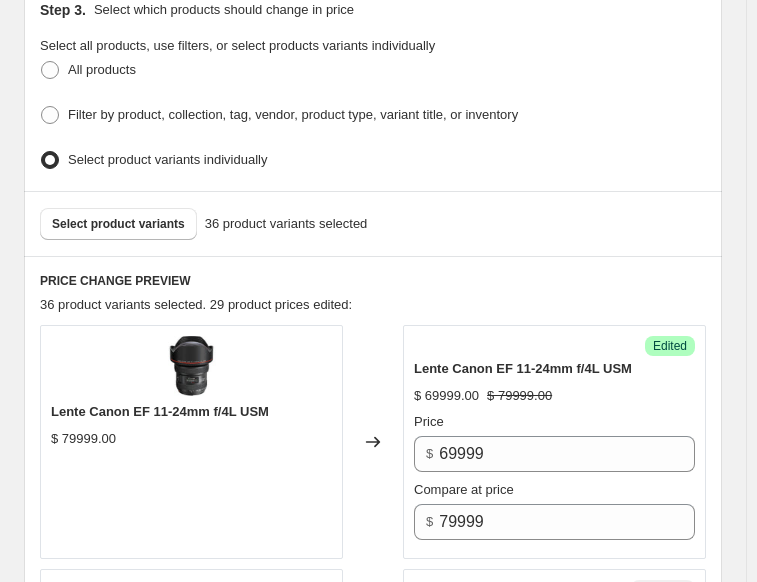 scroll, scrollTop: 515, scrollLeft: 0, axis: vertical 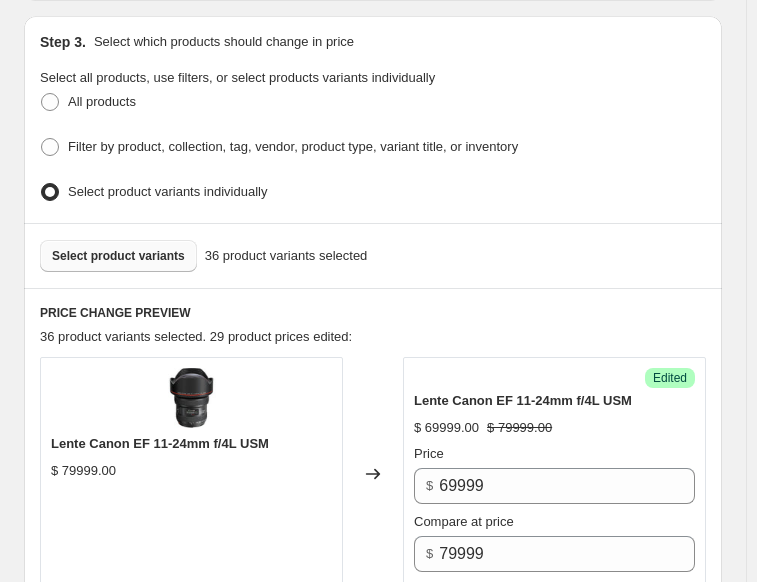 click on "Select product variants" at bounding box center (118, 256) 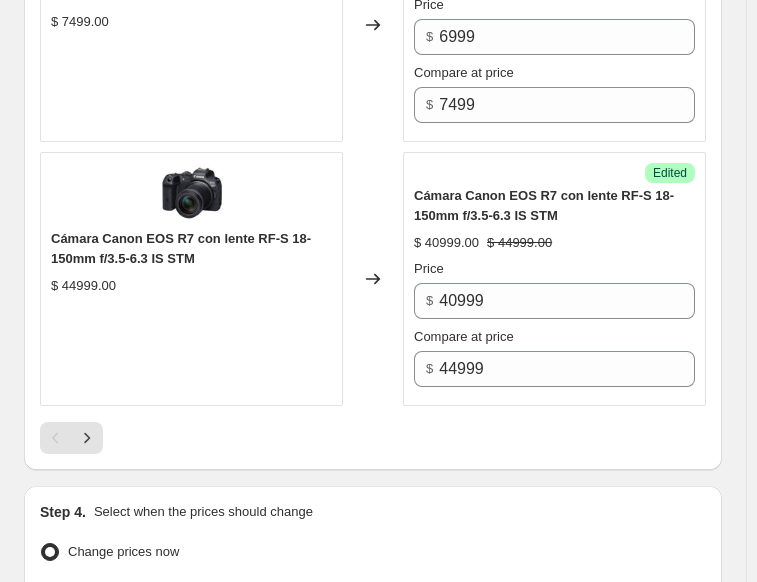 scroll, scrollTop: 5715, scrollLeft: 0, axis: vertical 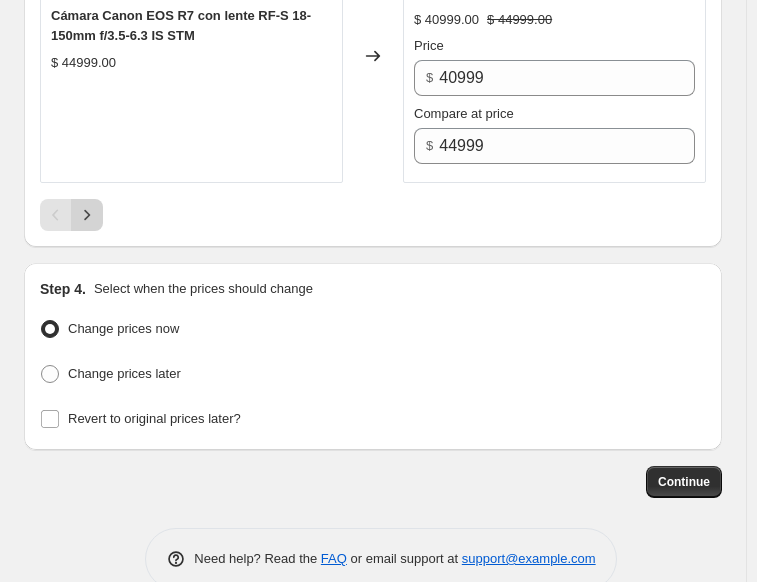 click at bounding box center [87, 215] 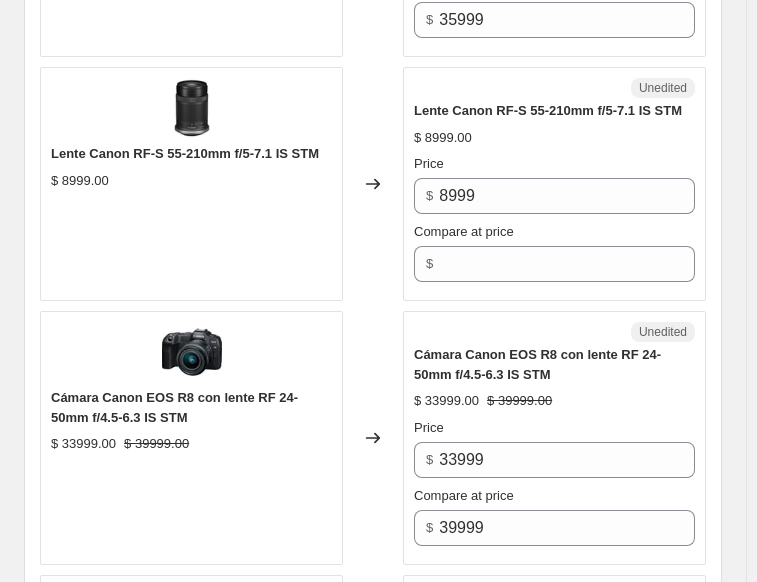 scroll, scrollTop: 2083, scrollLeft: 0, axis: vertical 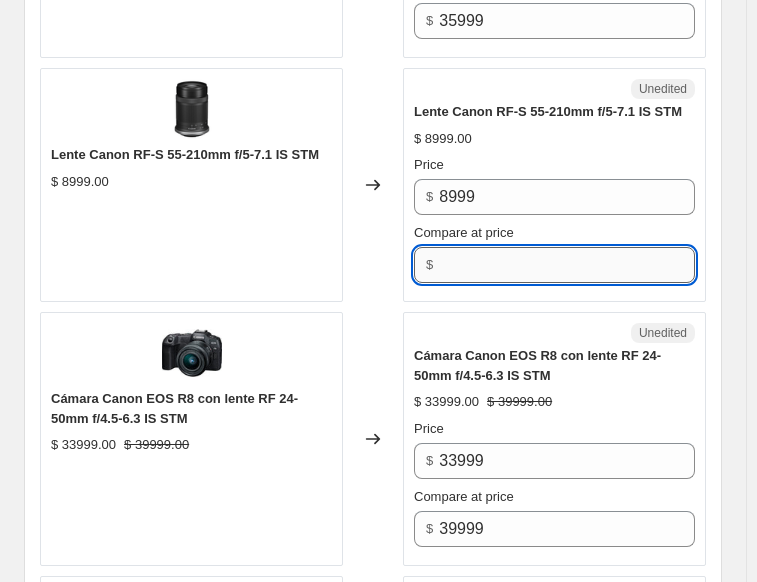 click on "Compare at price" at bounding box center (567, 265) 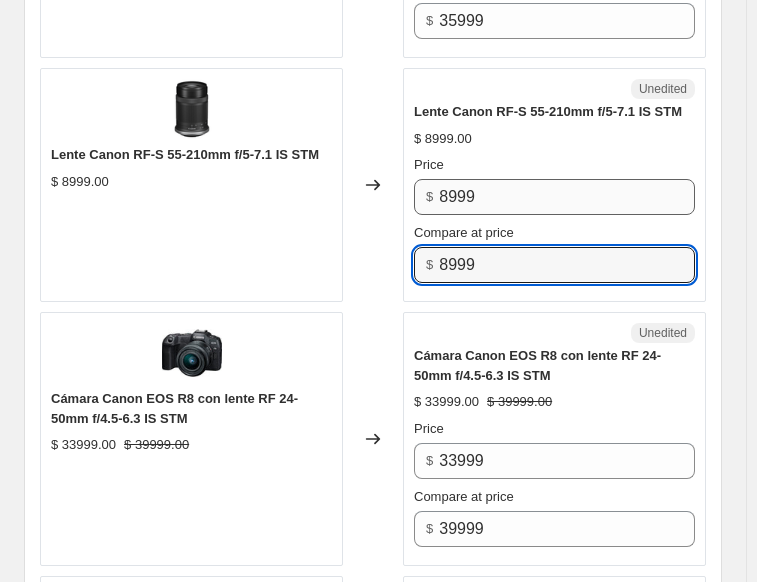 type on "8999" 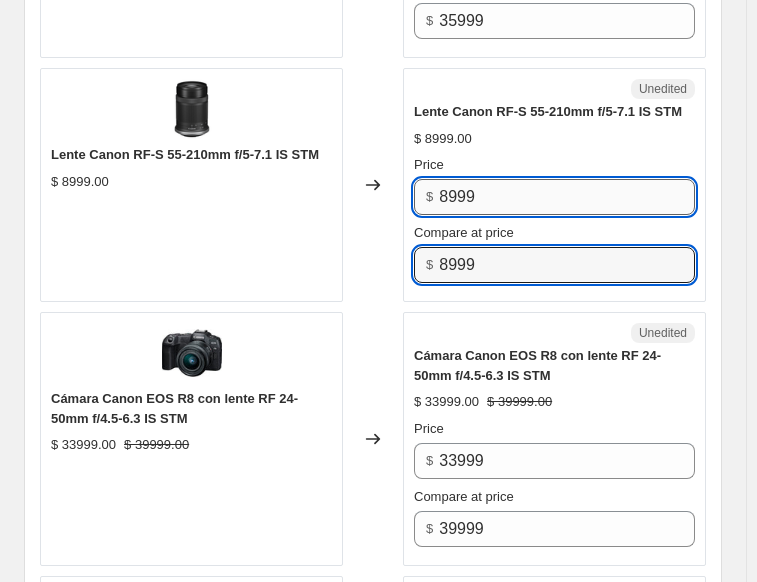 click on "8999" at bounding box center (567, 197) 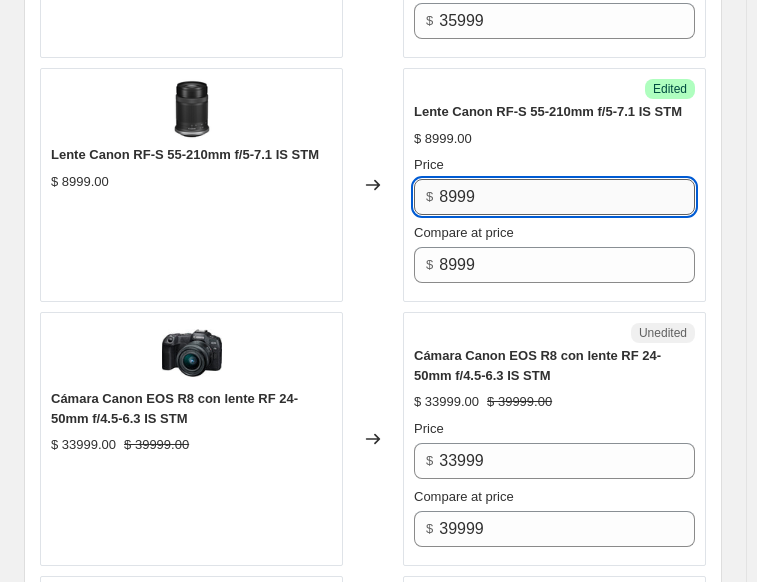 click on "8999" at bounding box center [567, 197] 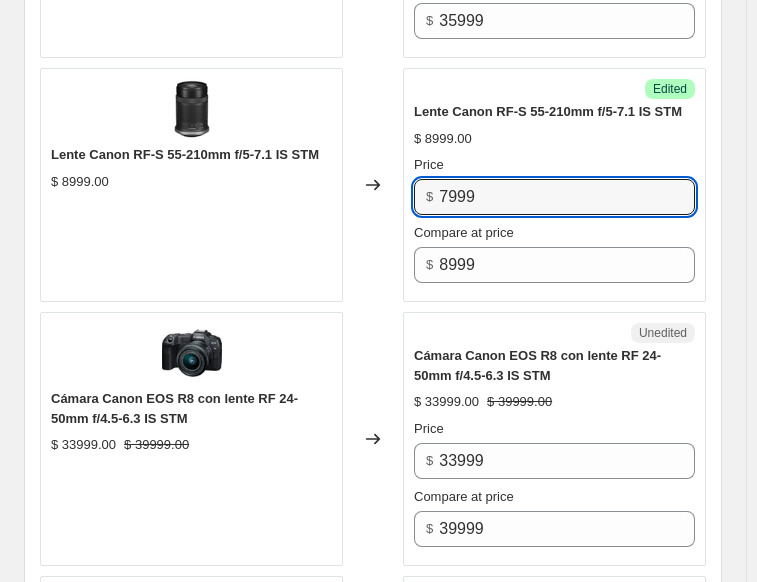 type on "7999" 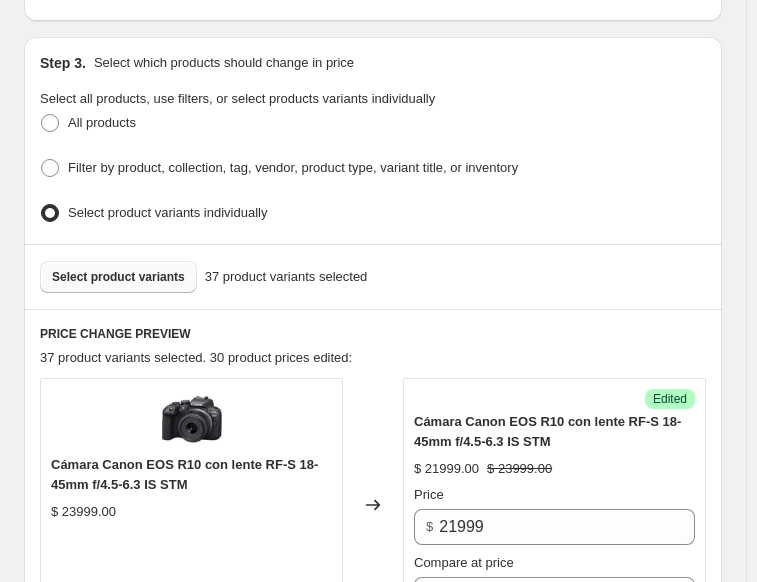 scroll, scrollTop: 483, scrollLeft: 0, axis: vertical 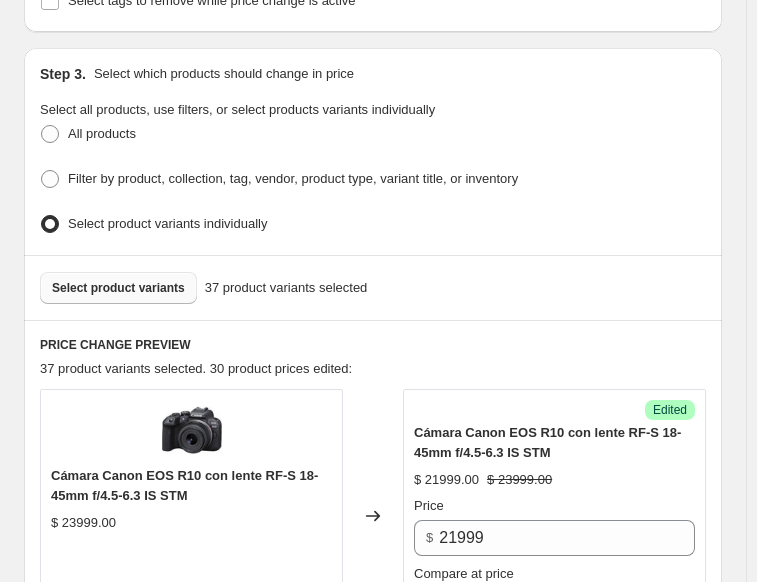 click on "Select product variants" at bounding box center (118, 288) 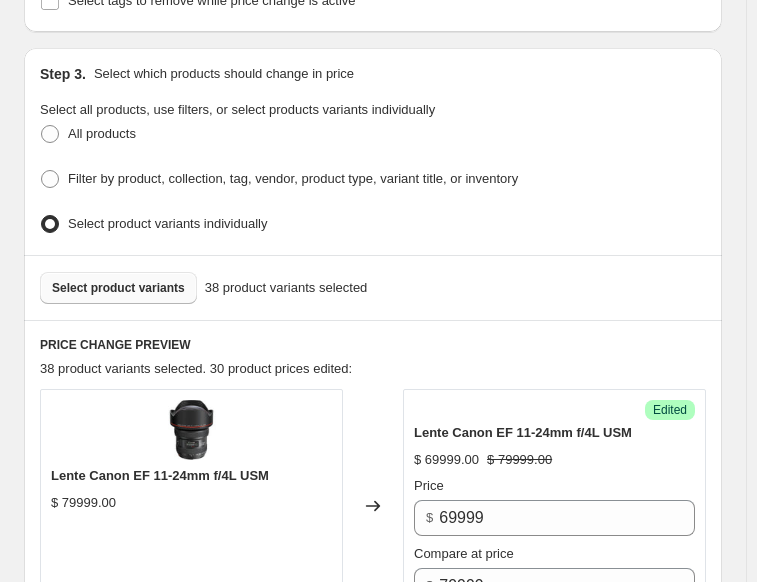 click on "Select product variants" at bounding box center (118, 288) 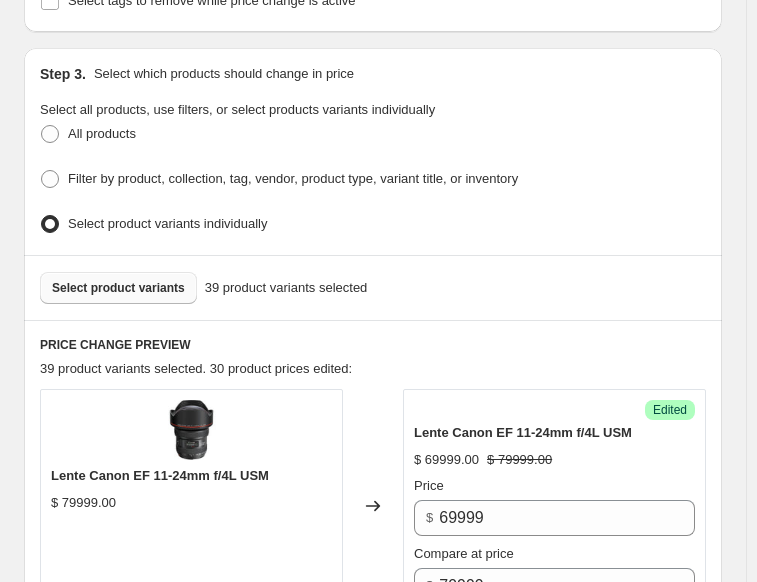 click on "Select product variants" at bounding box center [118, 288] 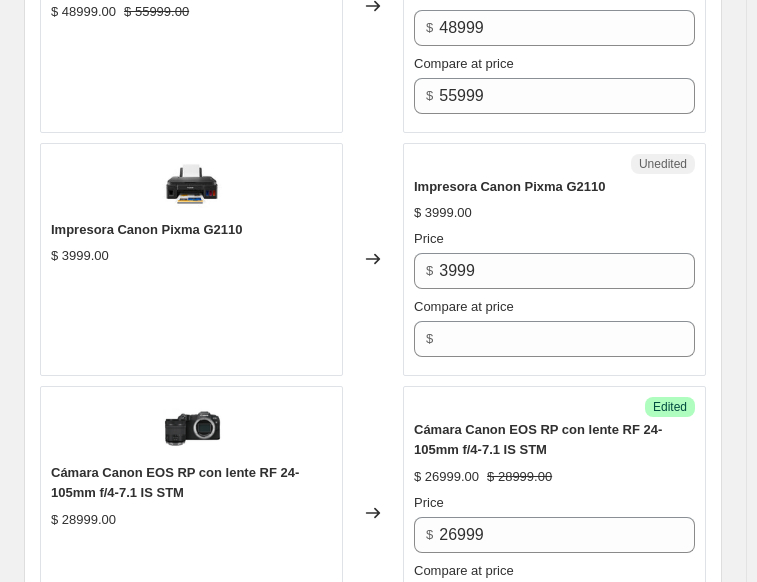 scroll, scrollTop: 4183, scrollLeft: 0, axis: vertical 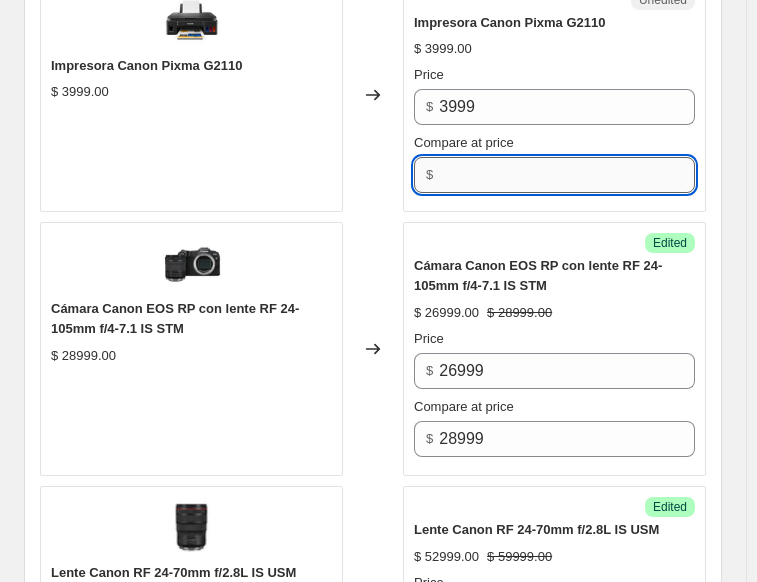 click on "Compare at price" at bounding box center [567, 175] 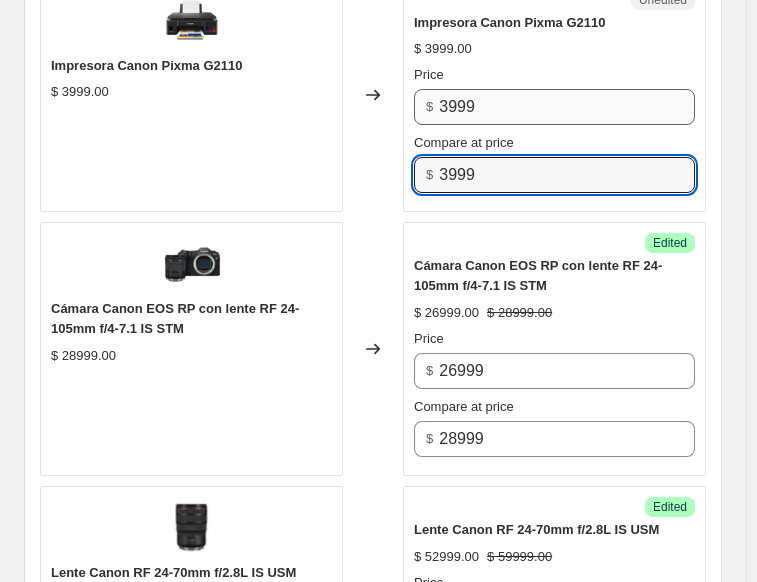 type on "3999" 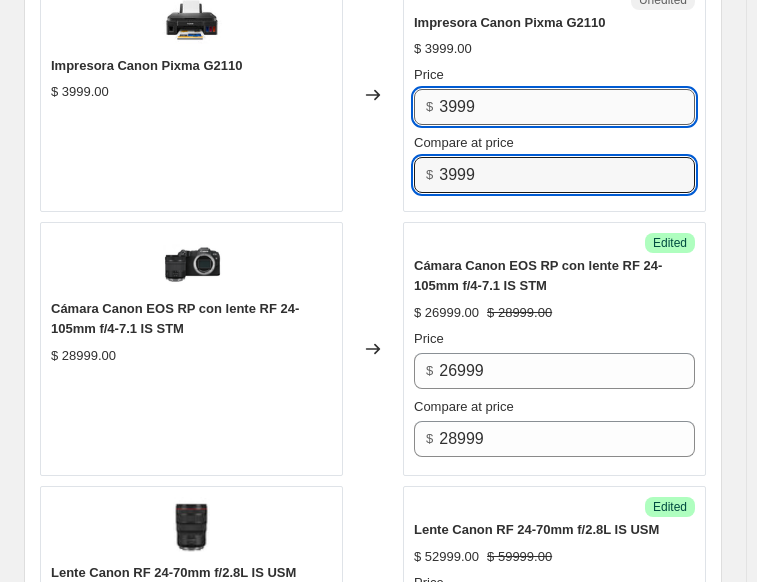 click on "3999" at bounding box center [567, 107] 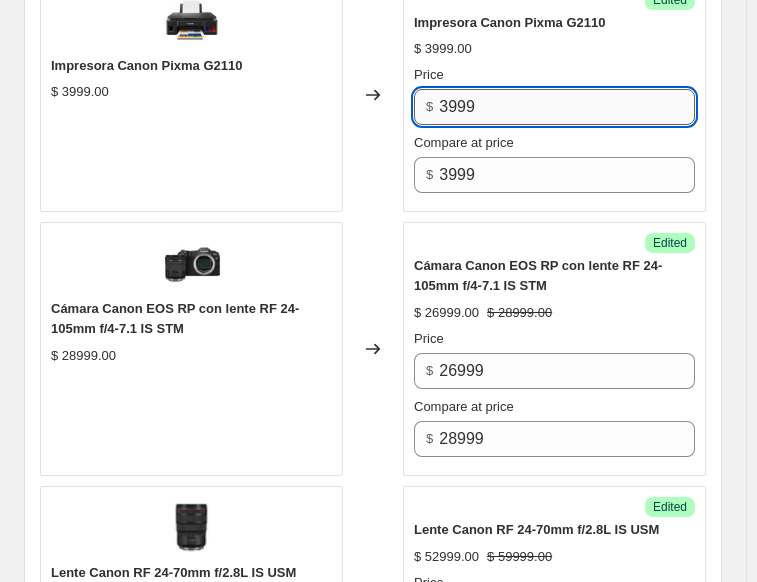 click on "3999" at bounding box center (567, 107) 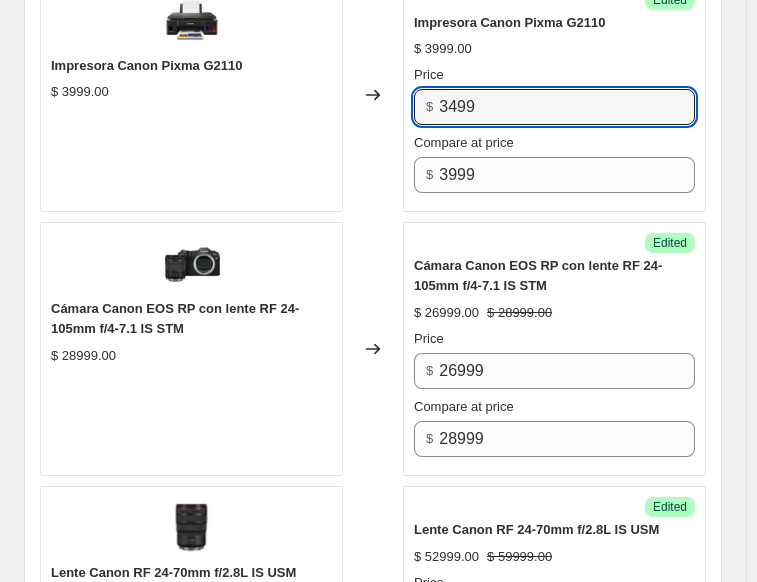 type on "3499" 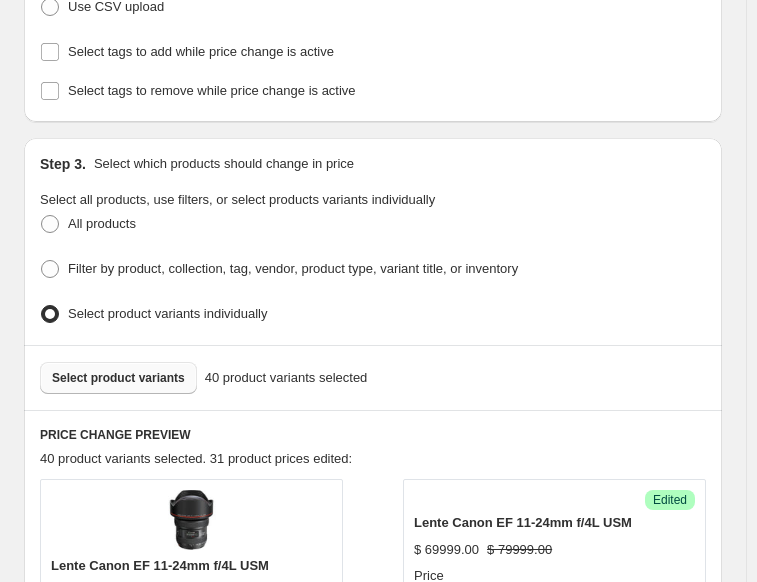scroll, scrollTop: 383, scrollLeft: 0, axis: vertical 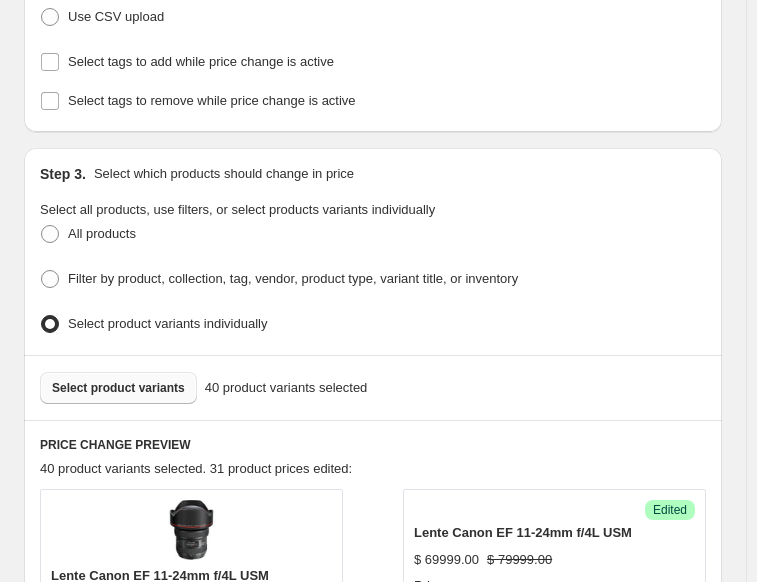 click on "Select product variants" at bounding box center [118, 388] 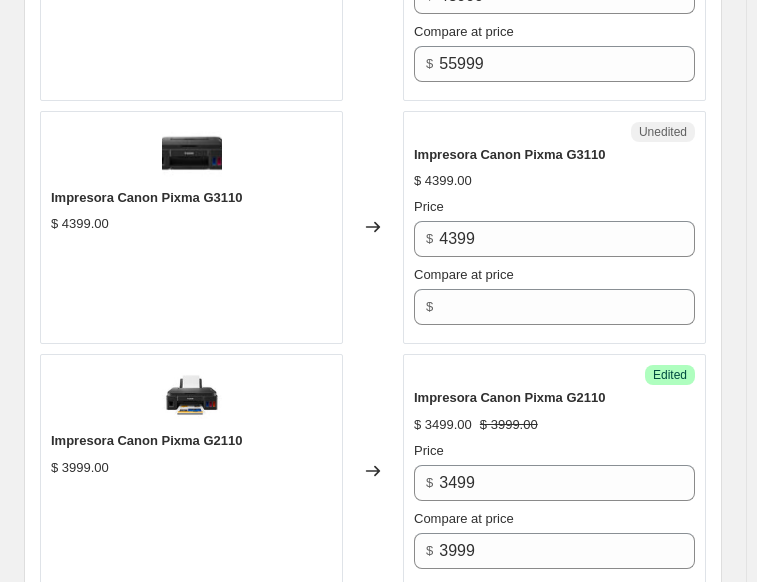 scroll, scrollTop: 4083, scrollLeft: 0, axis: vertical 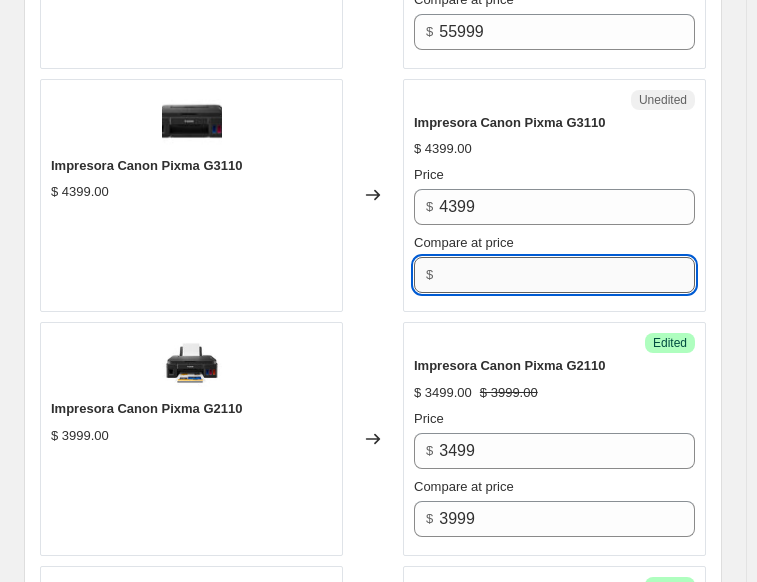 click on "Compare at price" at bounding box center (567, 275) 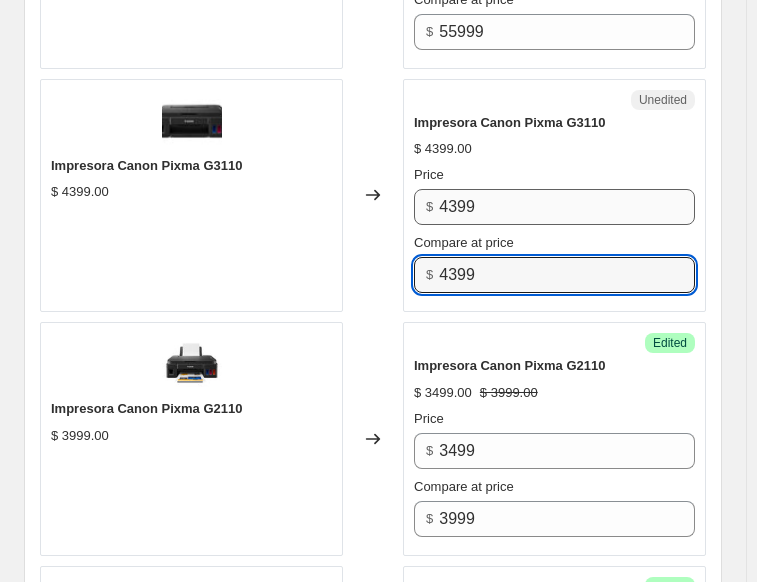 type on "4399" 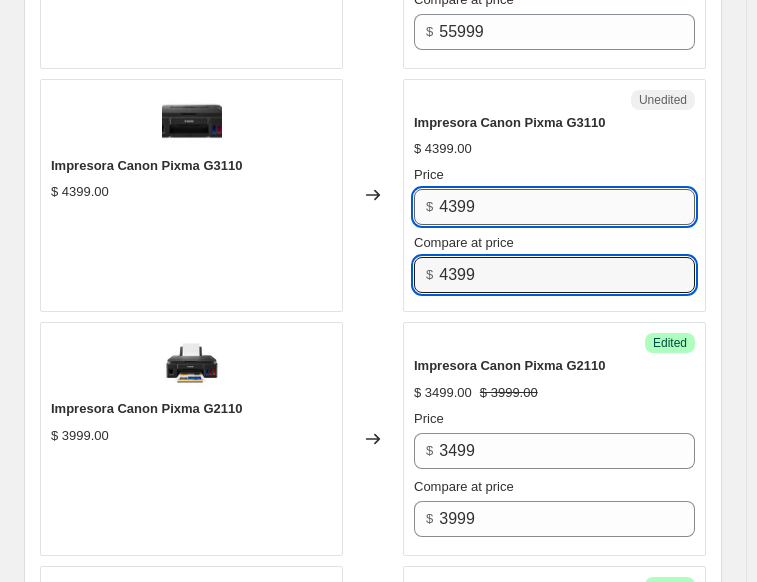 click on "4399" at bounding box center (567, 207) 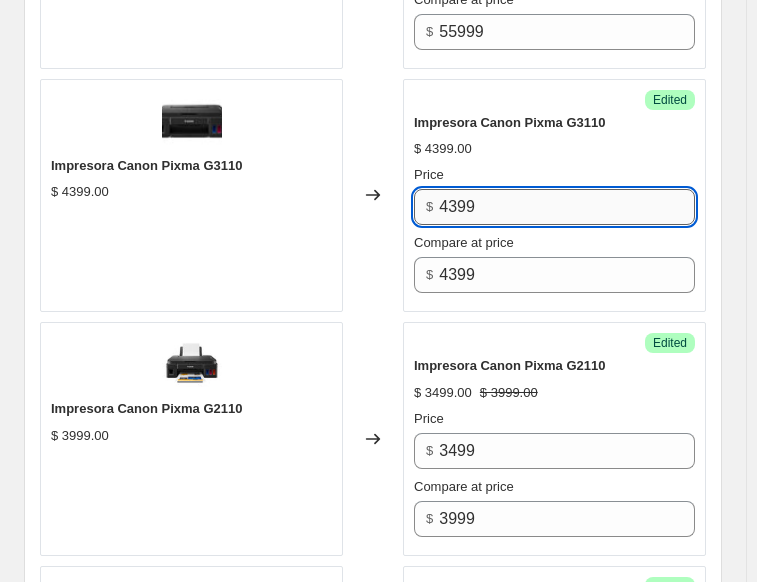 click on "4399" at bounding box center [567, 207] 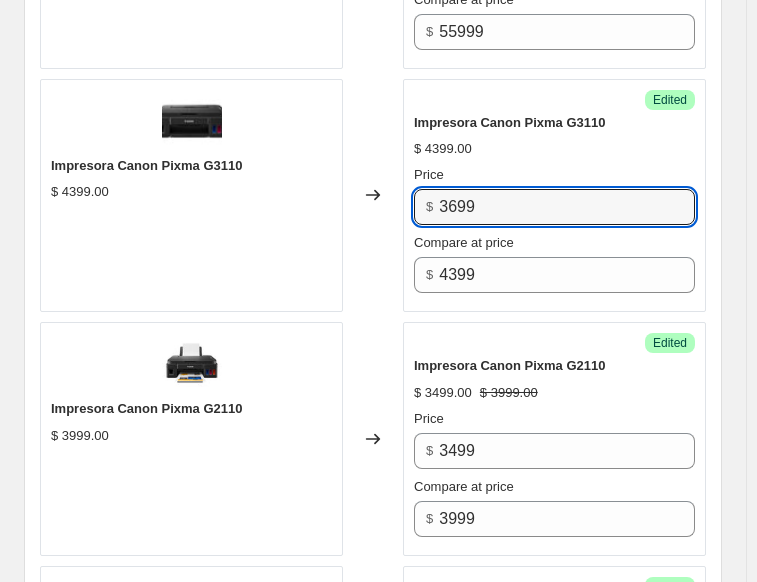 type on "3699" 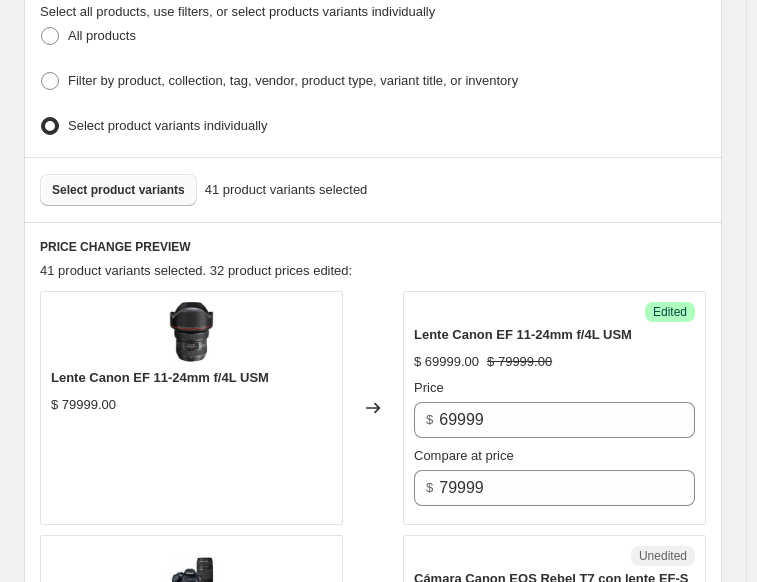 scroll, scrollTop: 583, scrollLeft: 0, axis: vertical 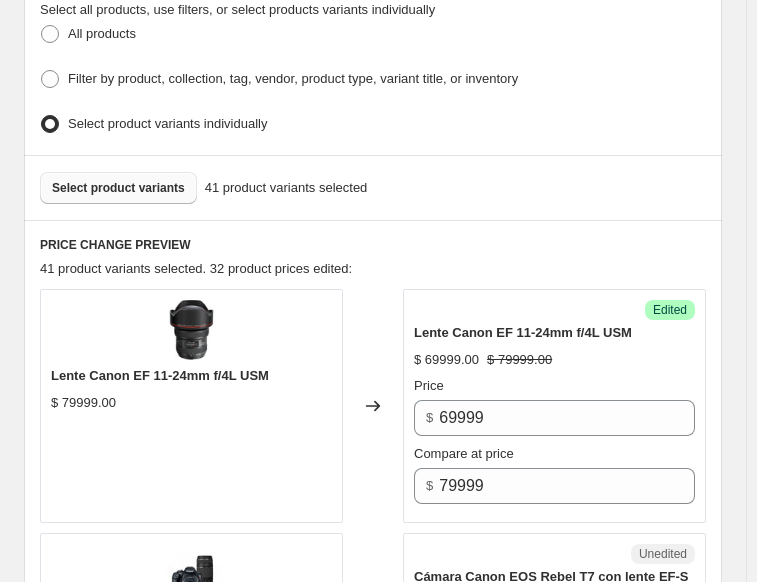 click on "Select product variants" at bounding box center (118, 188) 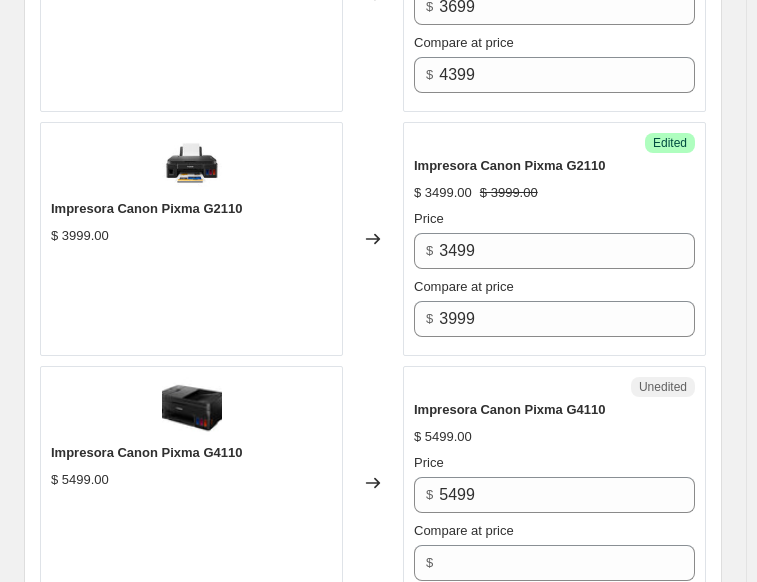scroll, scrollTop: 4483, scrollLeft: 0, axis: vertical 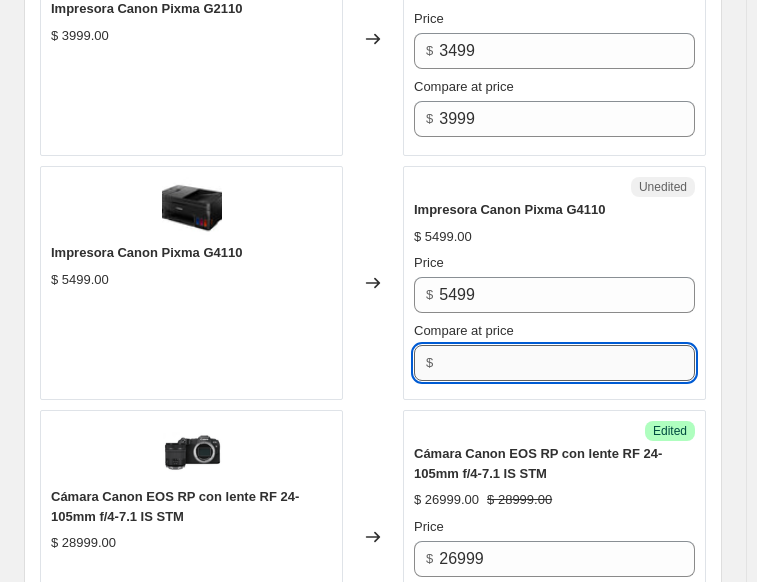 click on "Compare at price" at bounding box center (567, 363) 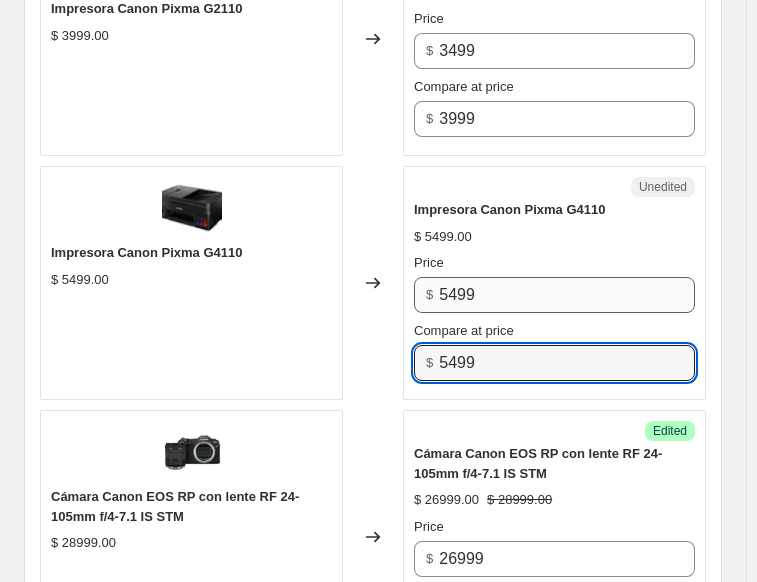 type on "5499" 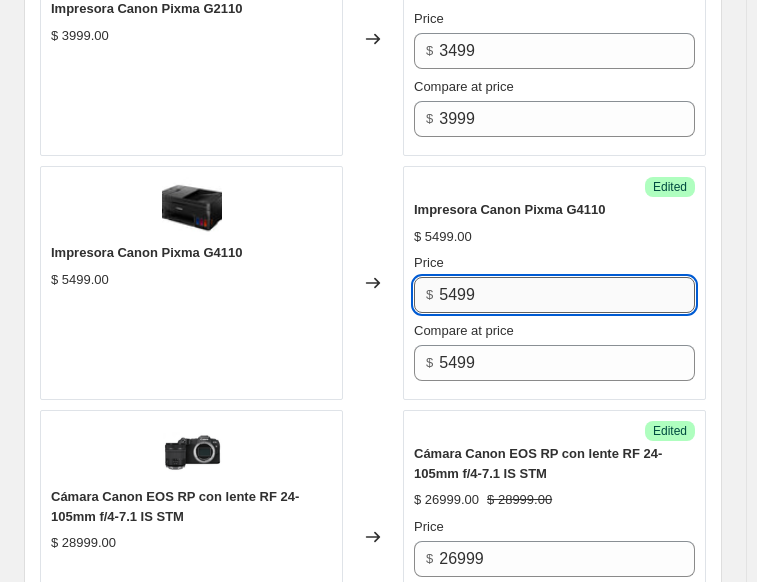 click on "5499" at bounding box center [567, 295] 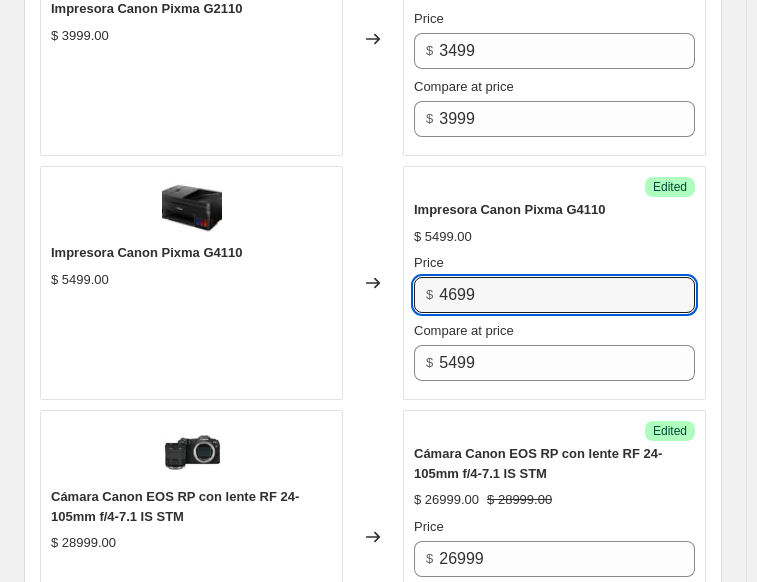 type on "4699" 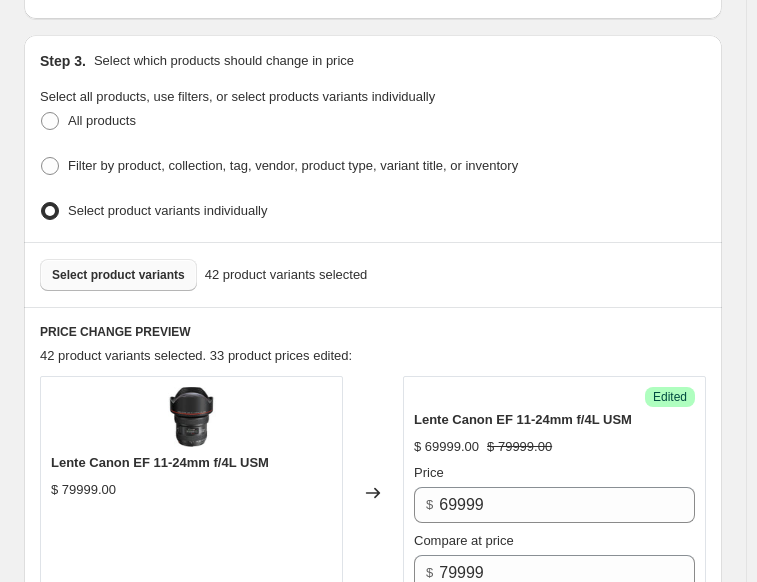 scroll, scrollTop: 483, scrollLeft: 0, axis: vertical 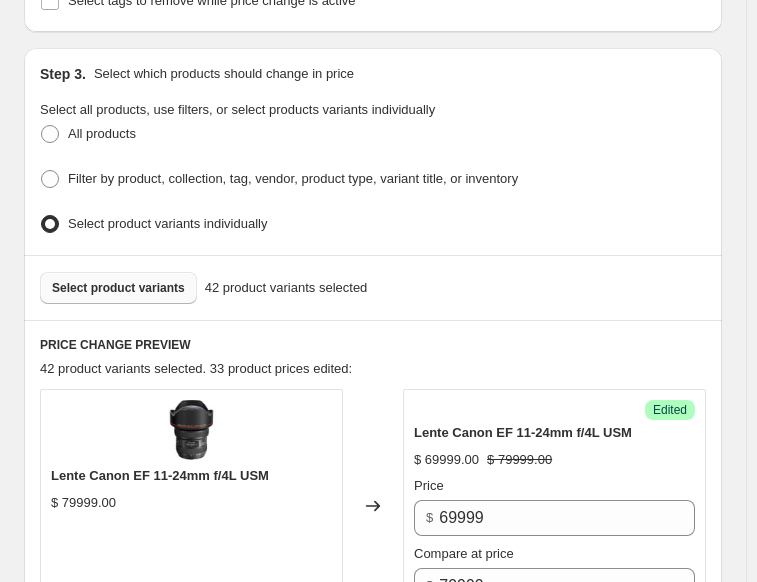 click on "Select product variants" at bounding box center [118, 288] 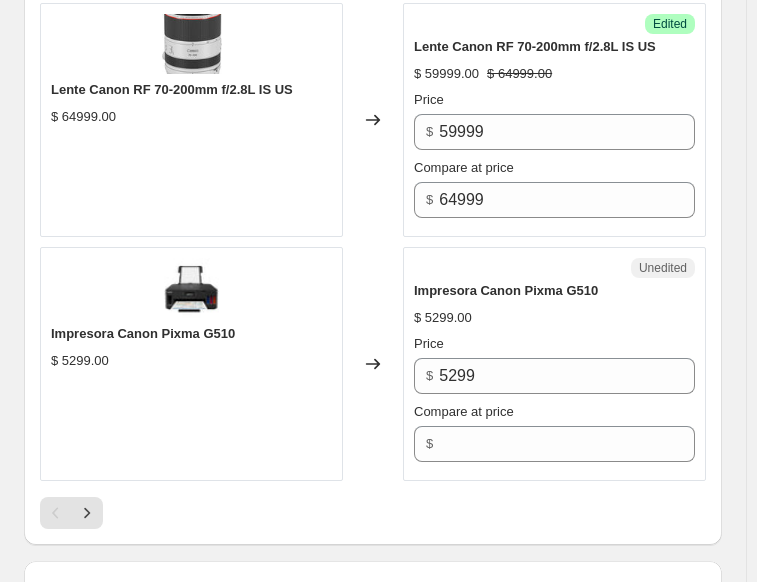 scroll, scrollTop: 5583, scrollLeft: 0, axis: vertical 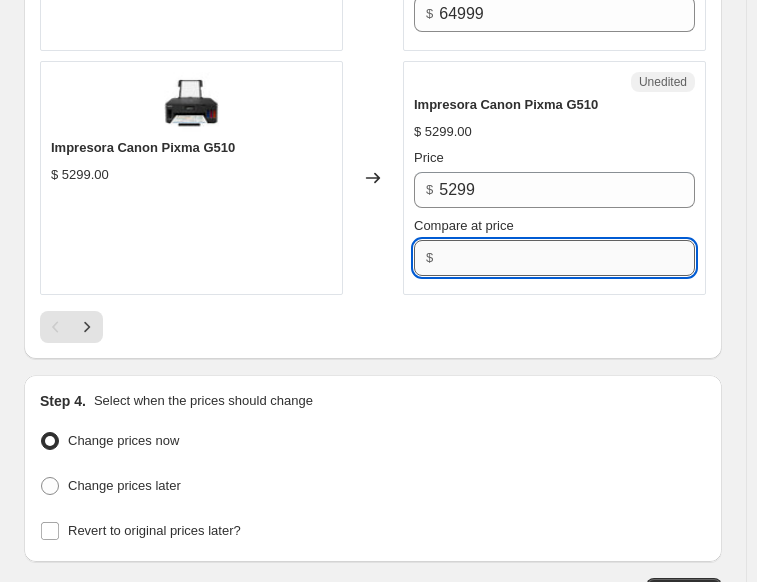 click on "Compare at price" at bounding box center (567, 258) 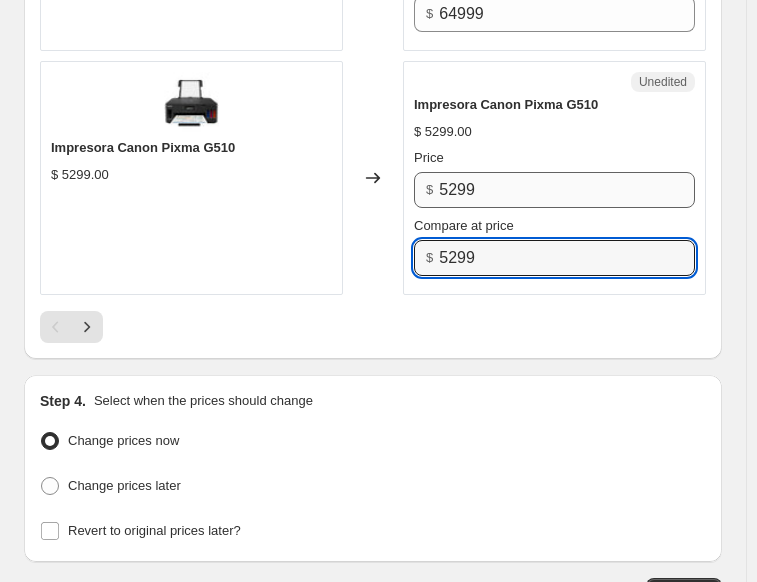 type on "5299" 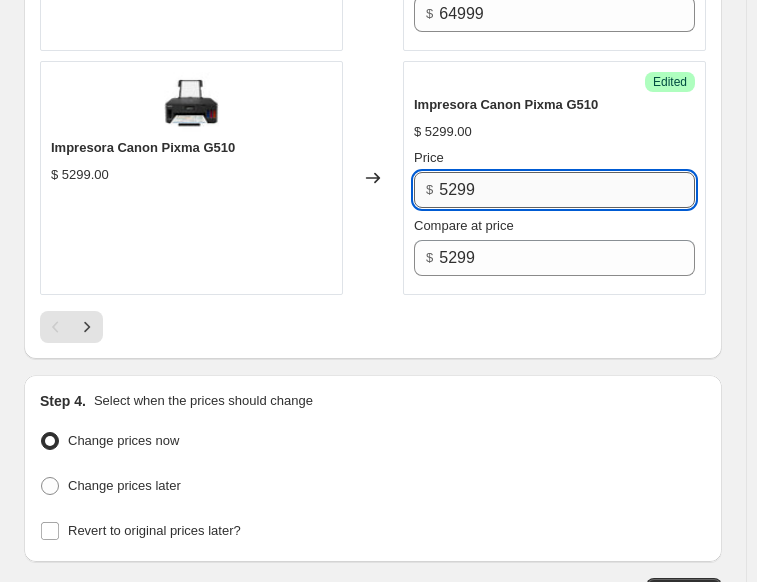 click on "5299" at bounding box center [567, 190] 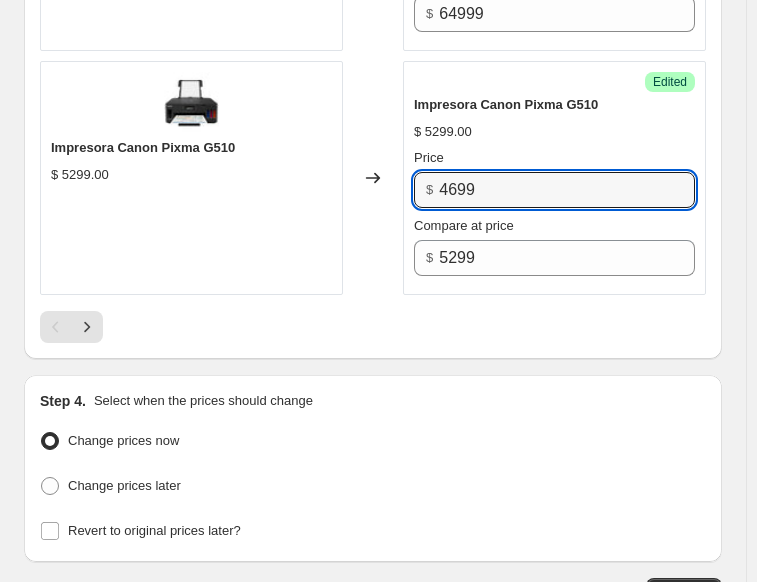 type on "4699" 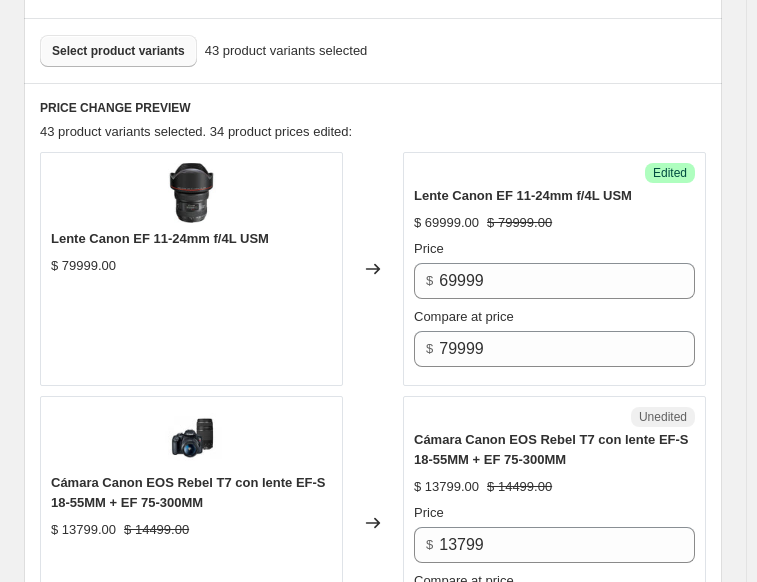 scroll, scrollTop: 583, scrollLeft: 0, axis: vertical 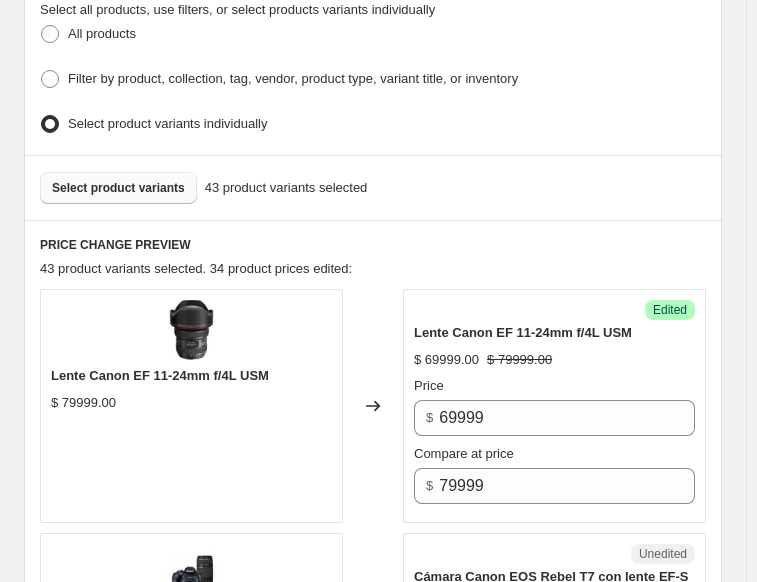 click on "Select product variants" at bounding box center (118, 188) 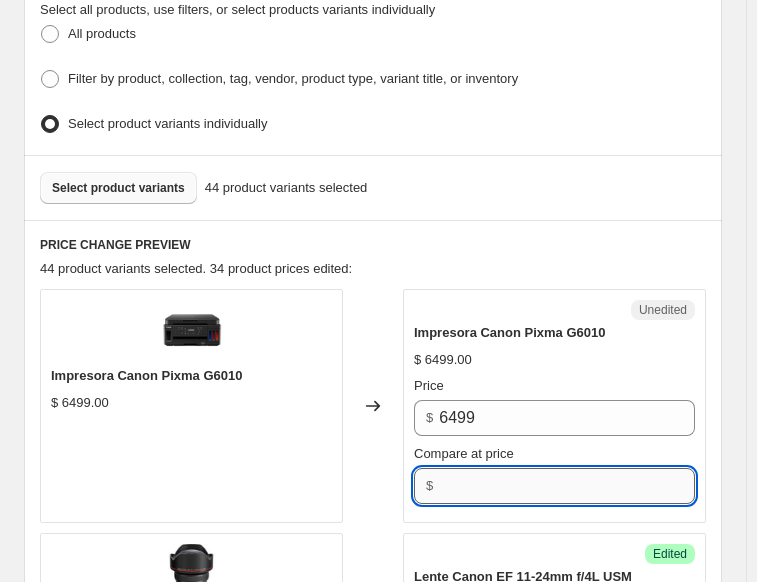 click on "Compare at price" at bounding box center [567, 486] 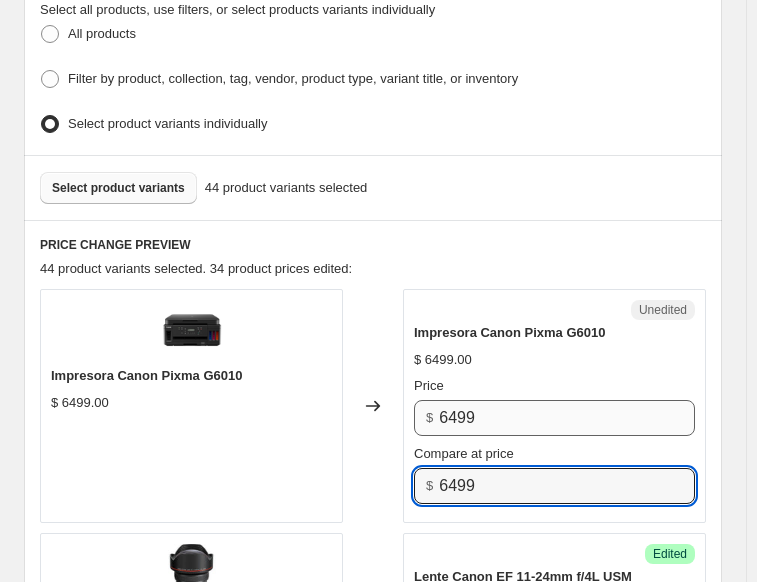 type on "6499" 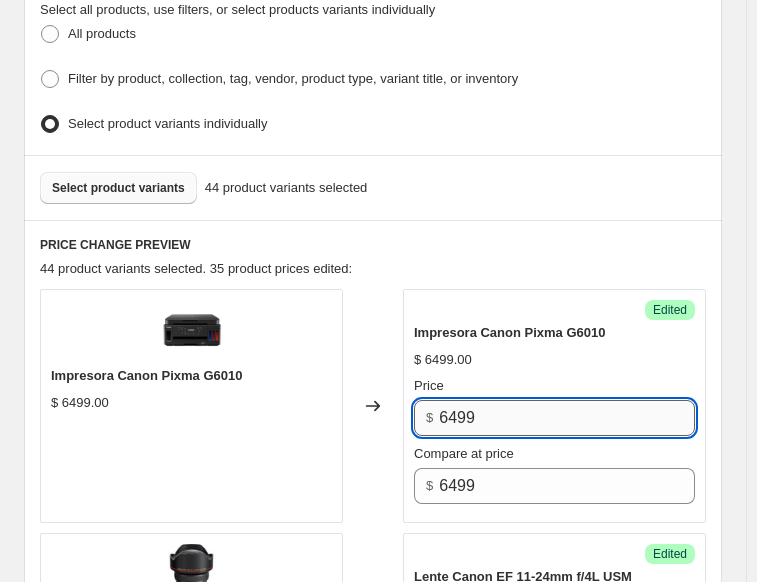 click on "6499" at bounding box center [567, 418] 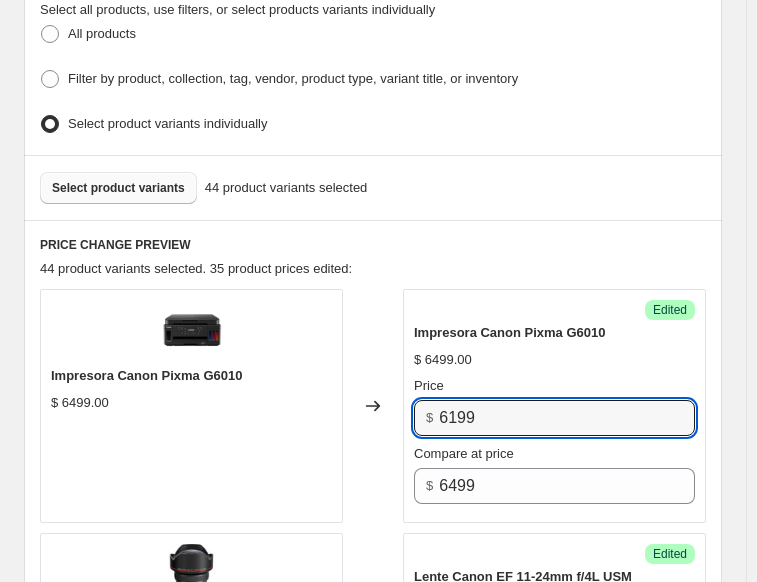 type on "6199" 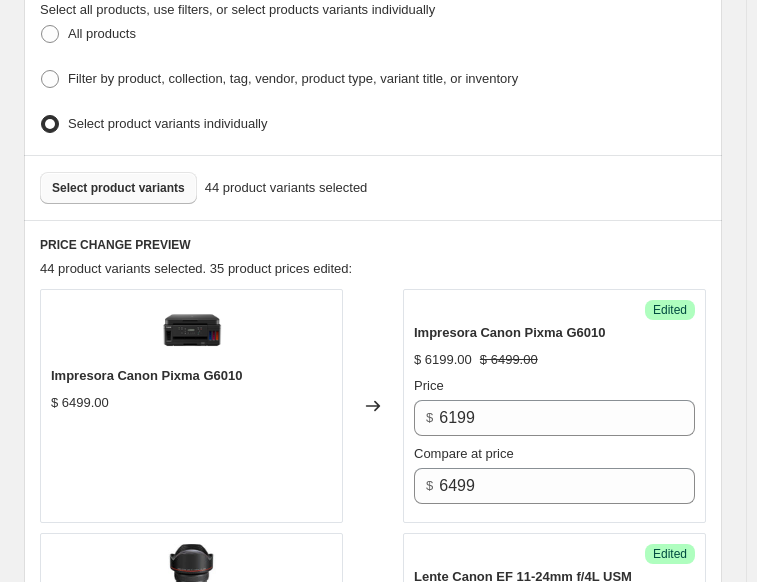 click on "Select product variants 44   product variants selected" at bounding box center [373, 188] 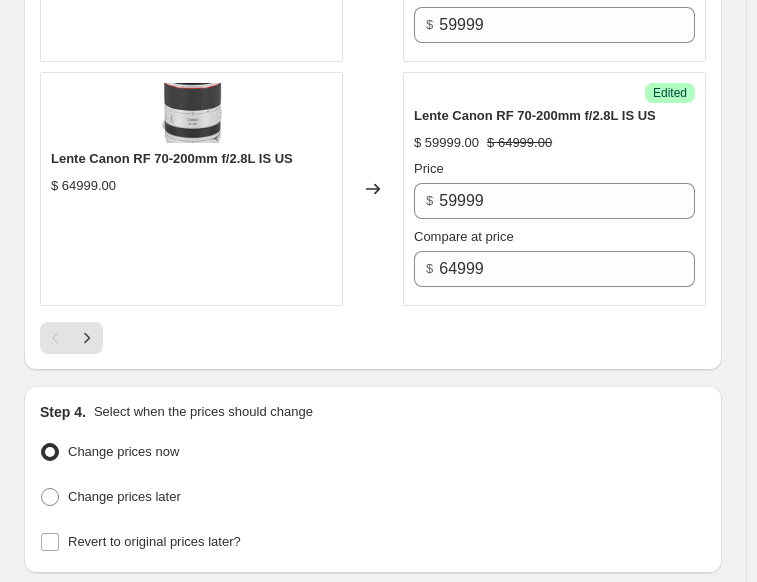 scroll, scrollTop: 5583, scrollLeft: 0, axis: vertical 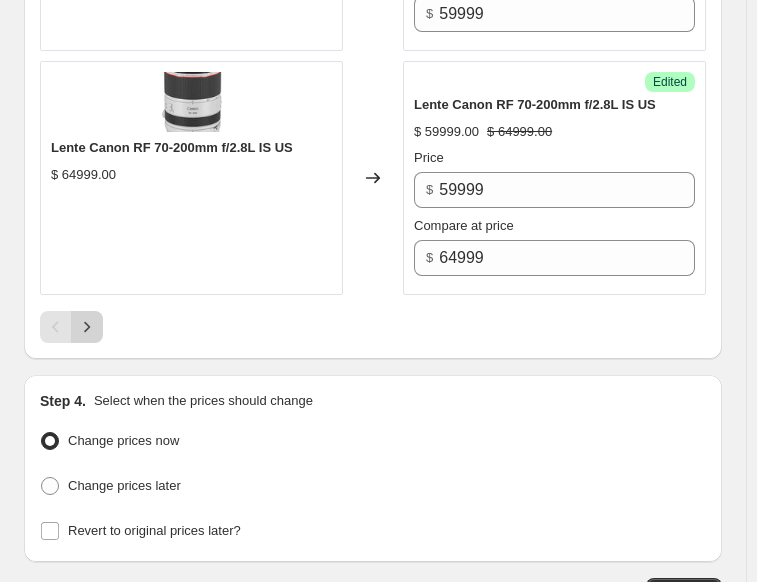 click 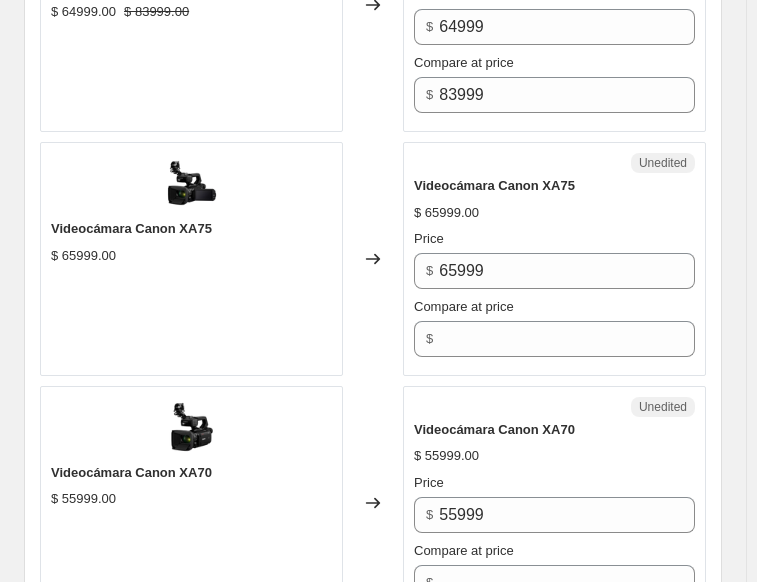 scroll, scrollTop: 3283, scrollLeft: 0, axis: vertical 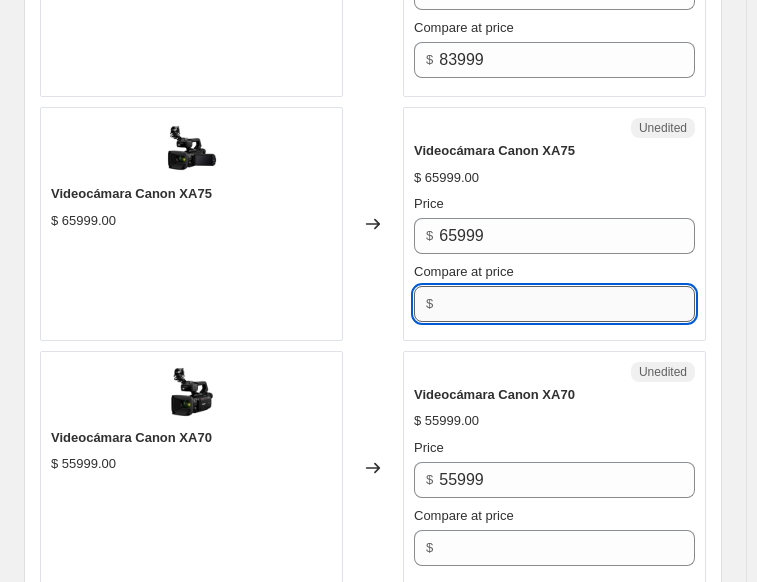 click on "Compare at price" at bounding box center [567, 304] 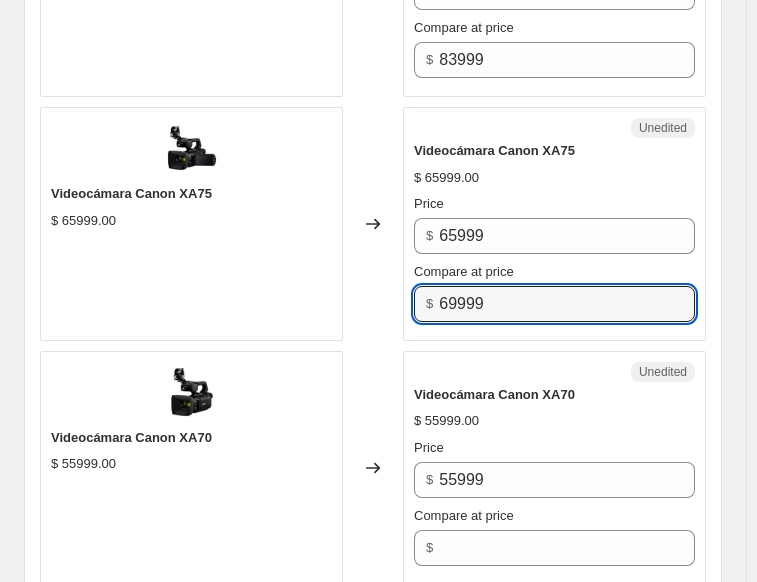 type on "69999" 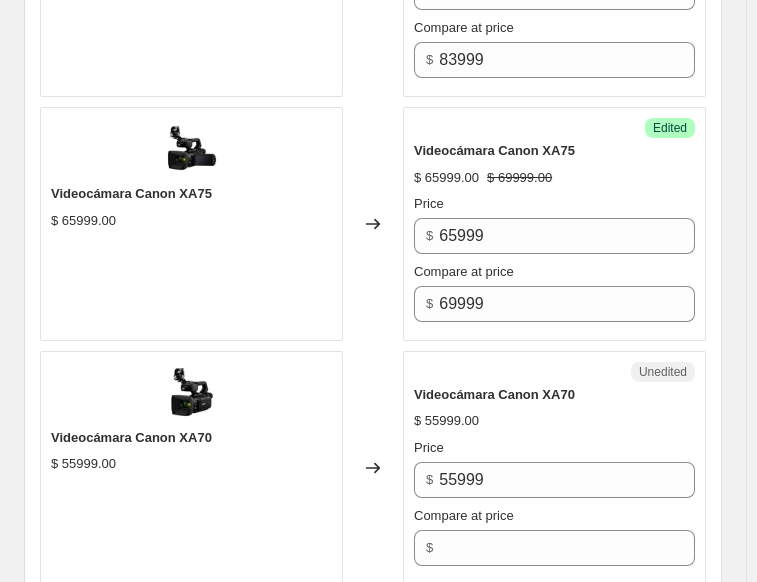click on "Price" at bounding box center [554, 204] 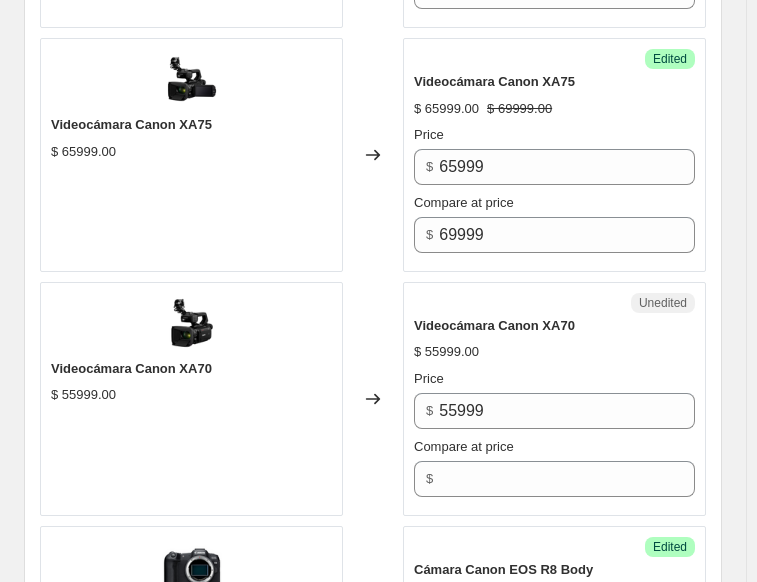 scroll, scrollTop: 3383, scrollLeft: 0, axis: vertical 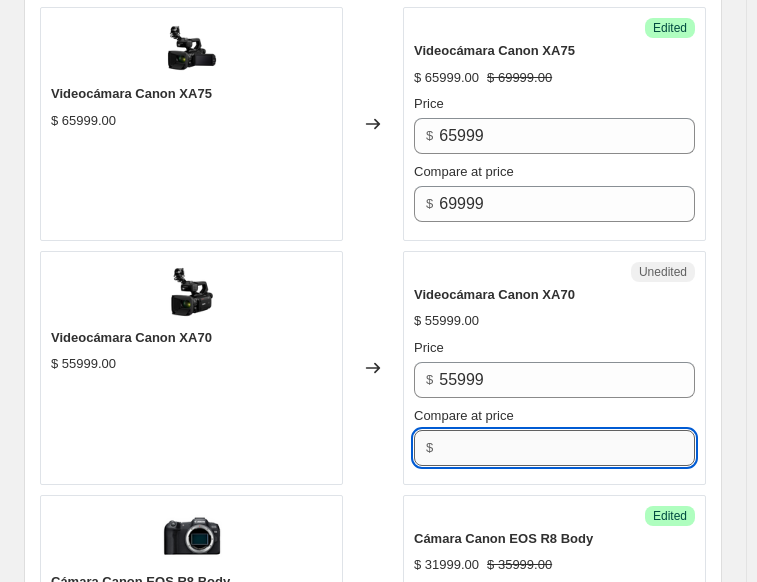 click on "Compare at price" at bounding box center (567, 448) 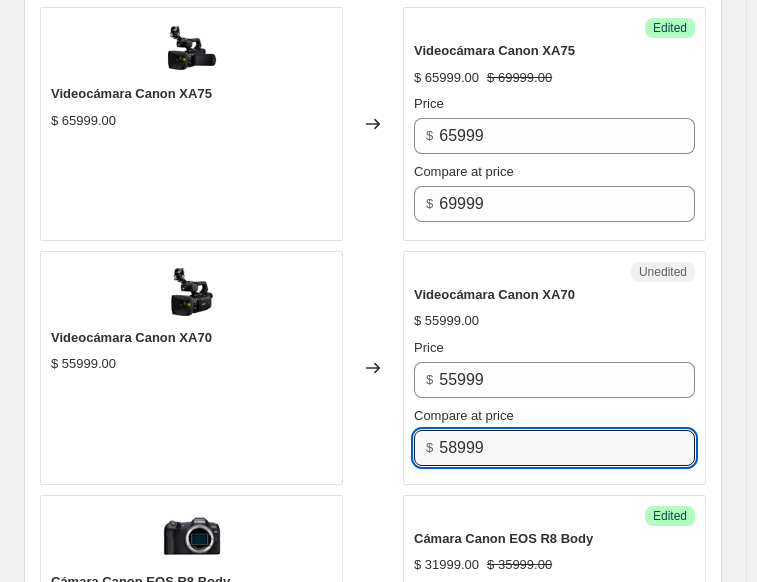 type on "58999" 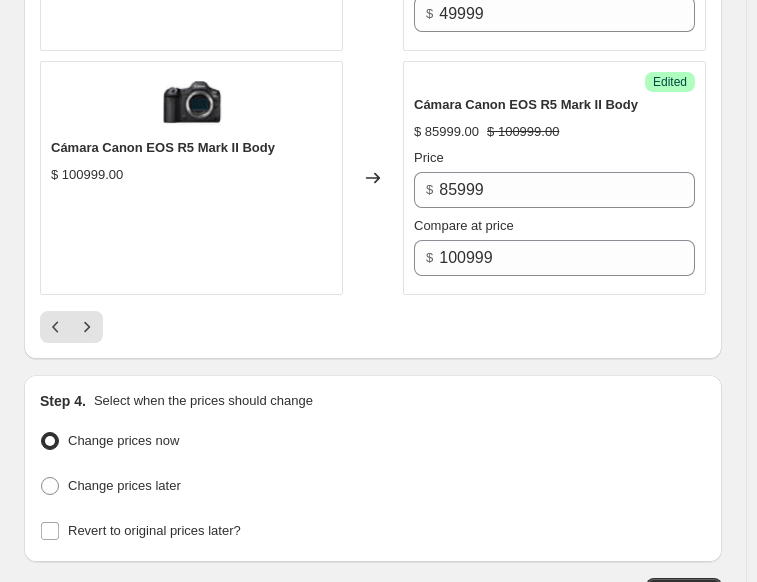 scroll, scrollTop: 5683, scrollLeft: 0, axis: vertical 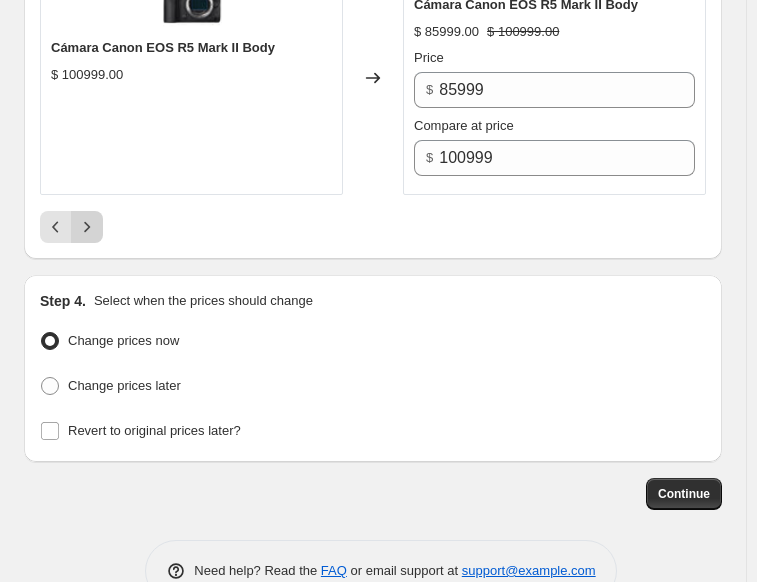 click 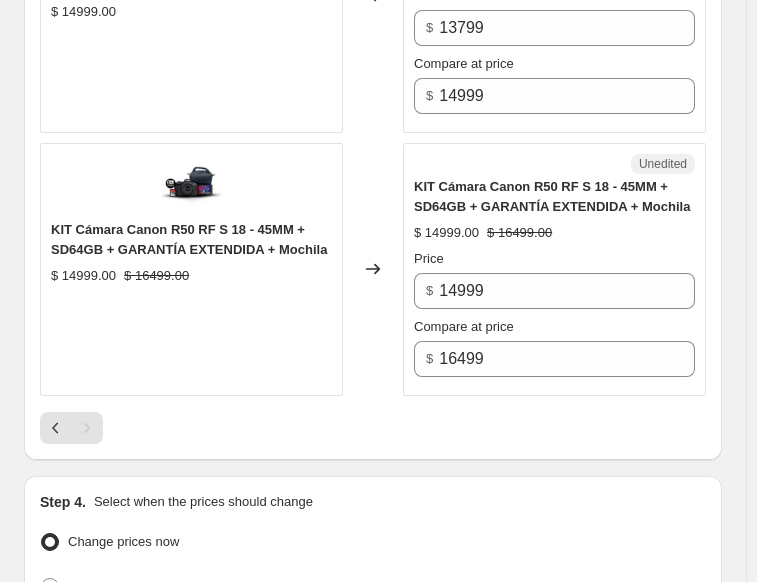 scroll, scrollTop: 1942, scrollLeft: 0, axis: vertical 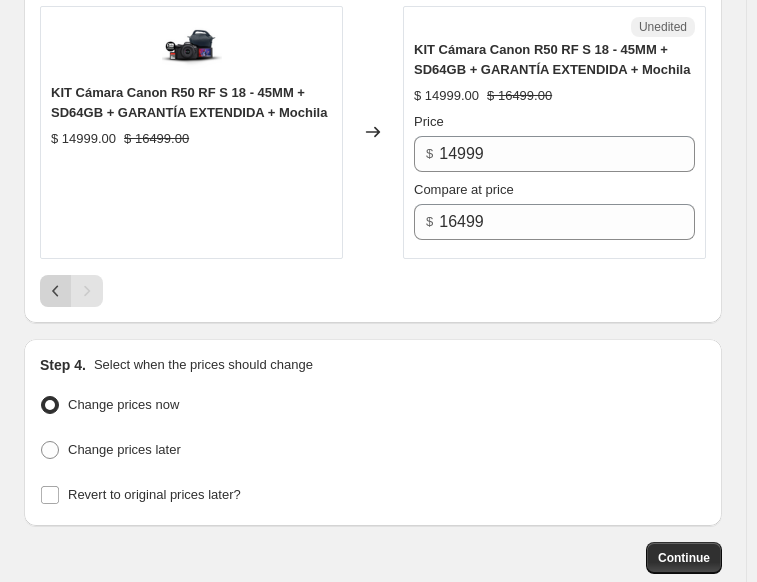 click 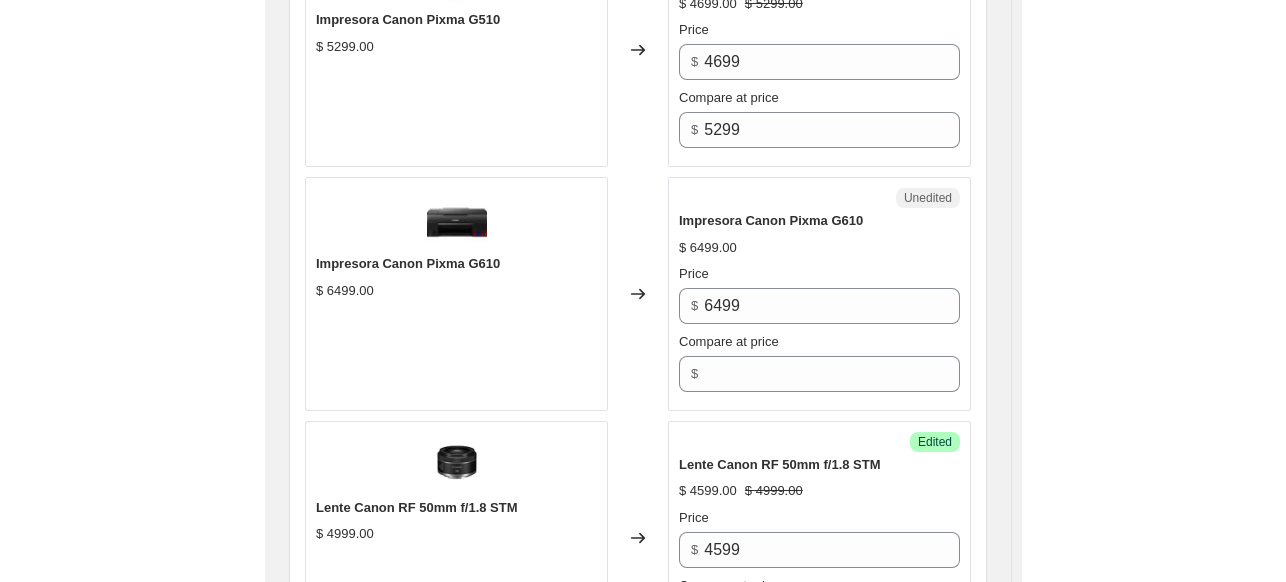 scroll, scrollTop: 942, scrollLeft: 0, axis: vertical 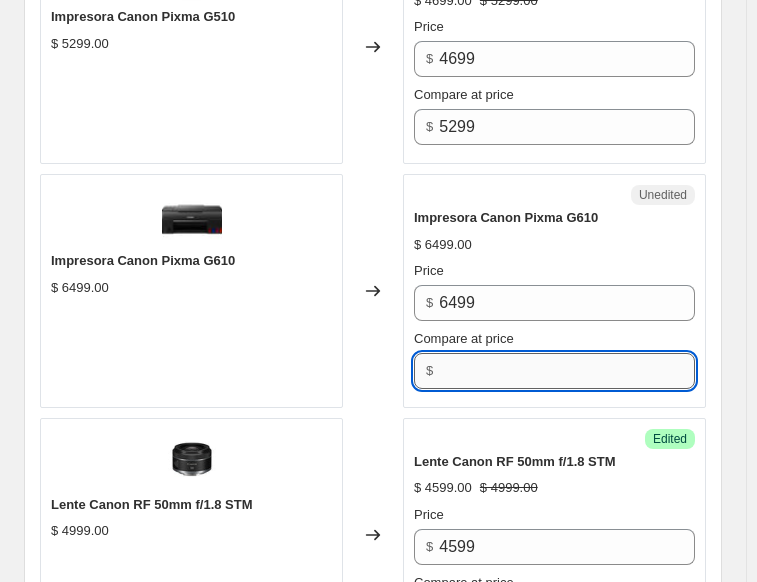 click on "Compare at price" at bounding box center (567, 371) 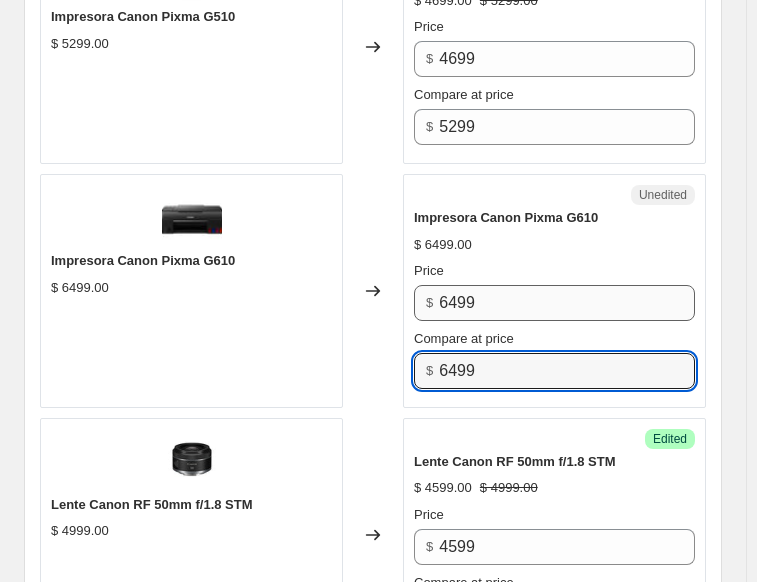 type on "6499" 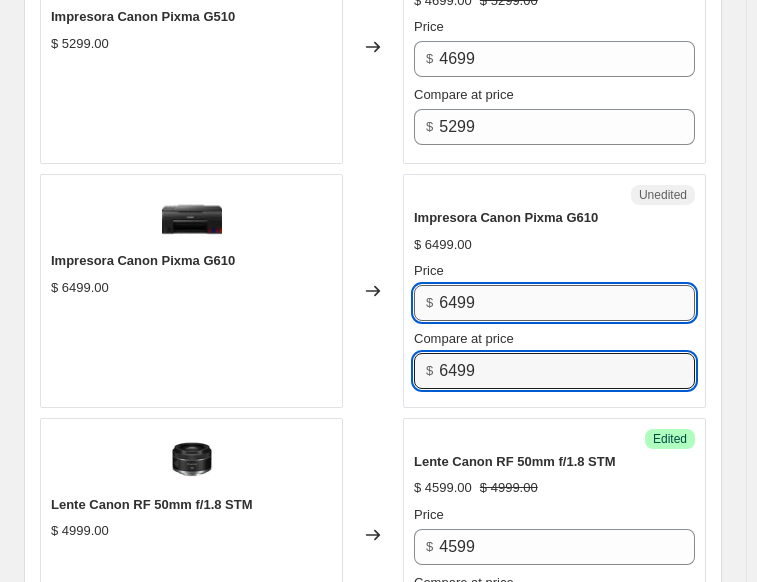 click on "6499" at bounding box center (567, 303) 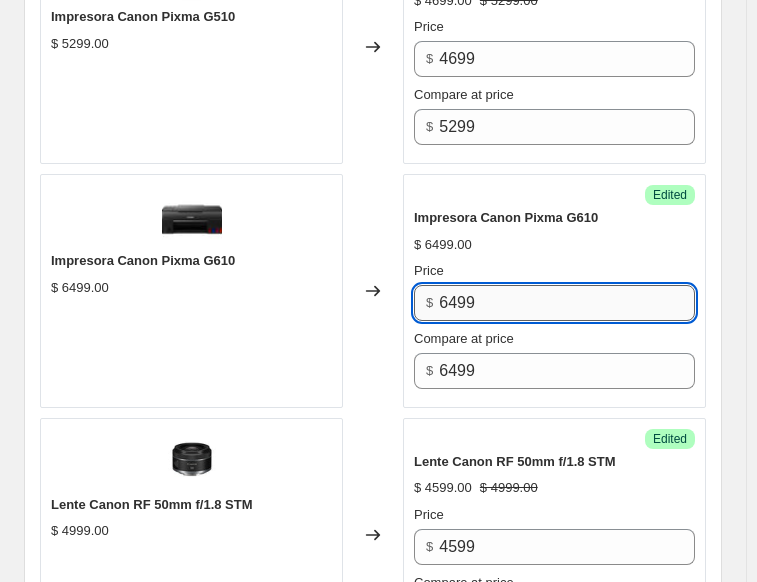 click on "6499" at bounding box center (567, 303) 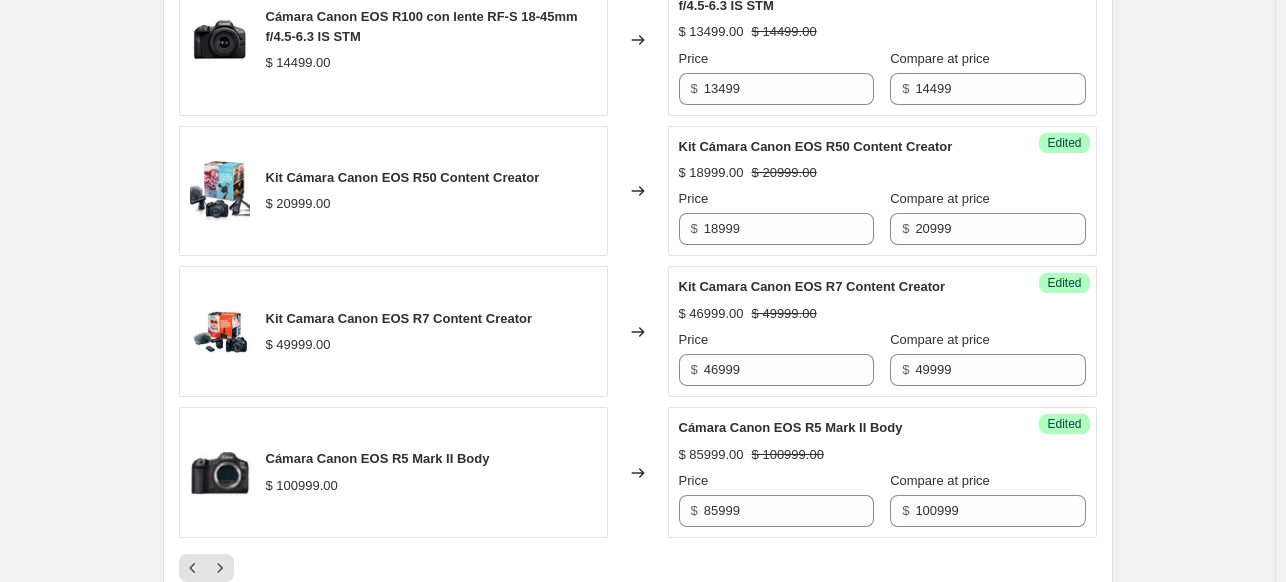scroll, scrollTop: 3459, scrollLeft: 0, axis: vertical 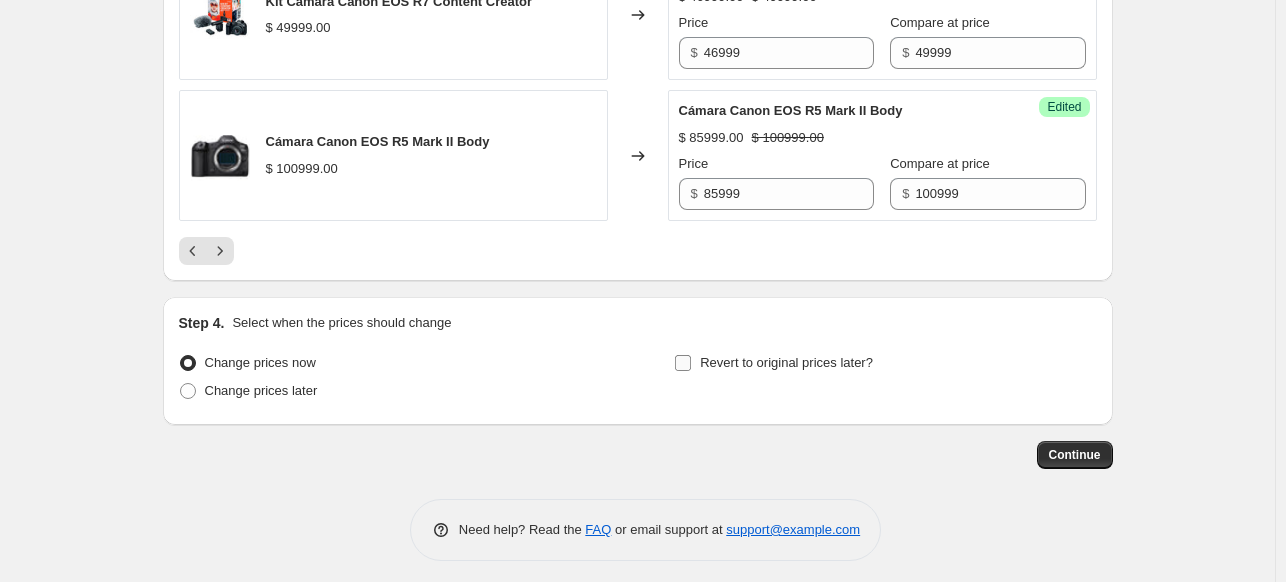 type on "5999" 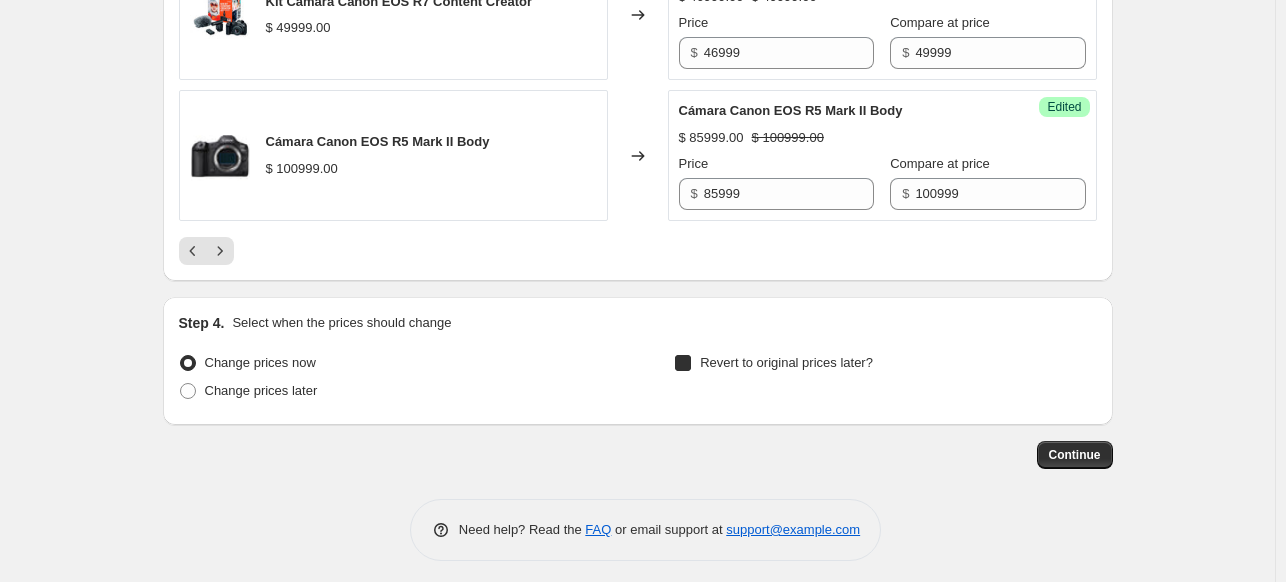 checkbox on "true" 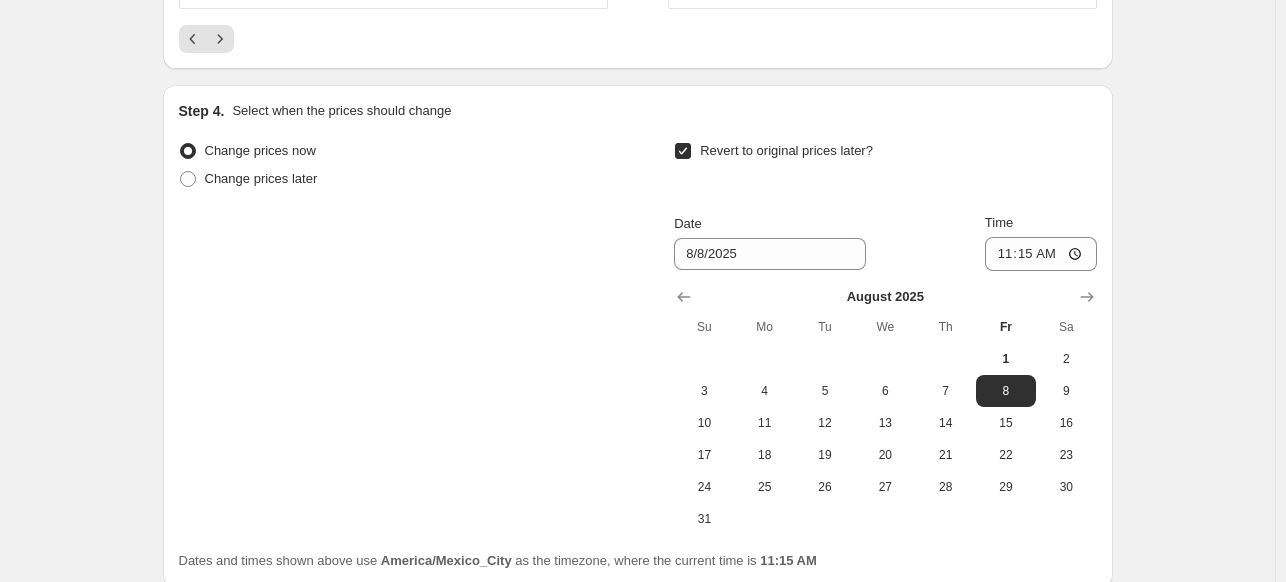 scroll, scrollTop: 3759, scrollLeft: 0, axis: vertical 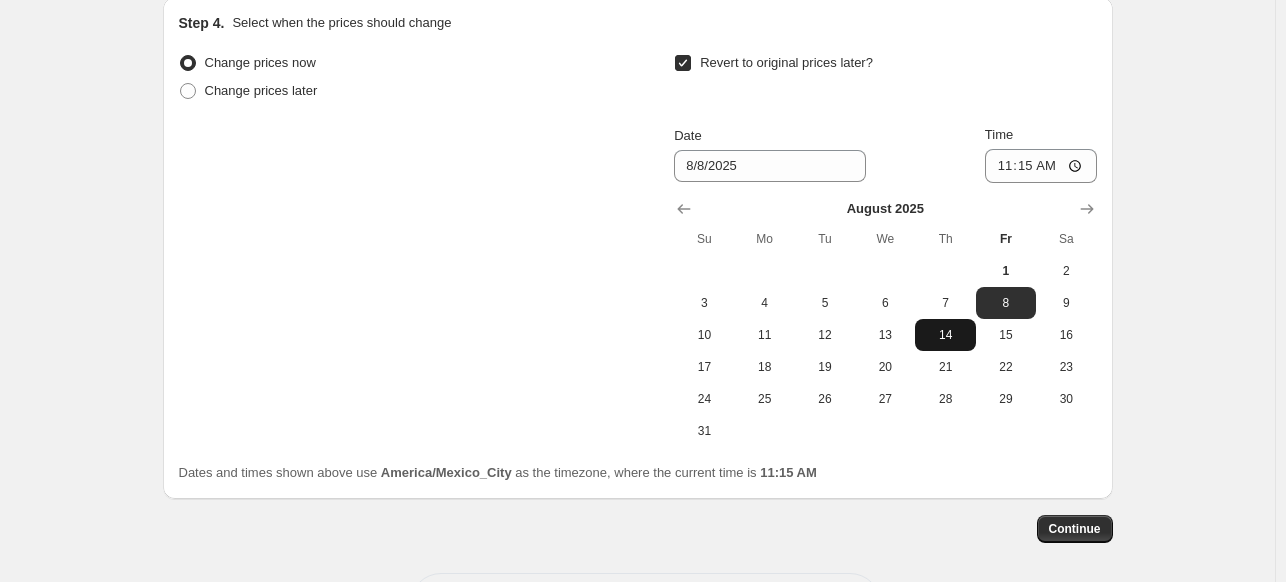 click on "14" at bounding box center [945, 335] 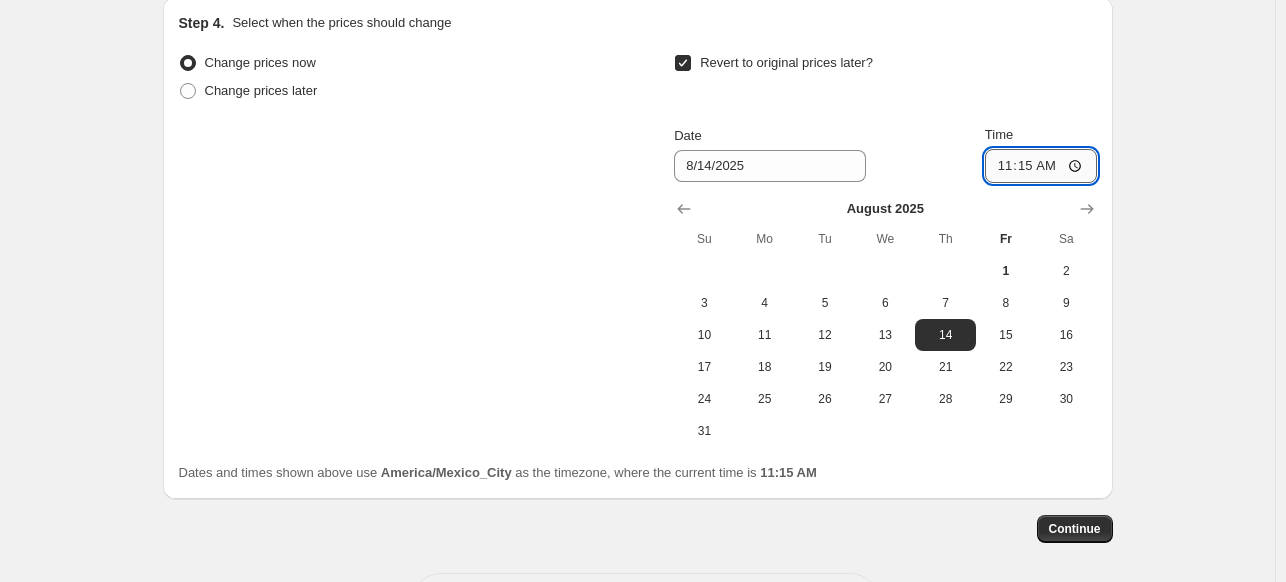 click on "11:15" at bounding box center (1041, 166) 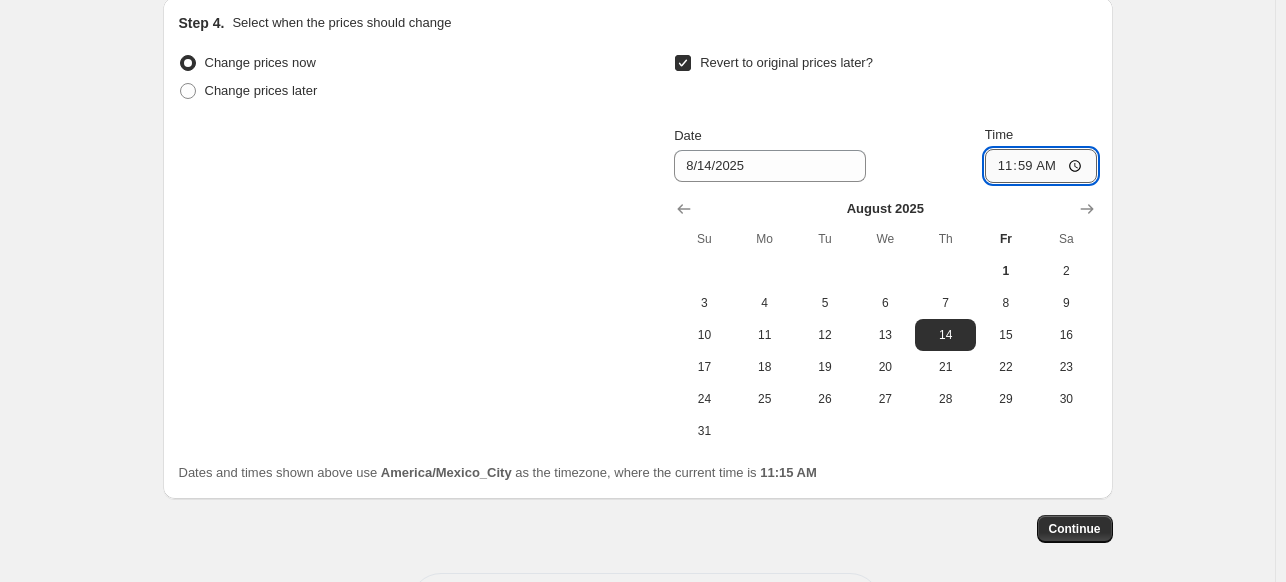 type on "23:59" 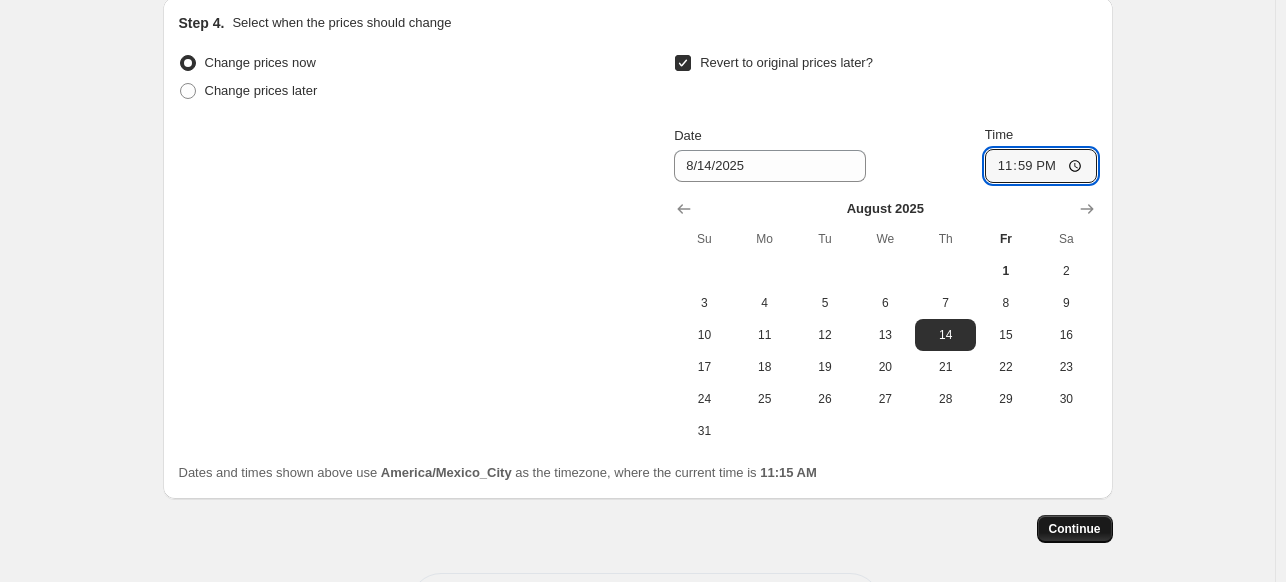 click on "Continue" at bounding box center [1075, 529] 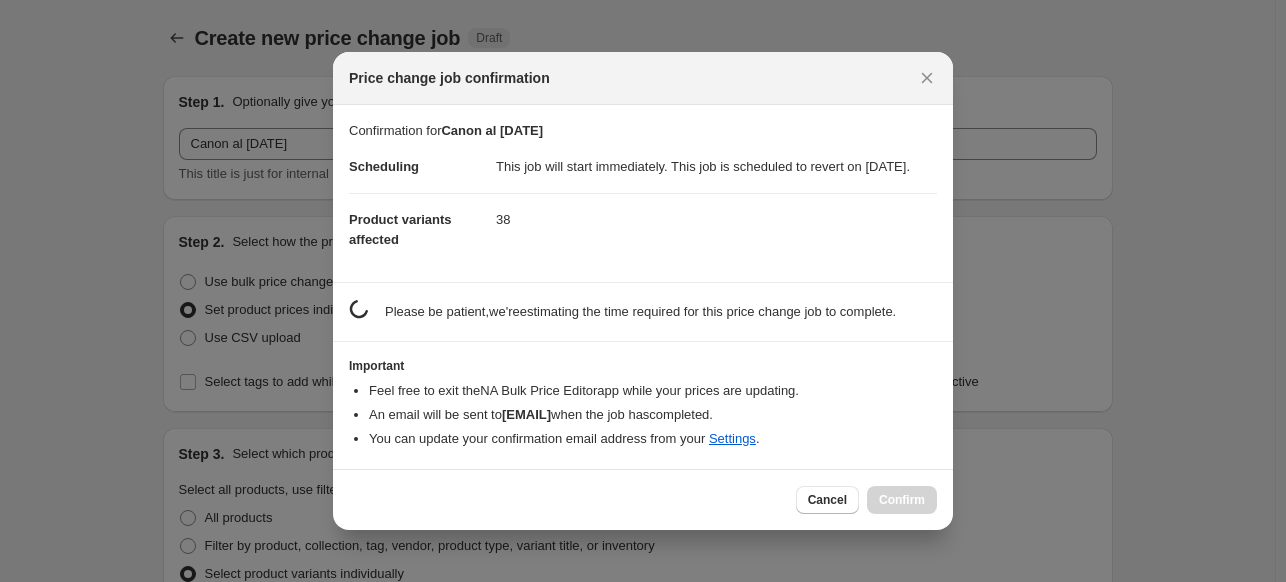 scroll, scrollTop: 0, scrollLeft: 0, axis: both 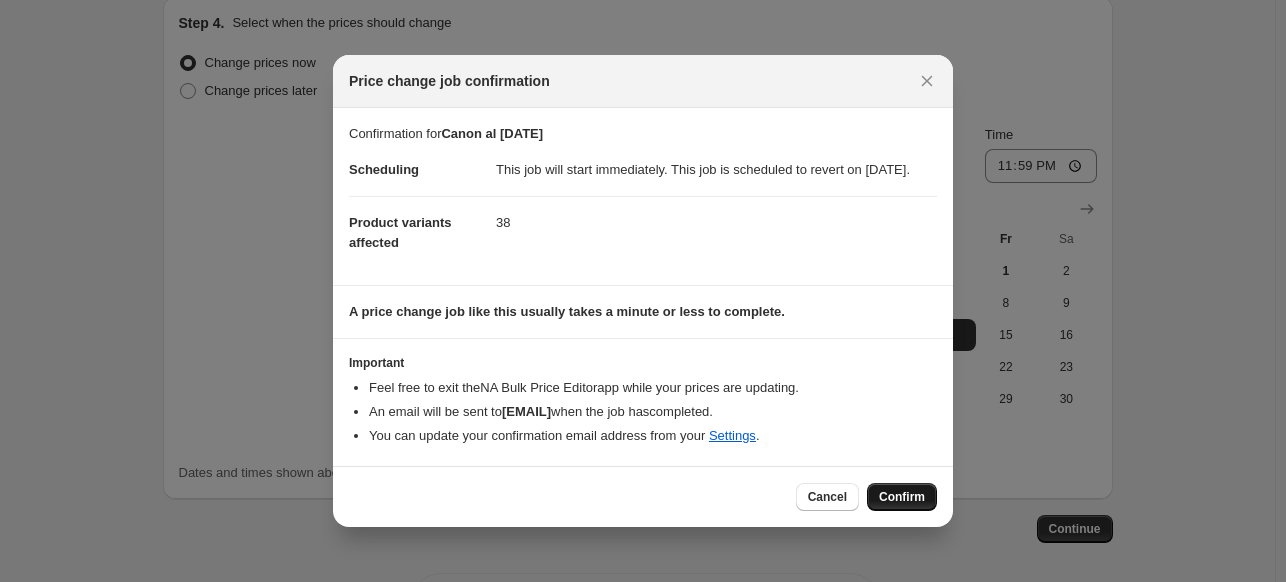 click on "Confirm" at bounding box center [902, 497] 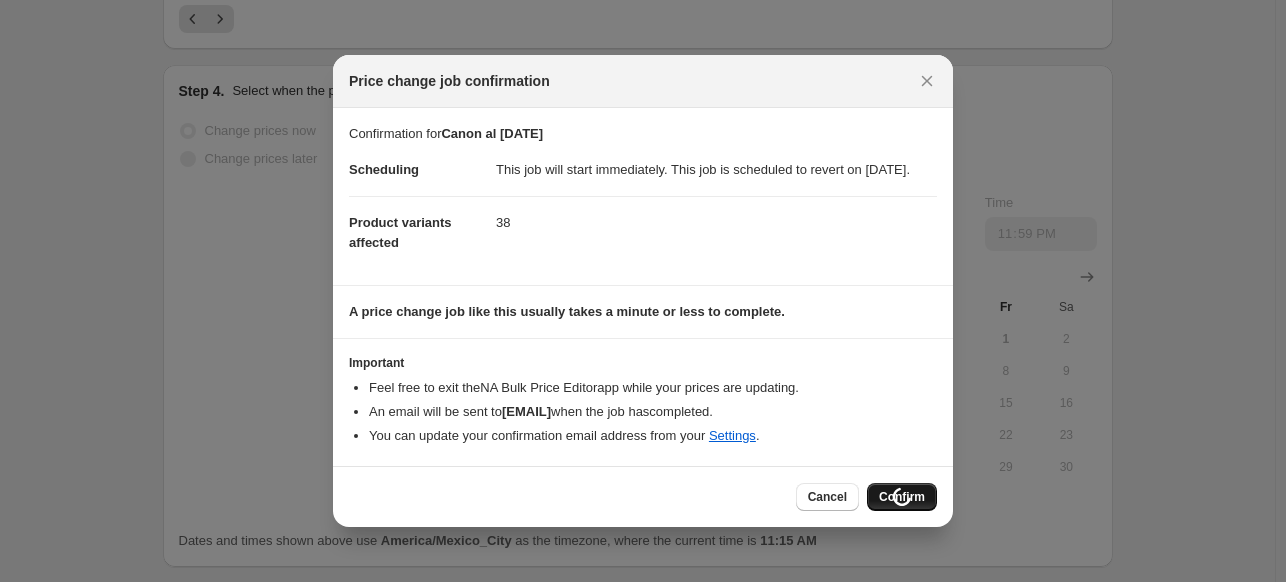 scroll, scrollTop: 3827, scrollLeft: 0, axis: vertical 